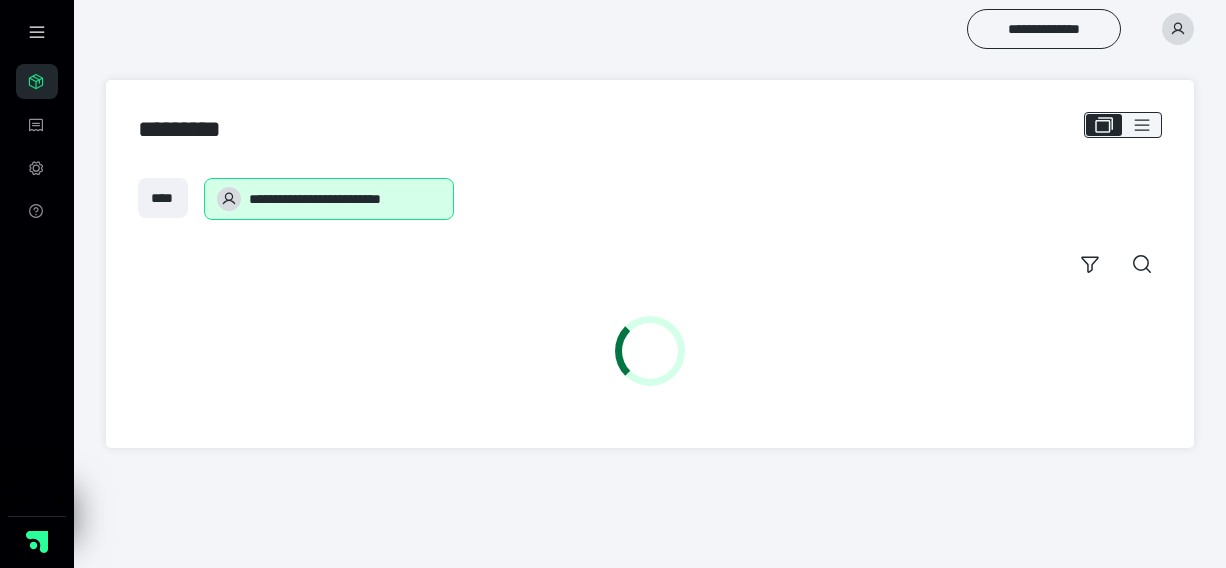 scroll, scrollTop: 0, scrollLeft: 0, axis: both 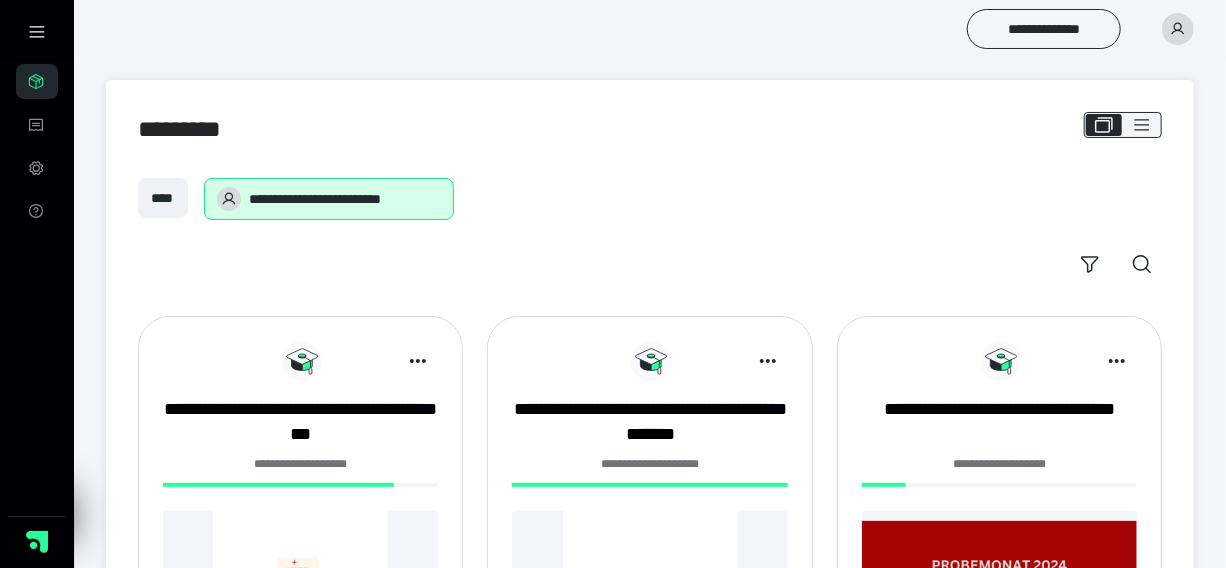 click at bounding box center [300, 598] 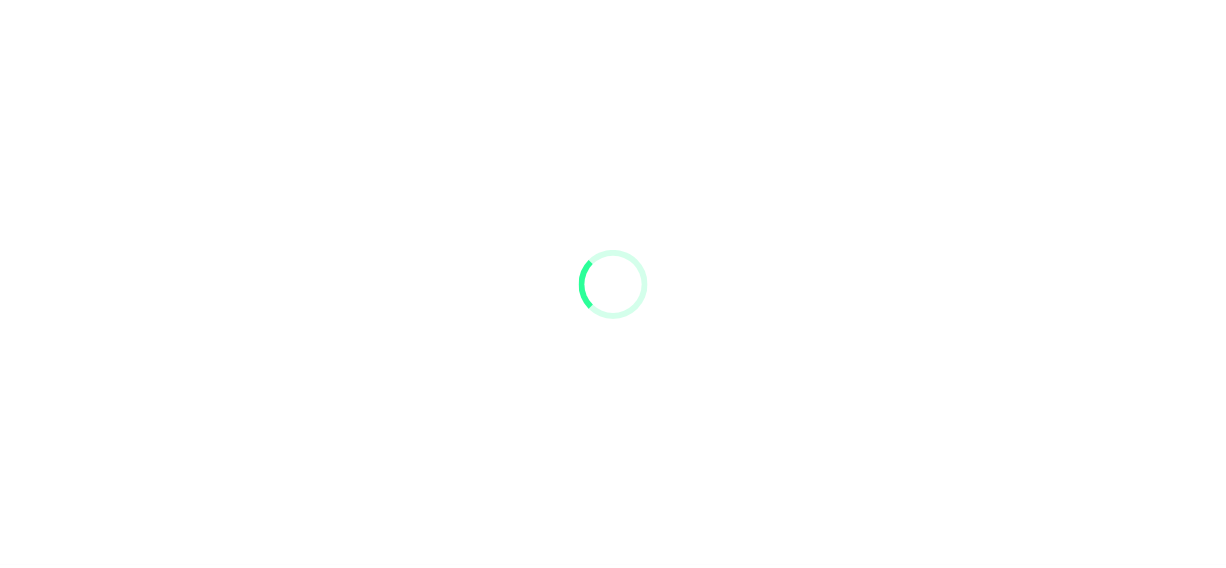 scroll, scrollTop: 0, scrollLeft: 0, axis: both 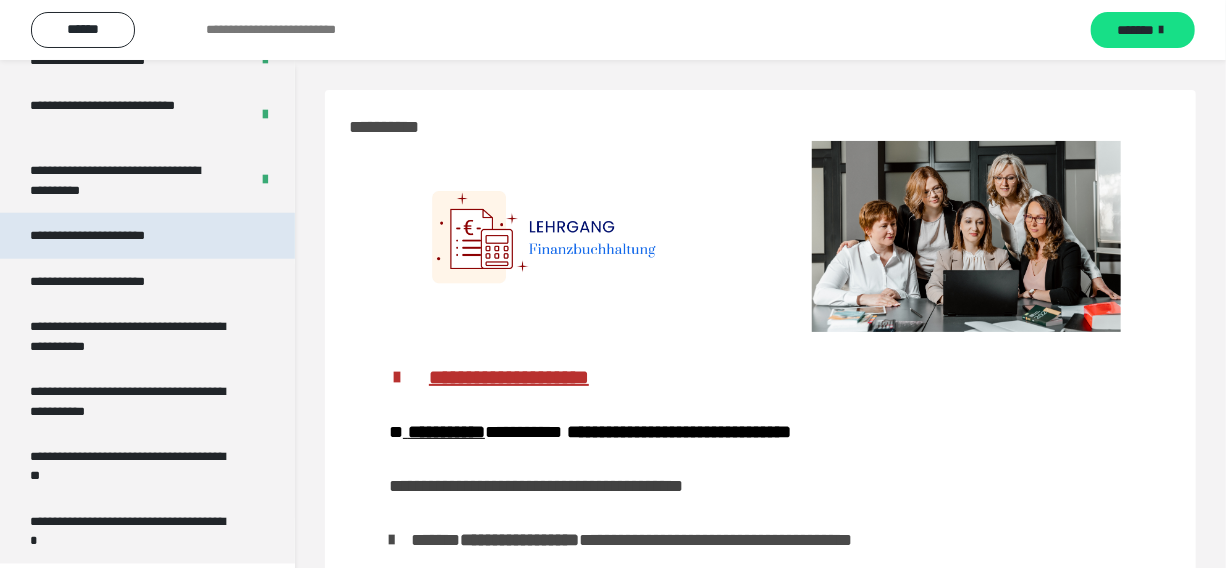 click on "**********" at bounding box center [110, 235] 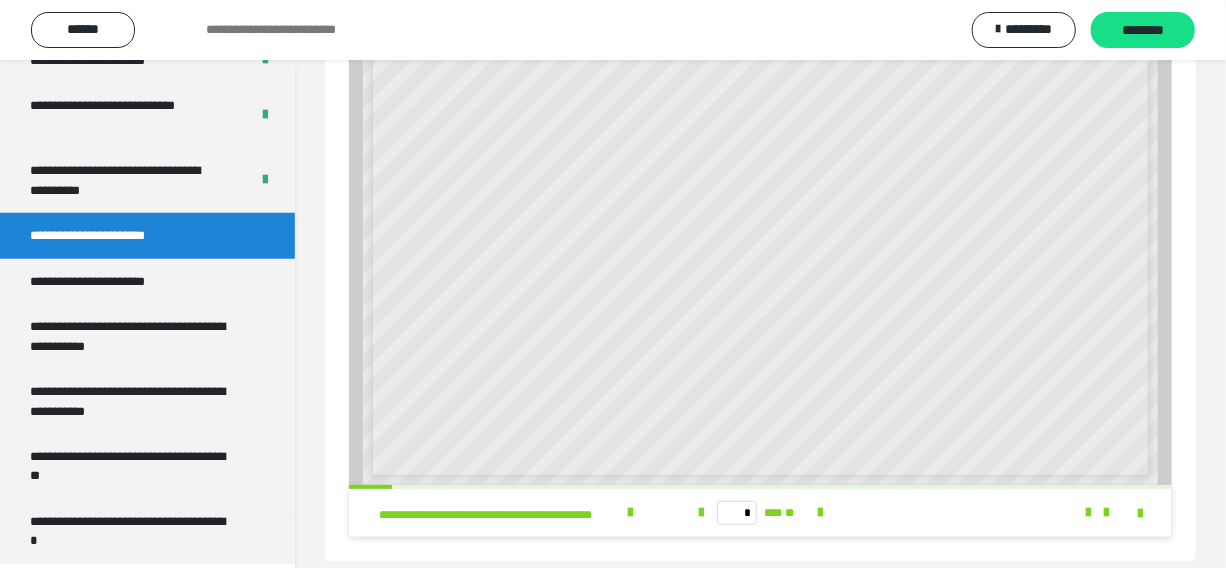 scroll, scrollTop: 106, scrollLeft: 0, axis: vertical 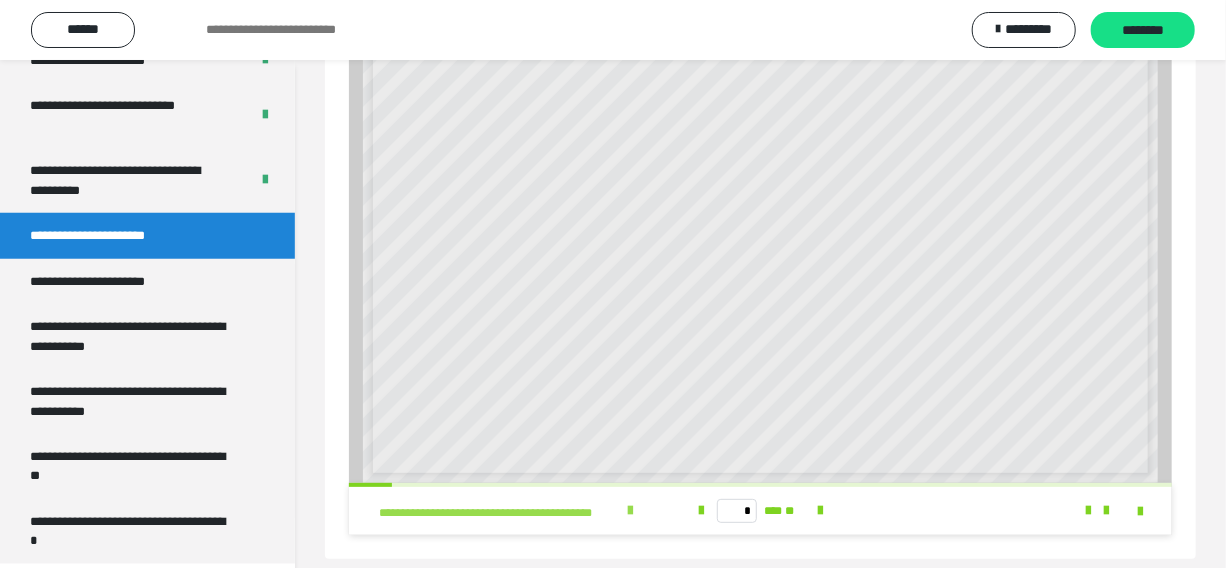 click at bounding box center (630, 511) 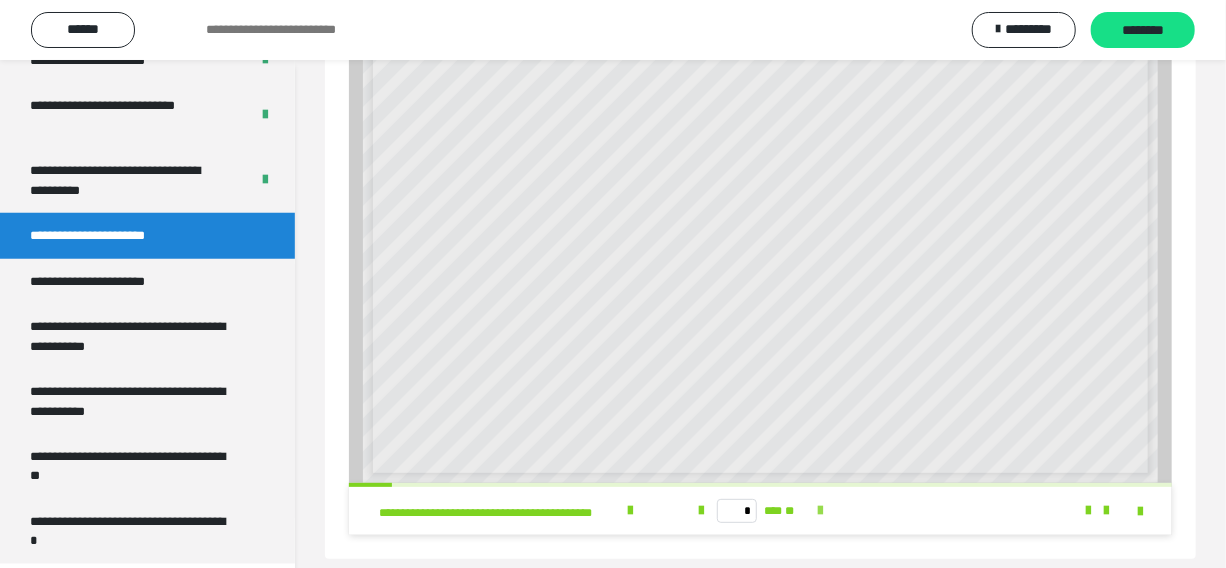 click at bounding box center [820, 511] 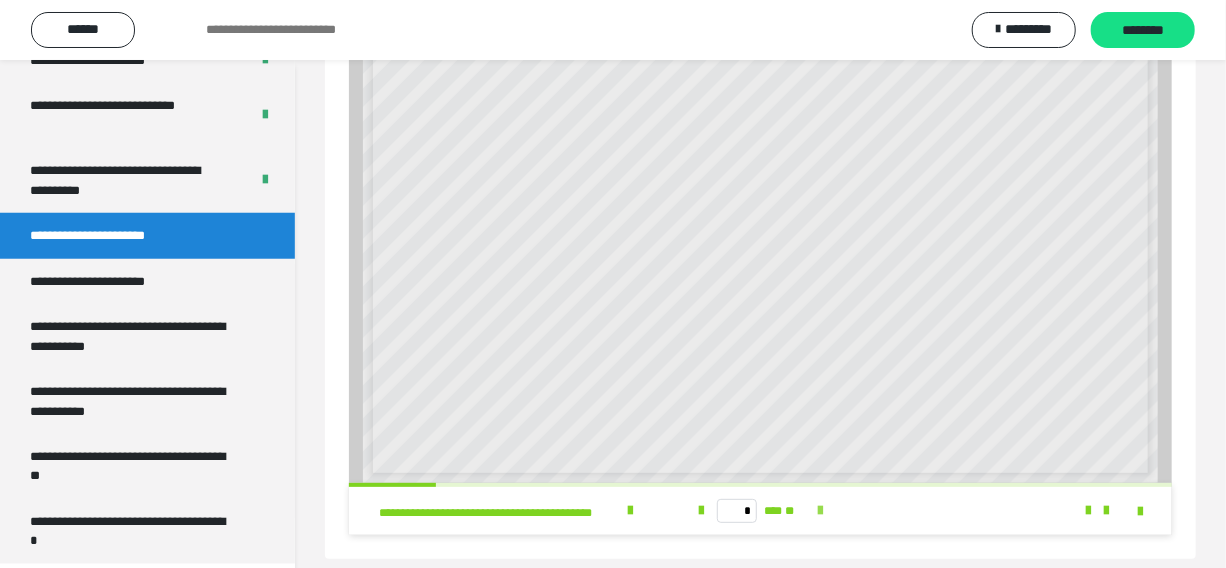 click at bounding box center (820, 511) 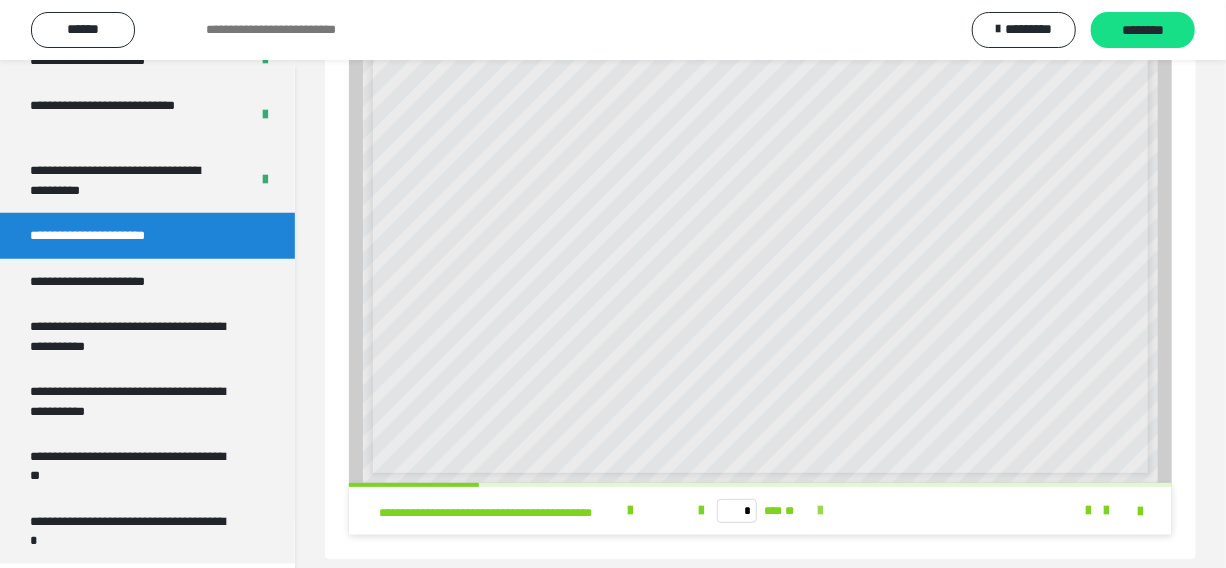 click at bounding box center (820, 511) 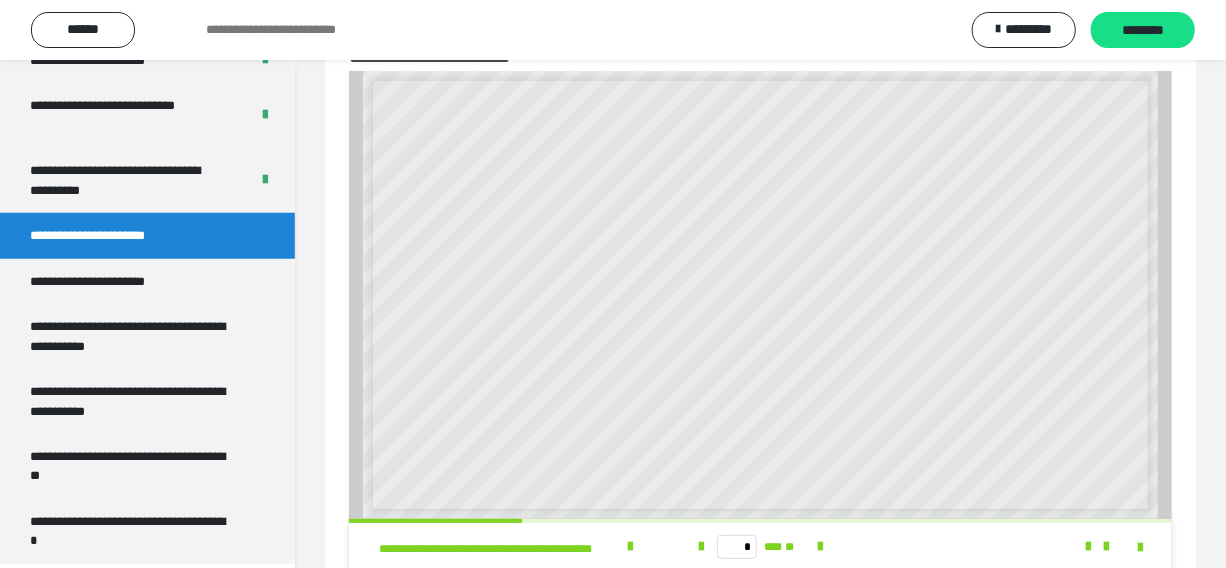 scroll, scrollTop: 15, scrollLeft: 0, axis: vertical 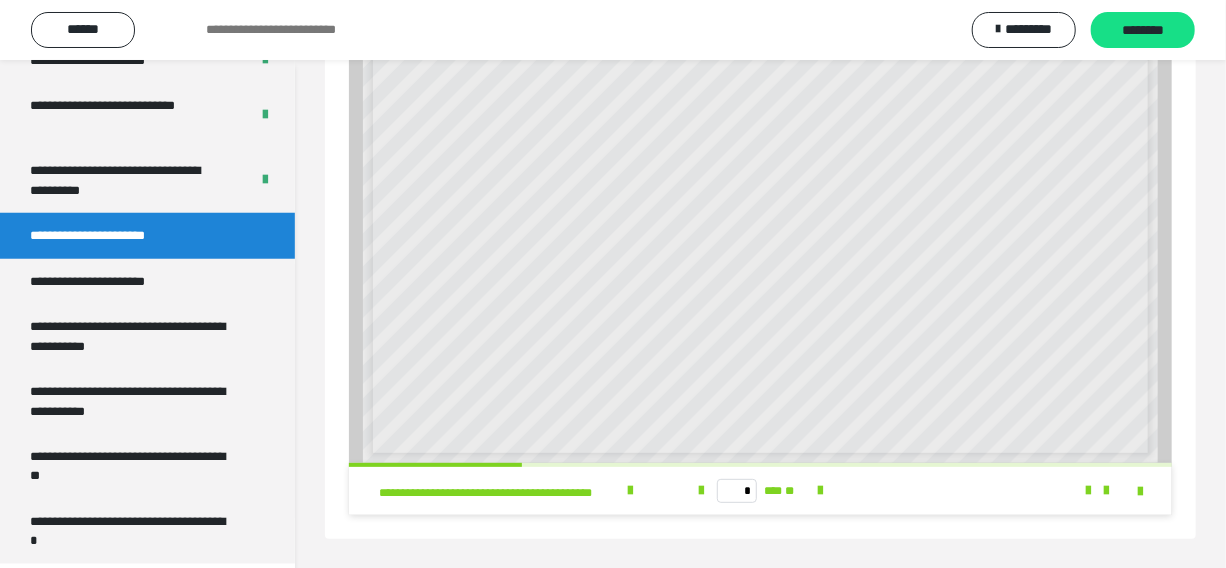 click on "**********" at bounding box center (613, 30) 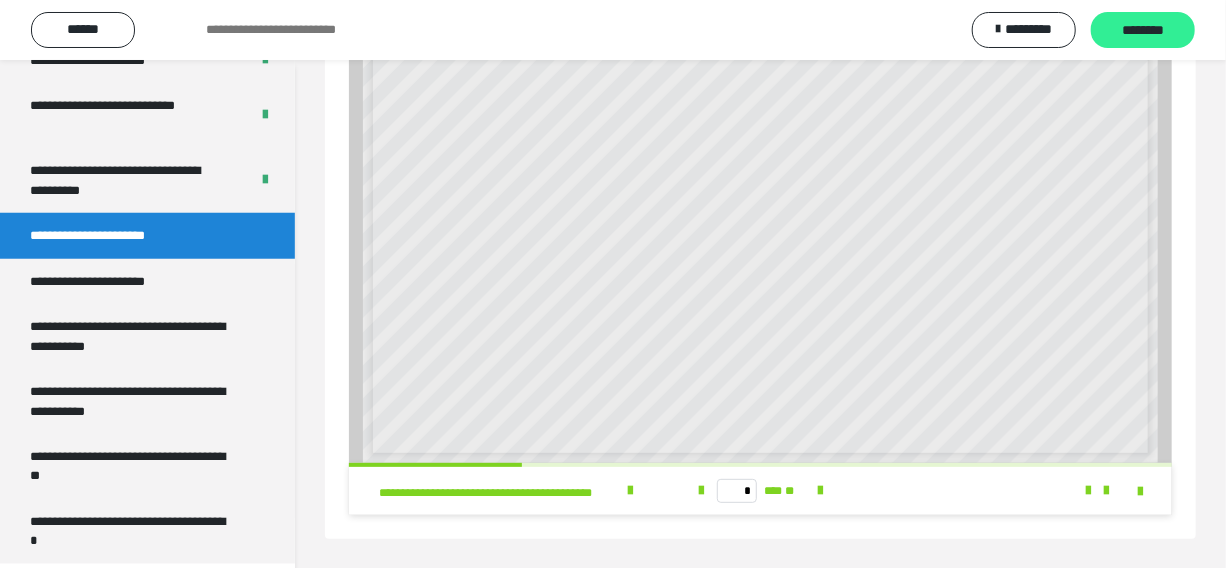 click on "********" at bounding box center (1143, 31) 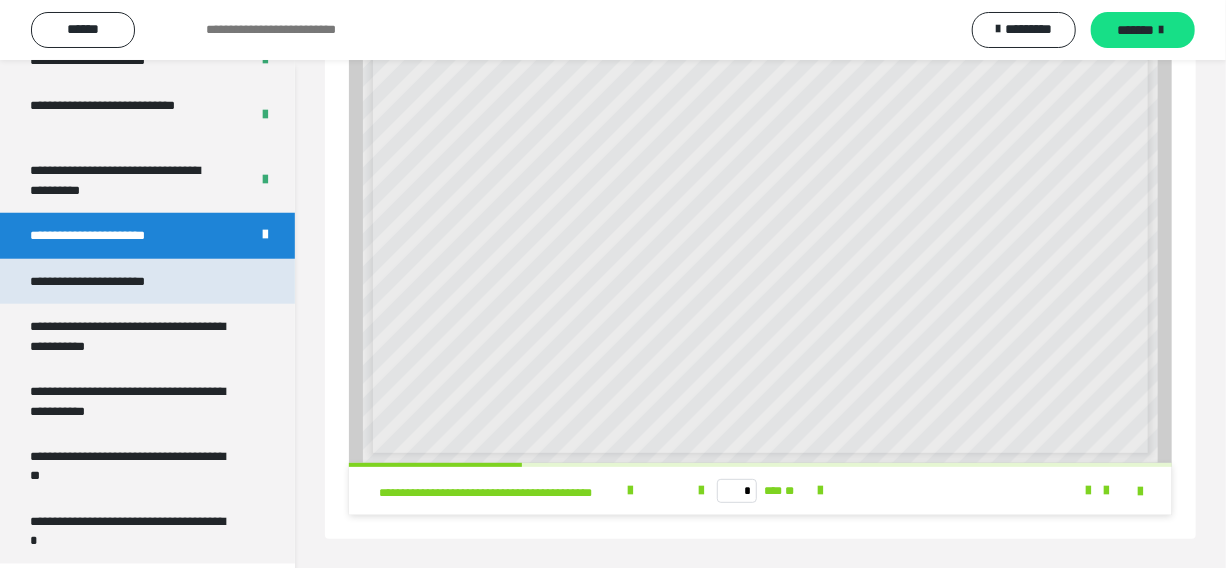 click on "**********" at bounding box center [147, 281] 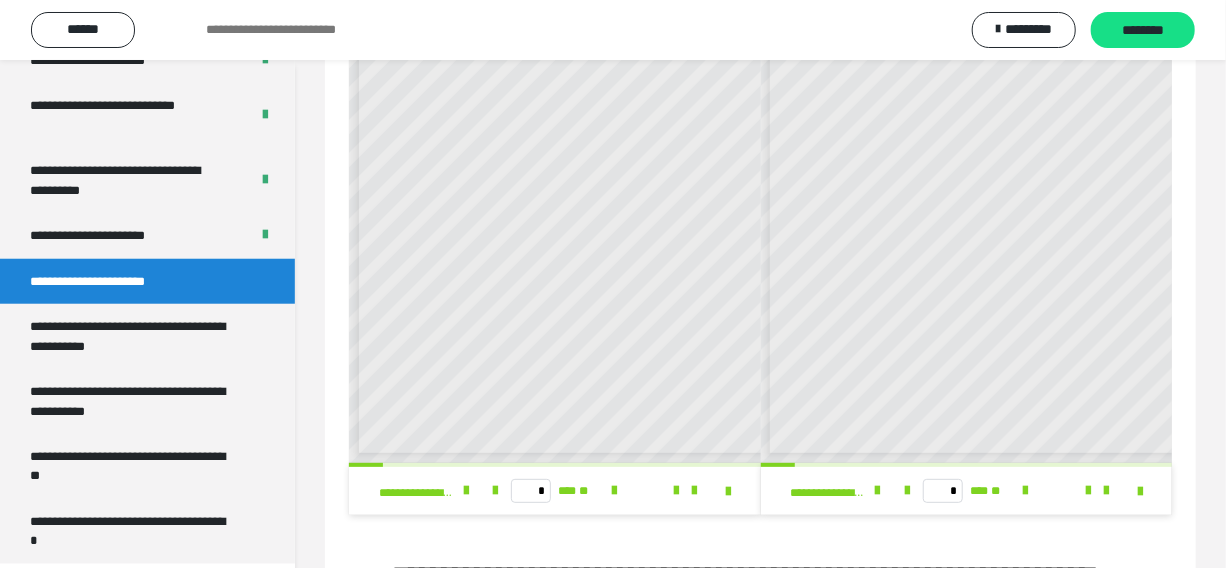 scroll, scrollTop: 0, scrollLeft: 347, axis: horizontal 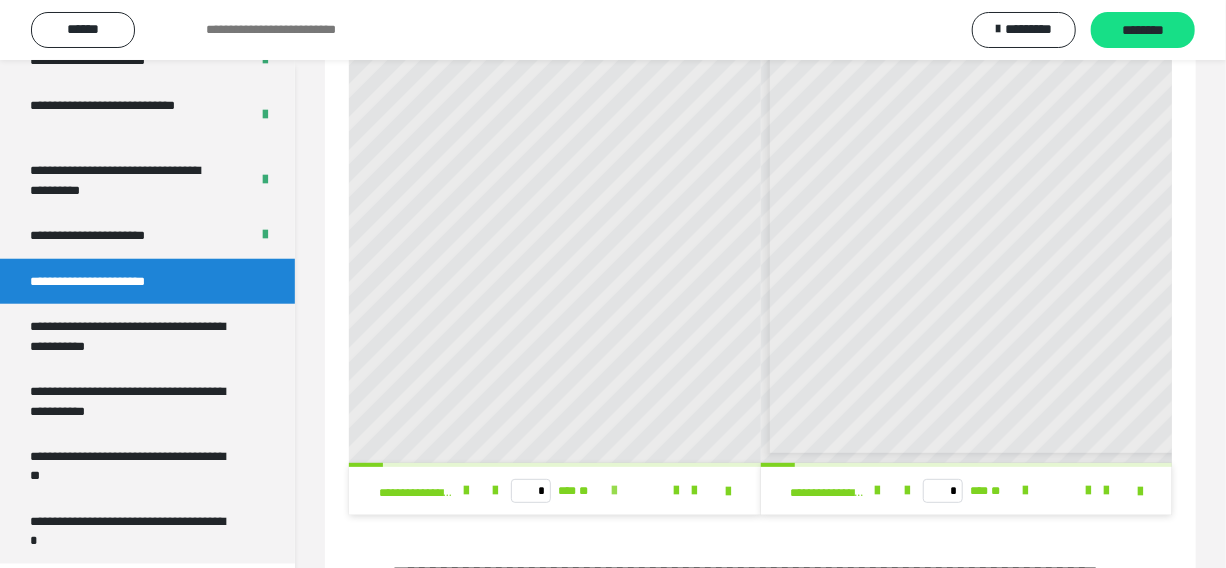 click at bounding box center [614, 491] 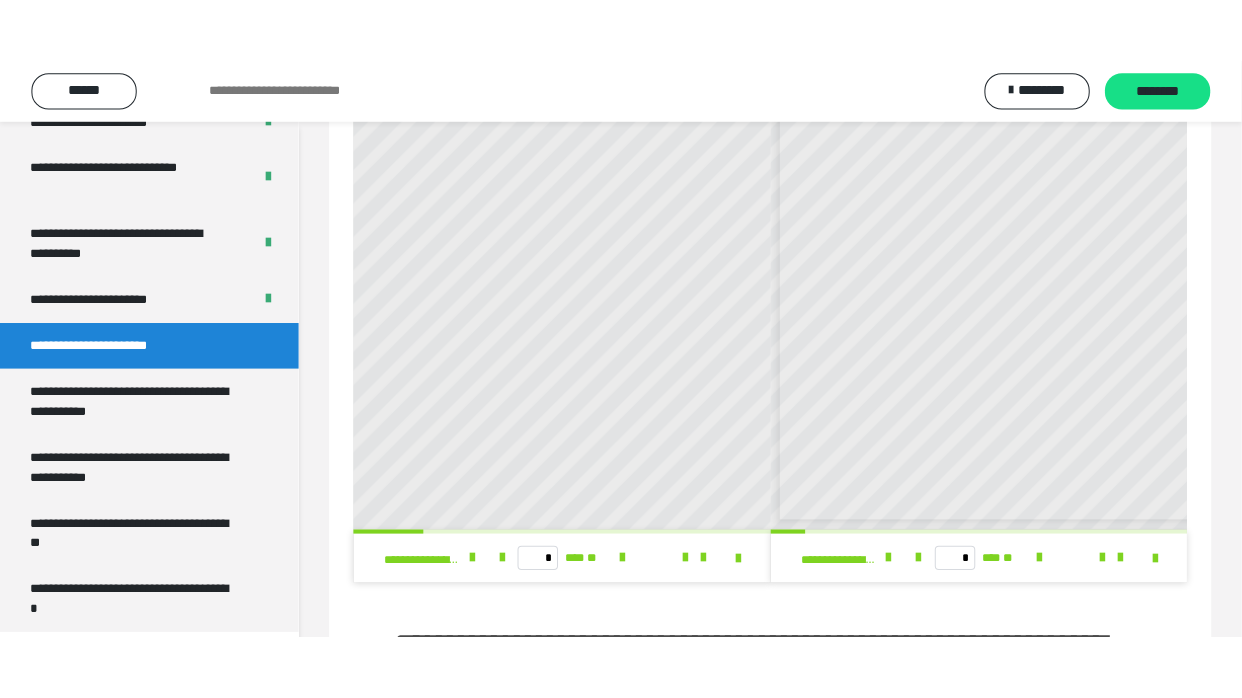 scroll, scrollTop: 0, scrollLeft: 109, axis: horizontal 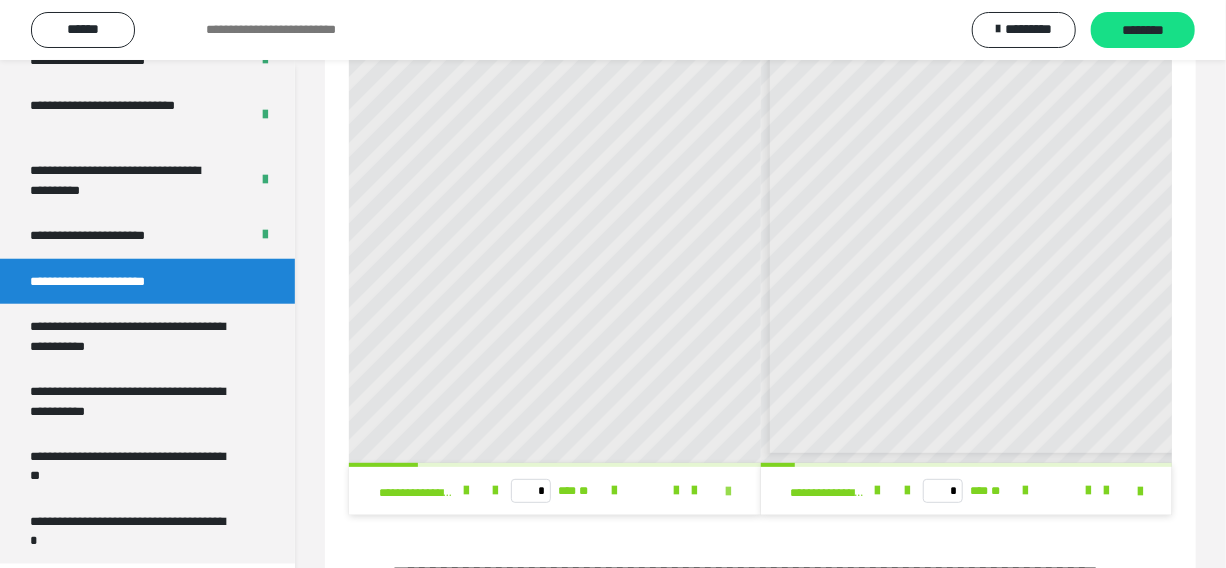 click at bounding box center [729, 492] 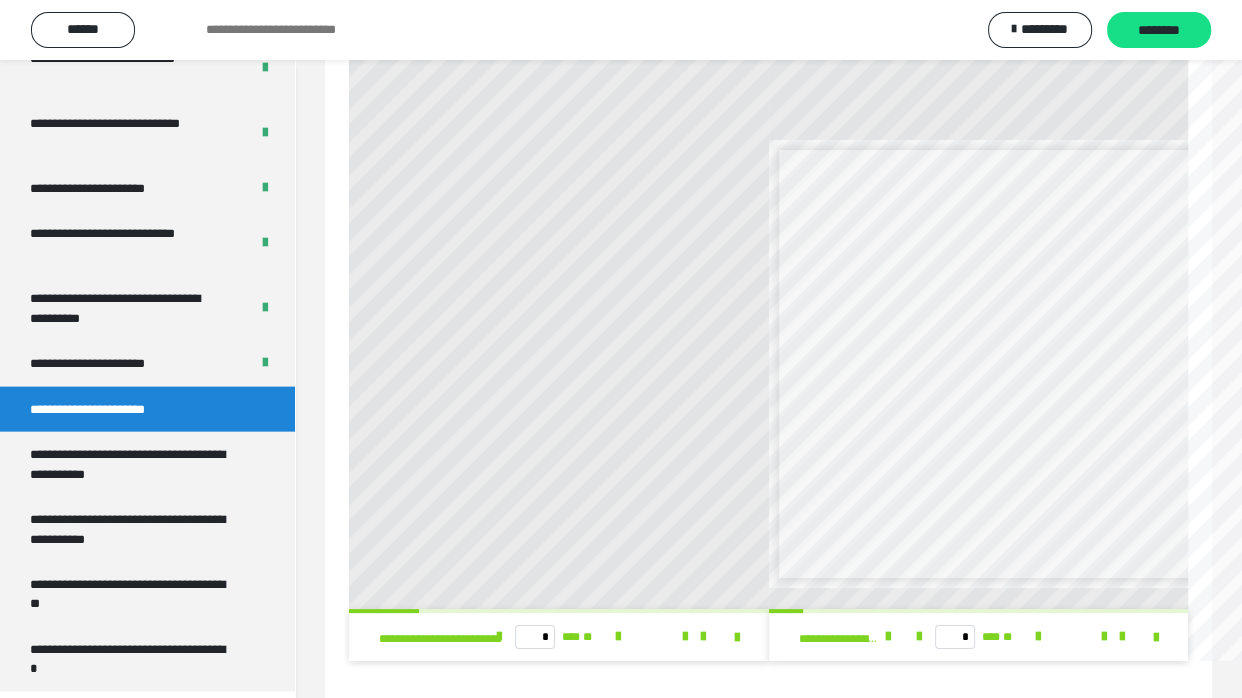 scroll, scrollTop: 3986, scrollLeft: 0, axis: vertical 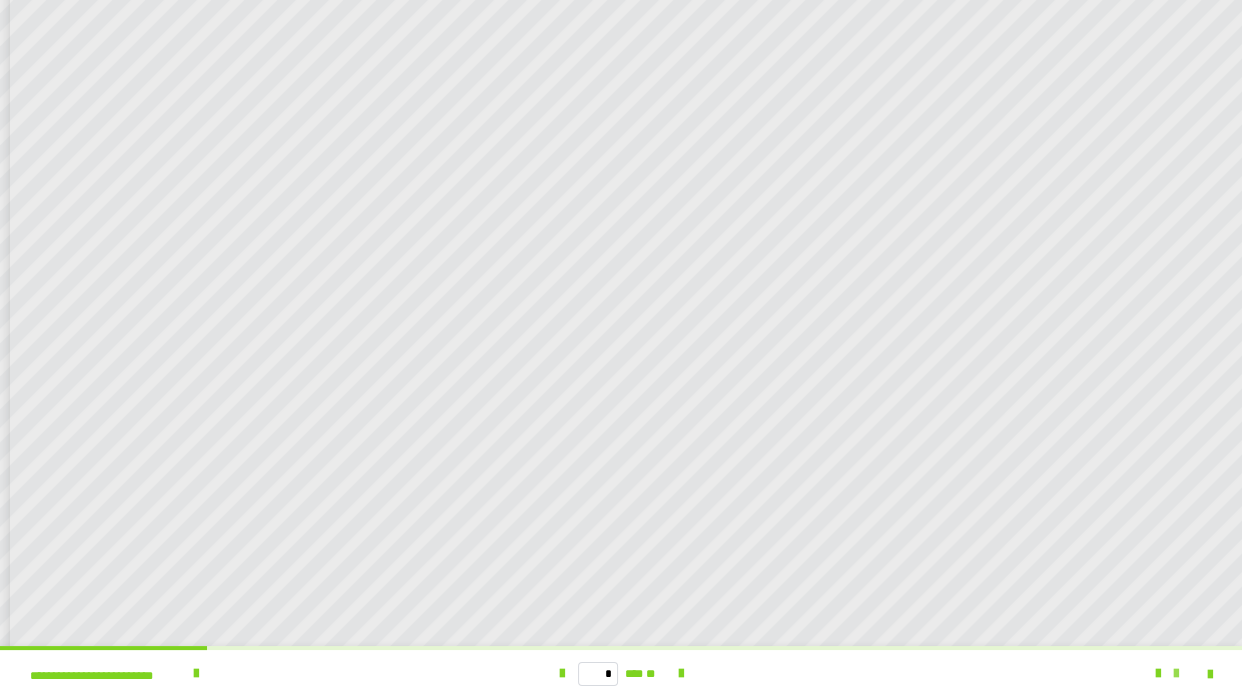click at bounding box center [1176, 674] 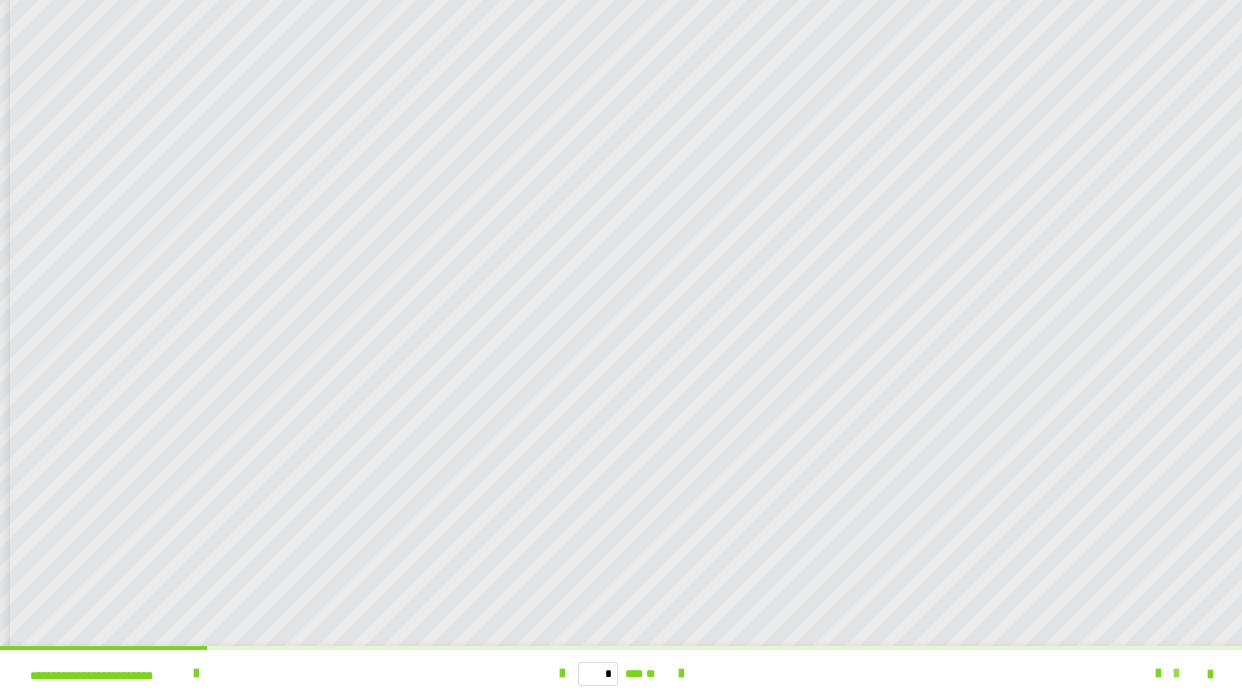 click at bounding box center (1176, 674) 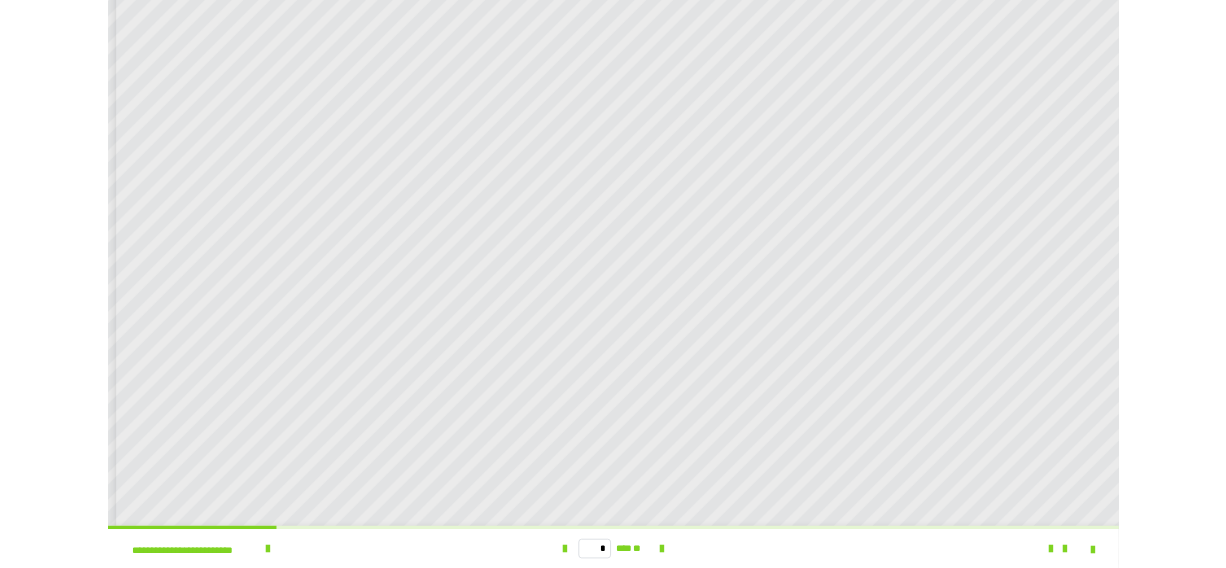scroll, scrollTop: 0, scrollLeft: 0, axis: both 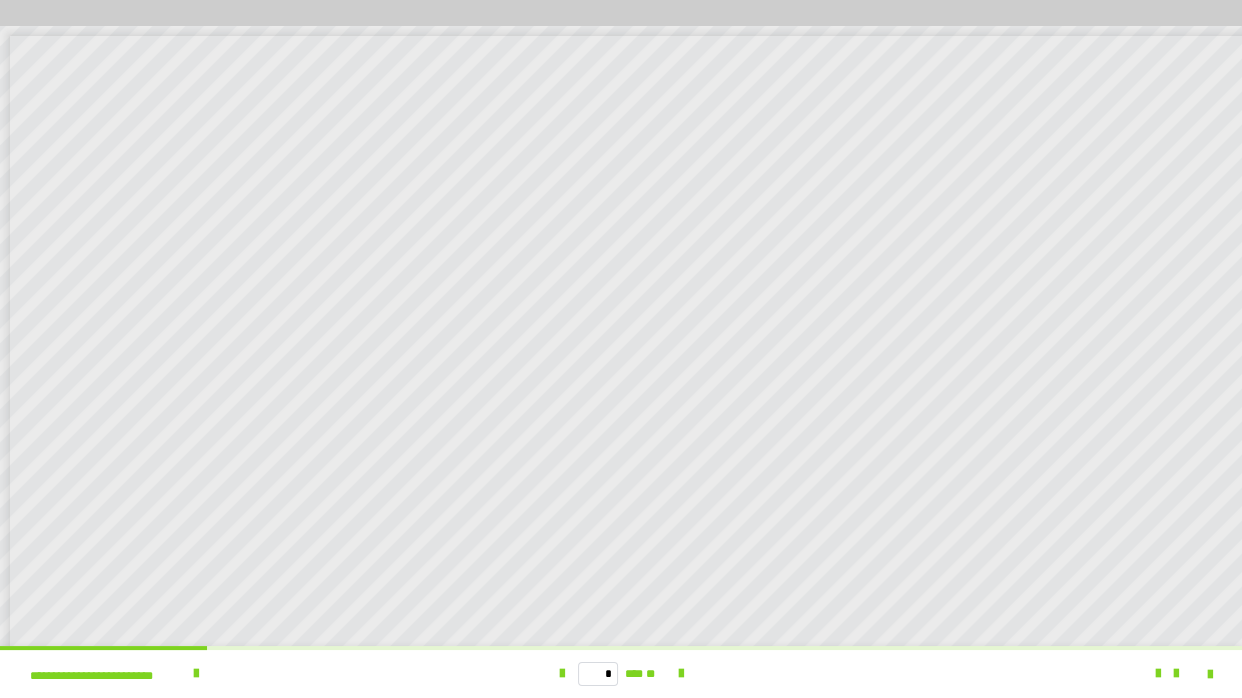 click on "* *** **" at bounding box center [621, 674] 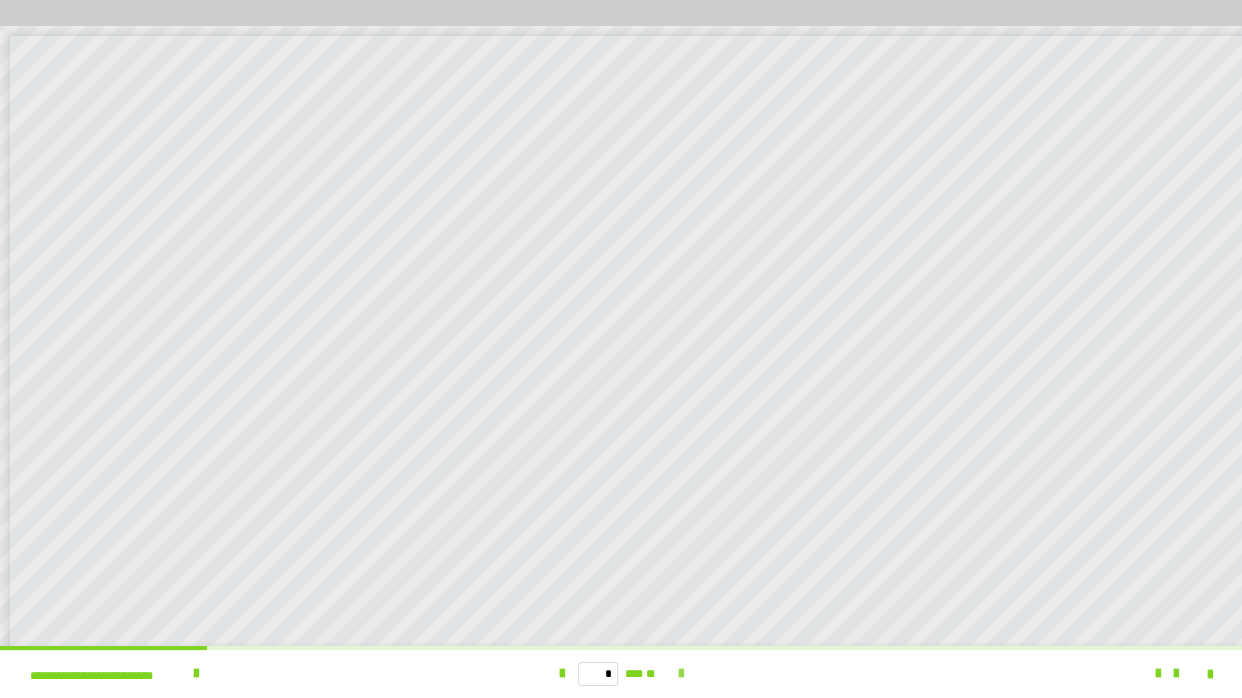 click at bounding box center (680, 674) 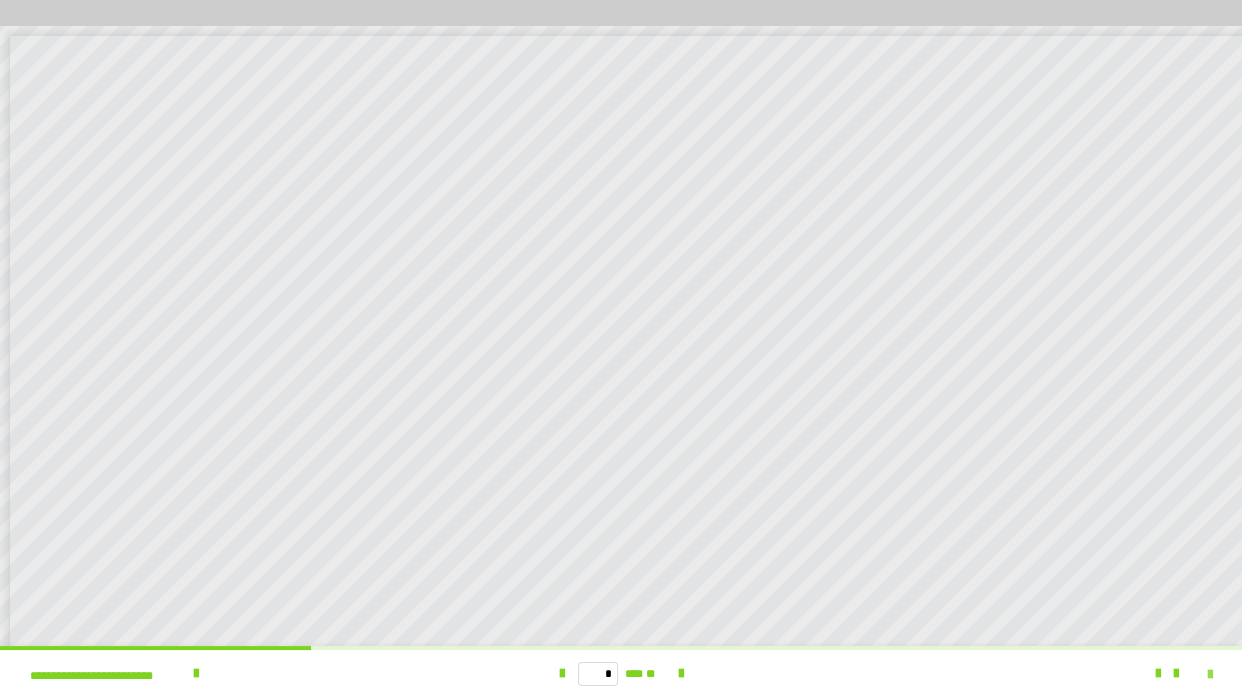 click at bounding box center (1210, 675) 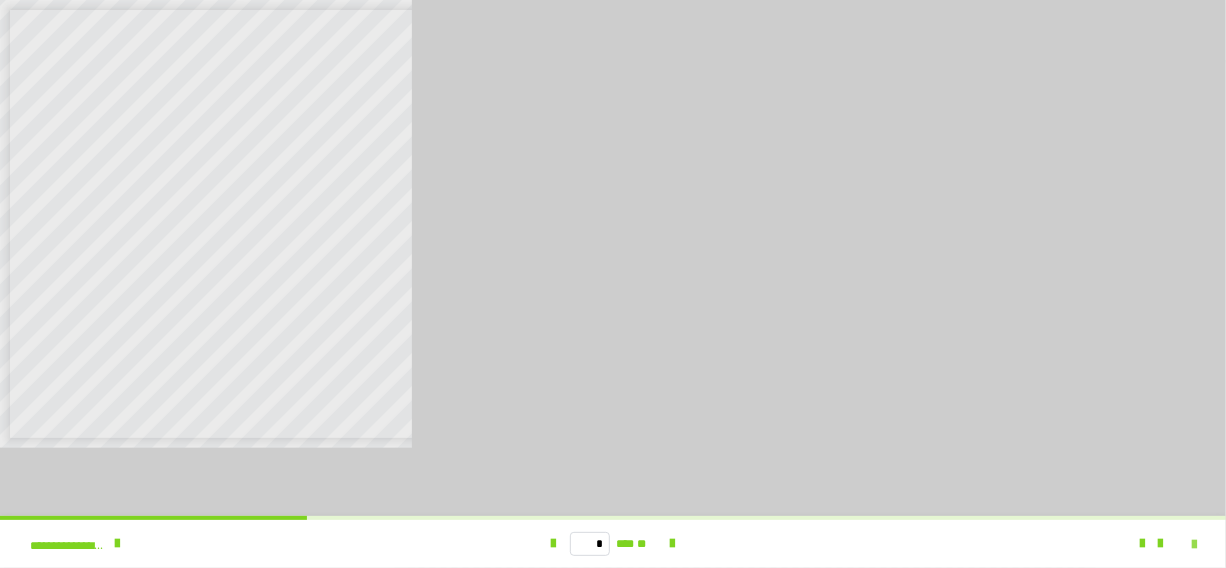 scroll, scrollTop: 4116, scrollLeft: 0, axis: vertical 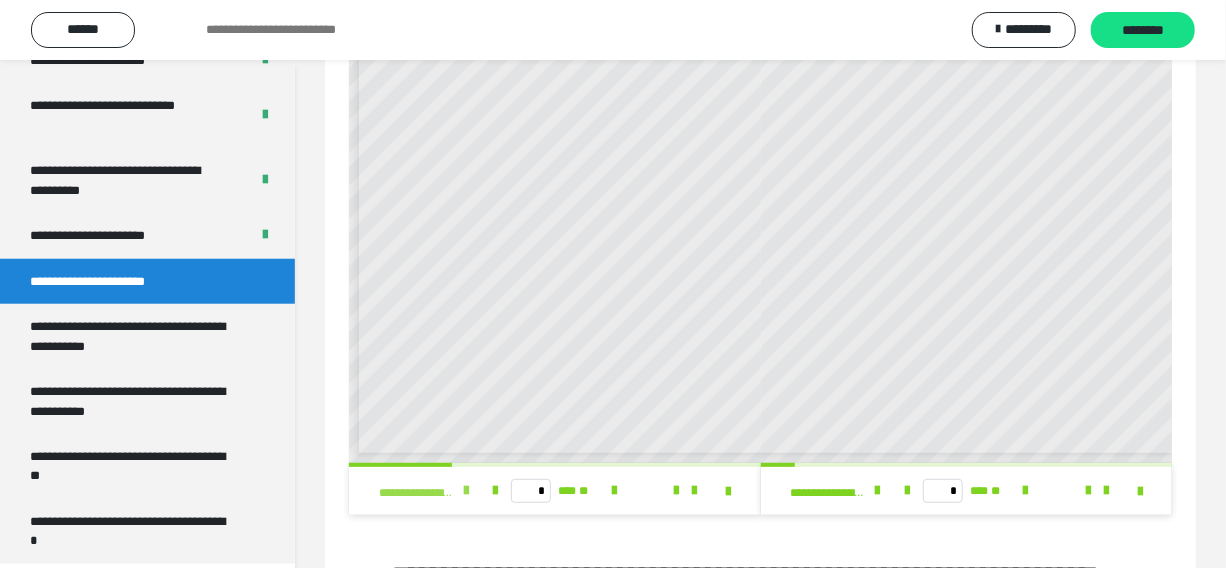 click at bounding box center (466, 491) 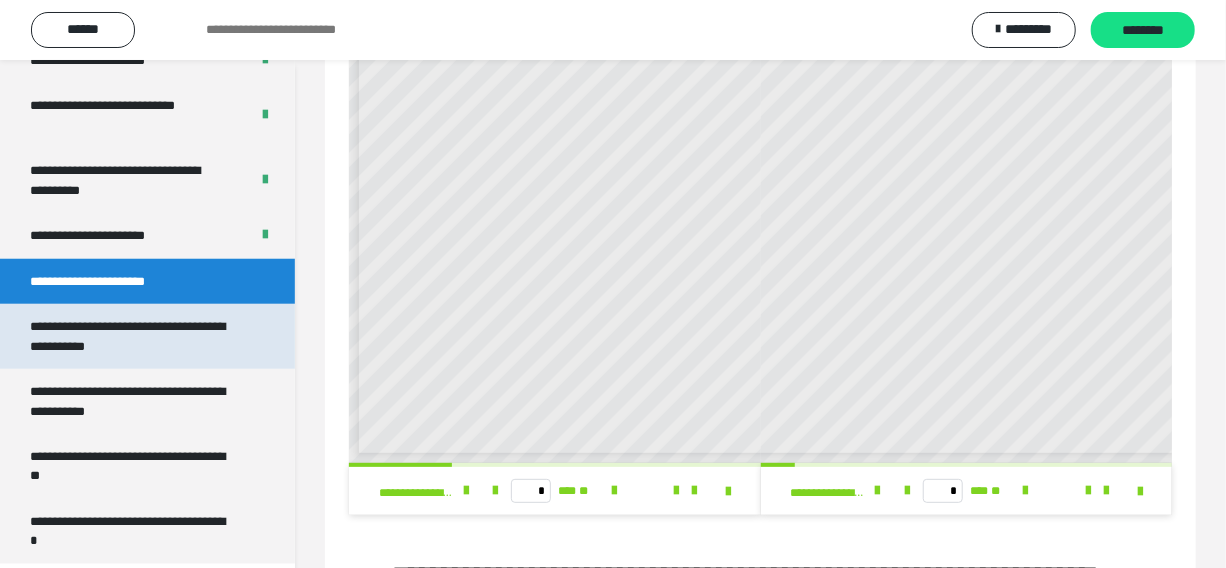 click on "**********" at bounding box center [132, 336] 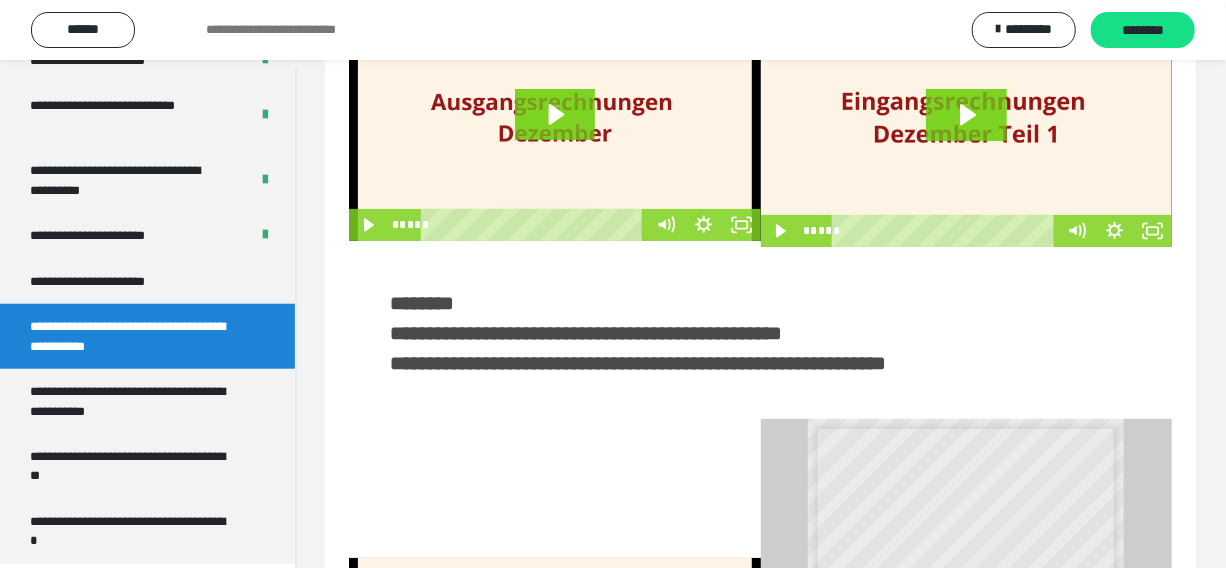 click at bounding box center (555, 669) 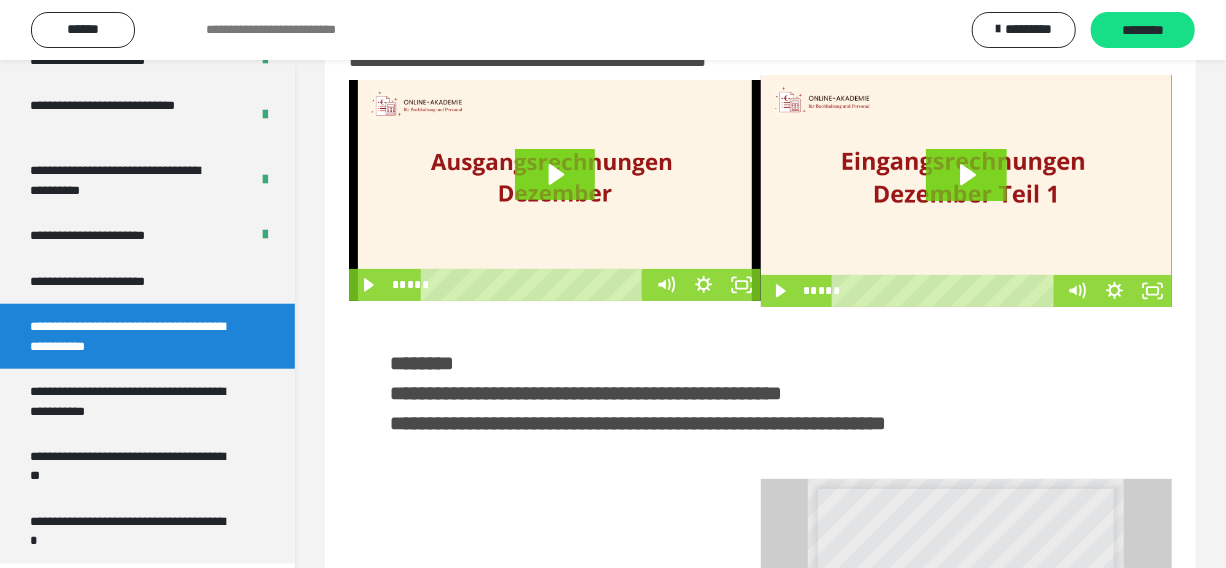scroll, scrollTop: 65, scrollLeft: 0, axis: vertical 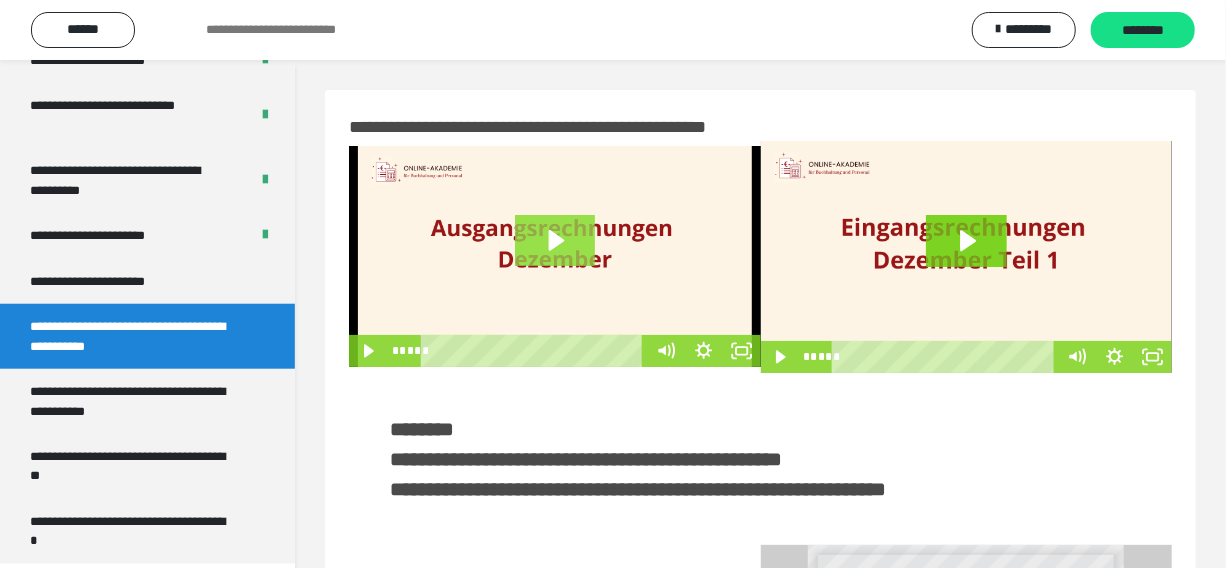 click 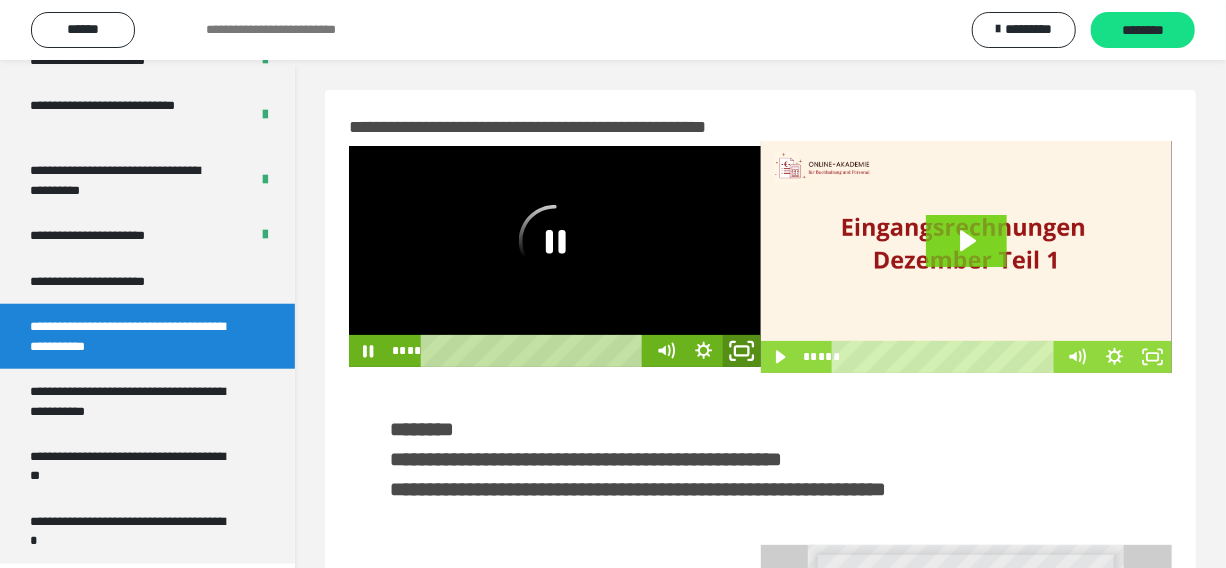 click 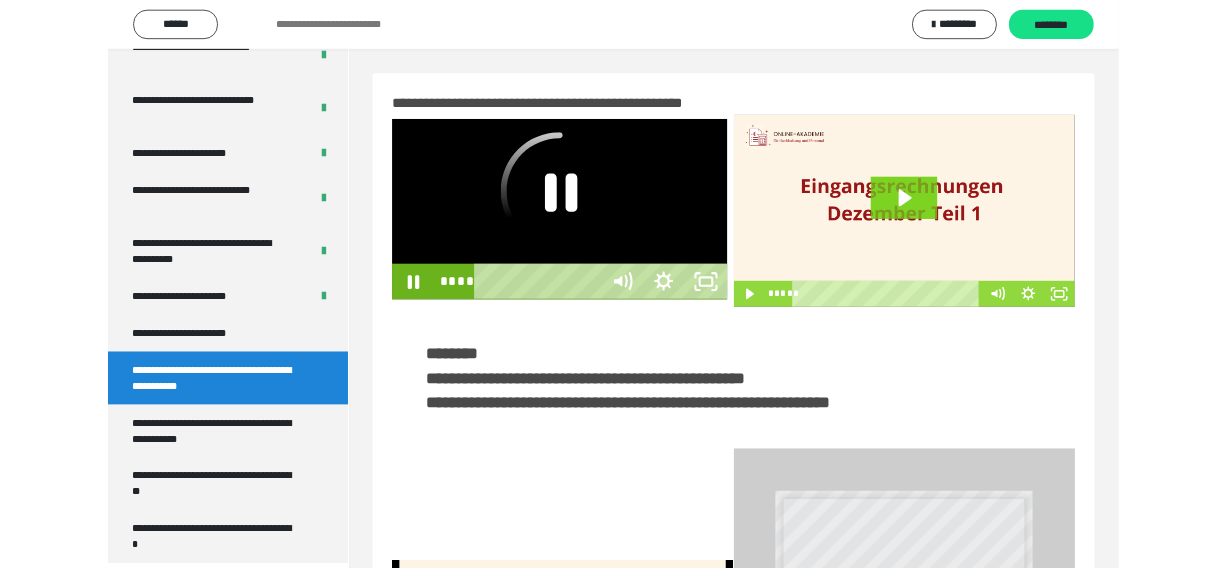 scroll, scrollTop: 3986, scrollLeft: 0, axis: vertical 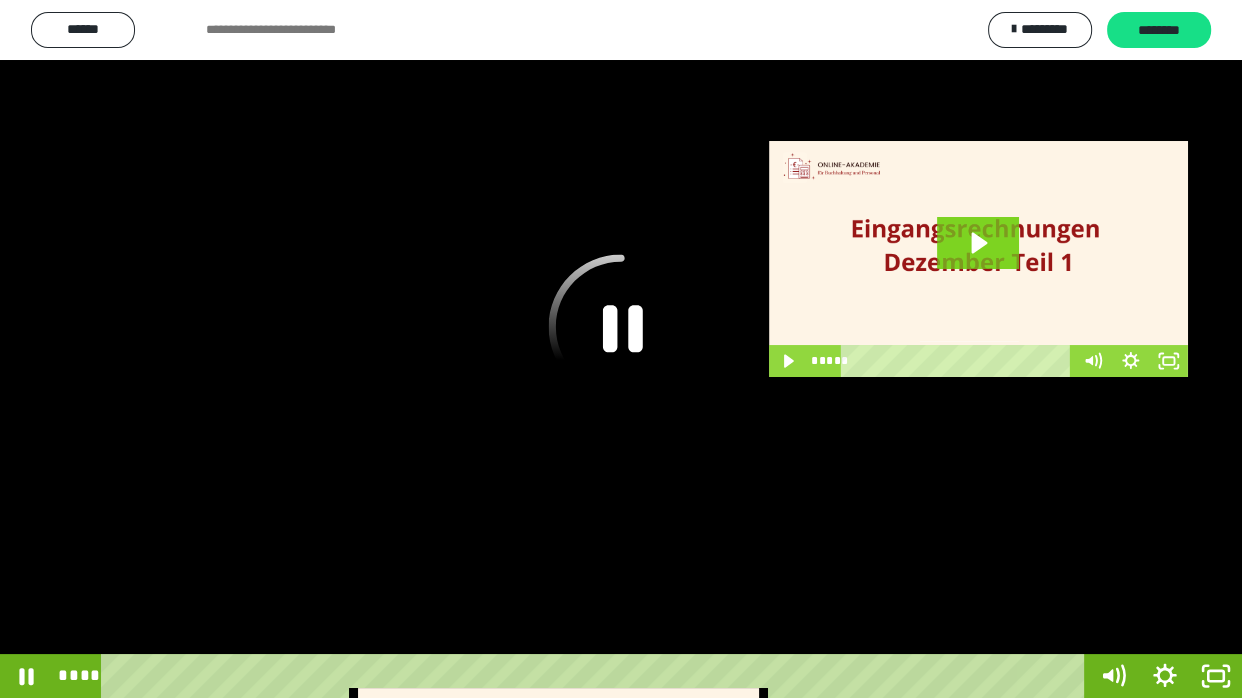 click at bounding box center (621, 349) 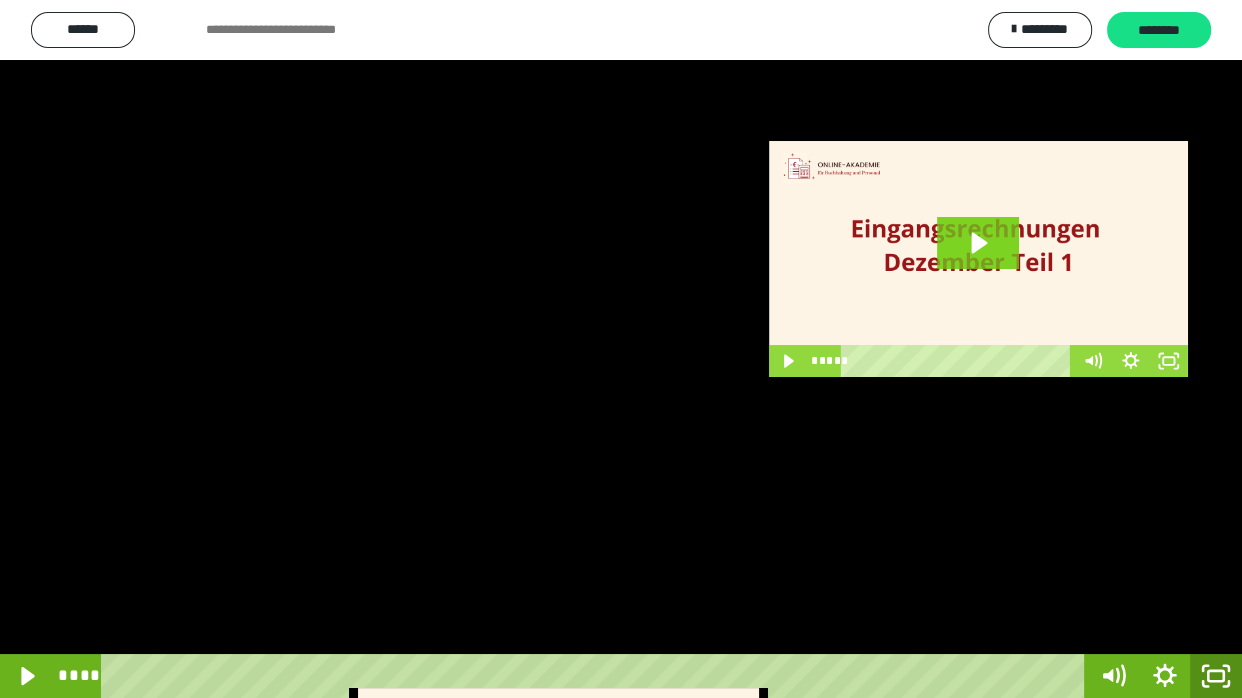 click 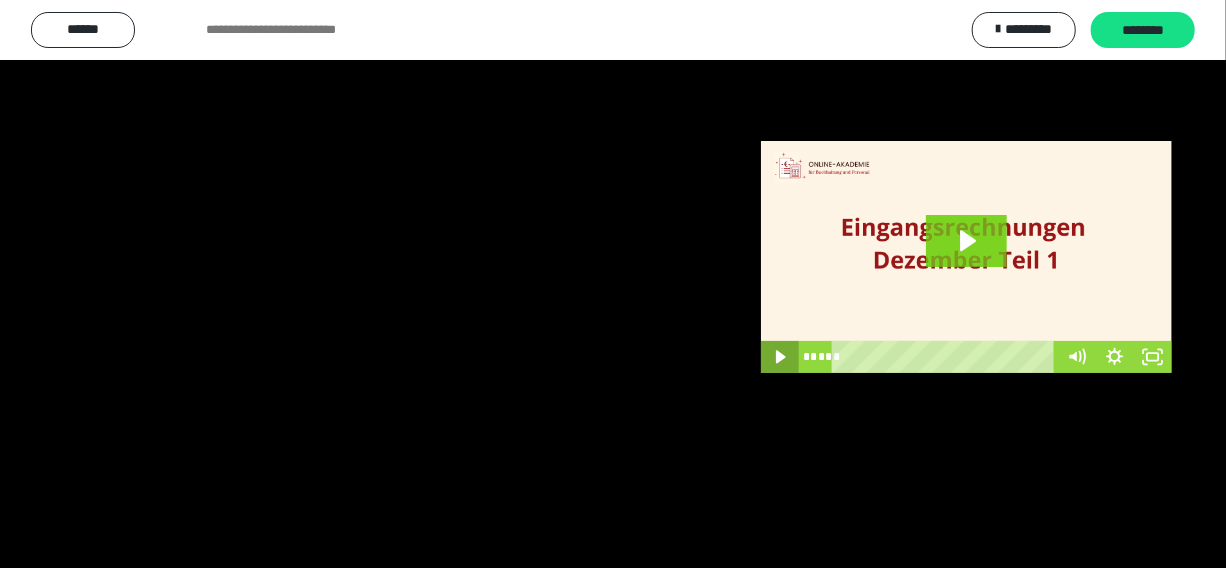 scroll, scrollTop: 4116, scrollLeft: 0, axis: vertical 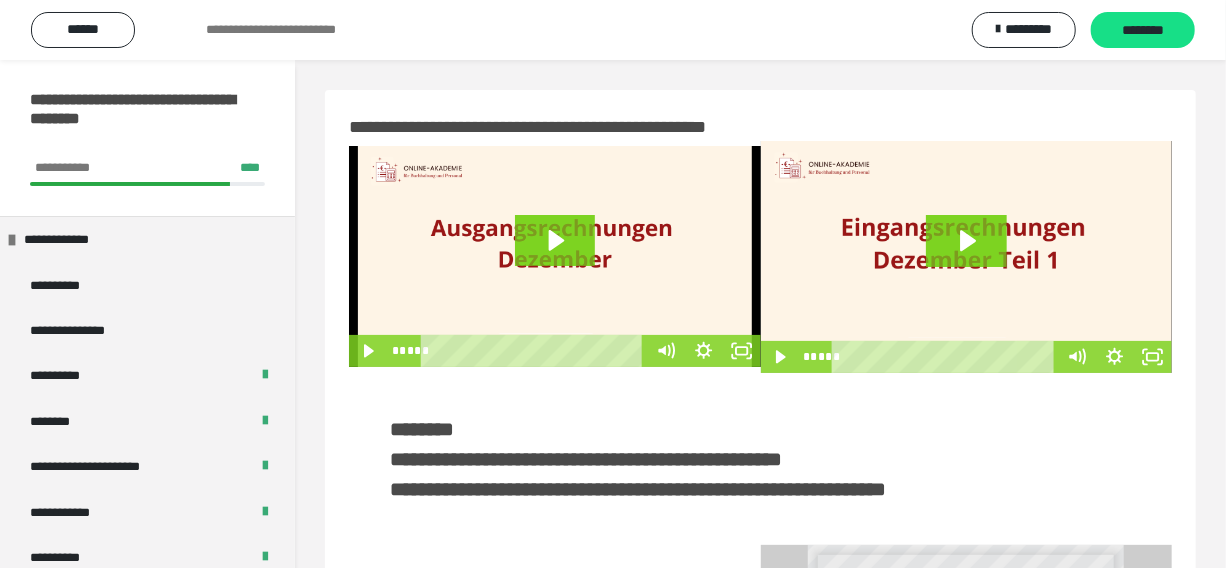 click 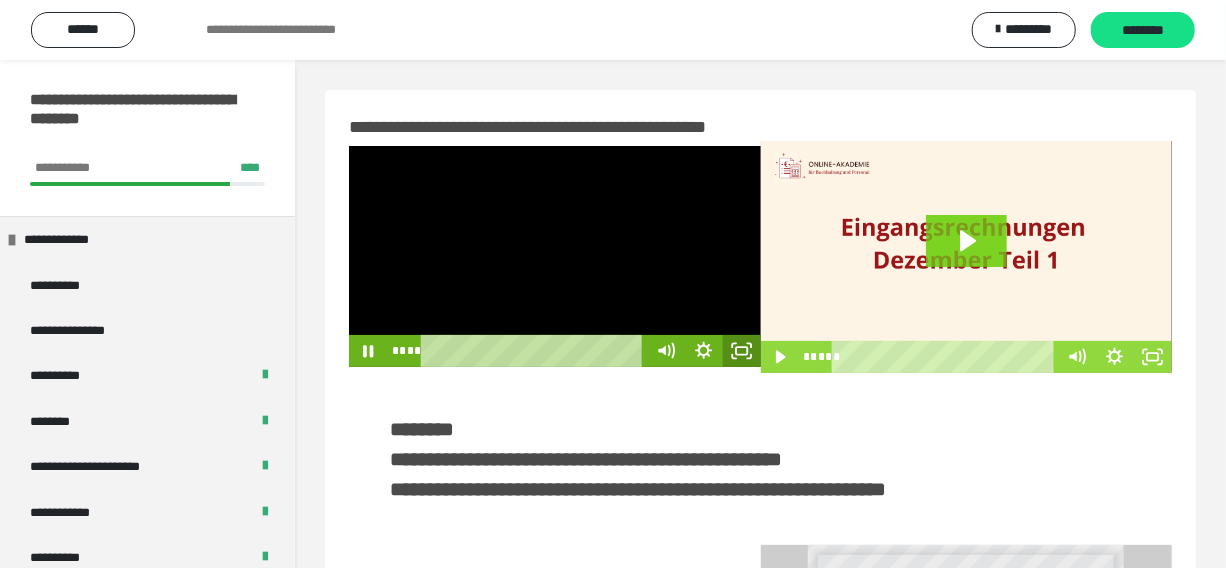click 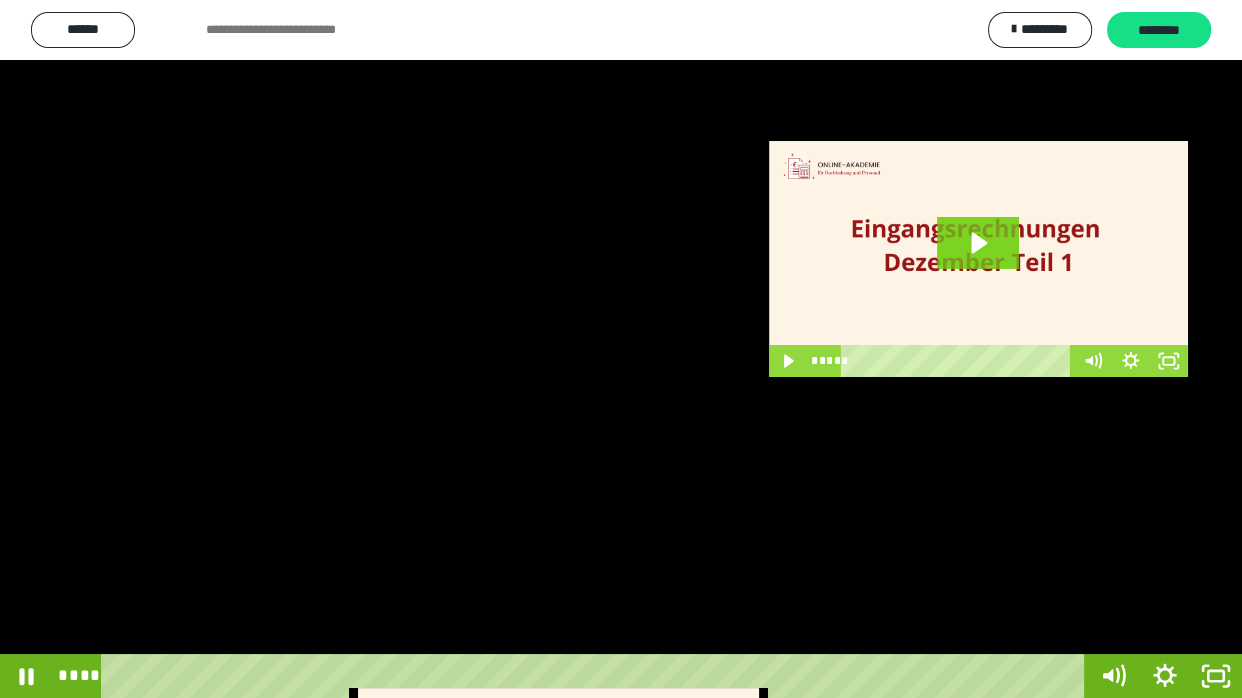 click at bounding box center [621, 349] 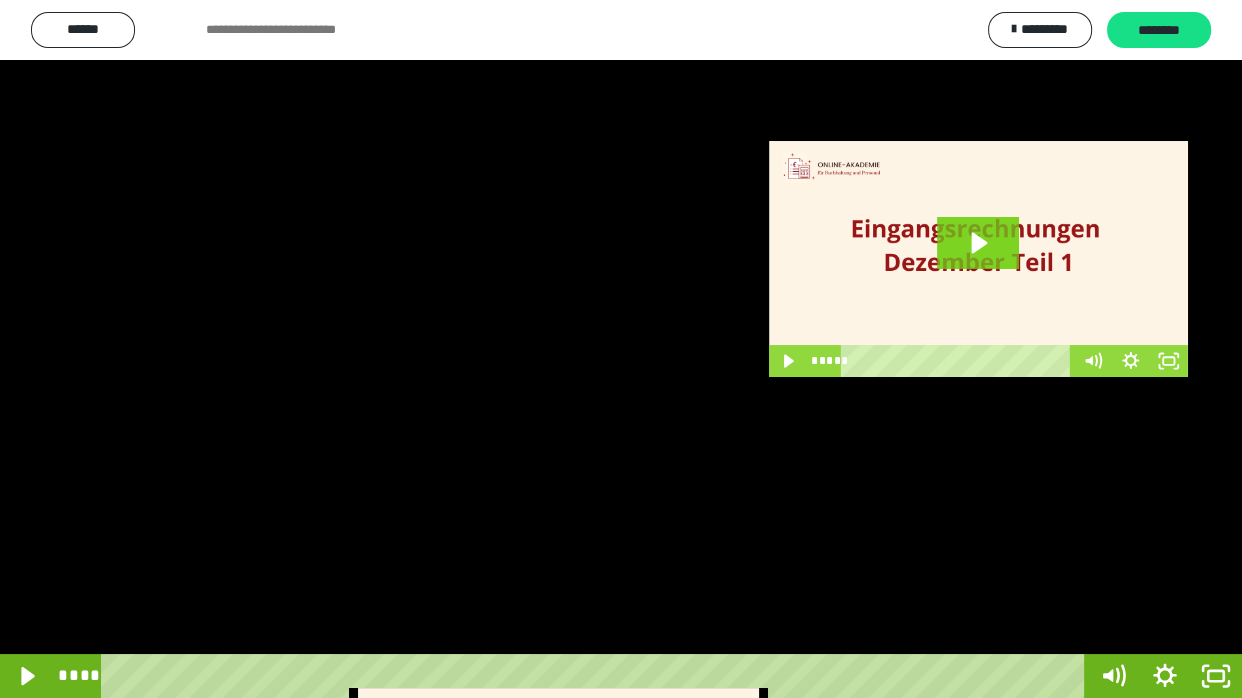 click at bounding box center [621, 349] 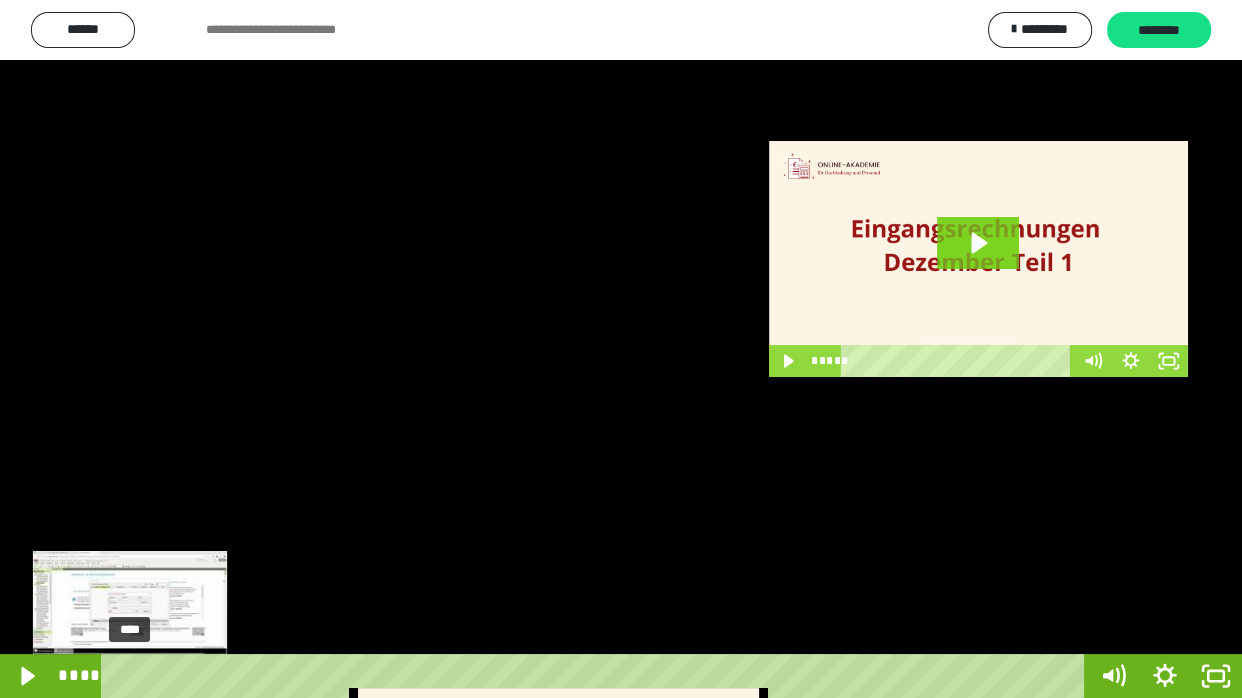click at bounding box center (130, 676) 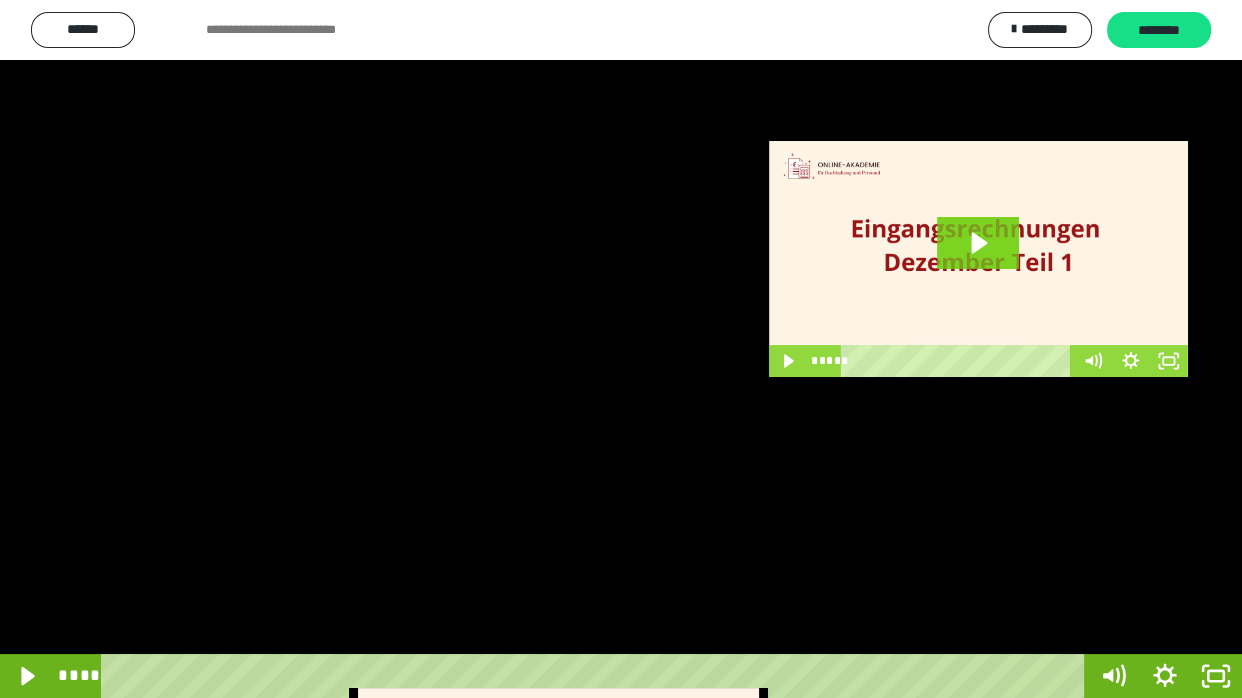 click 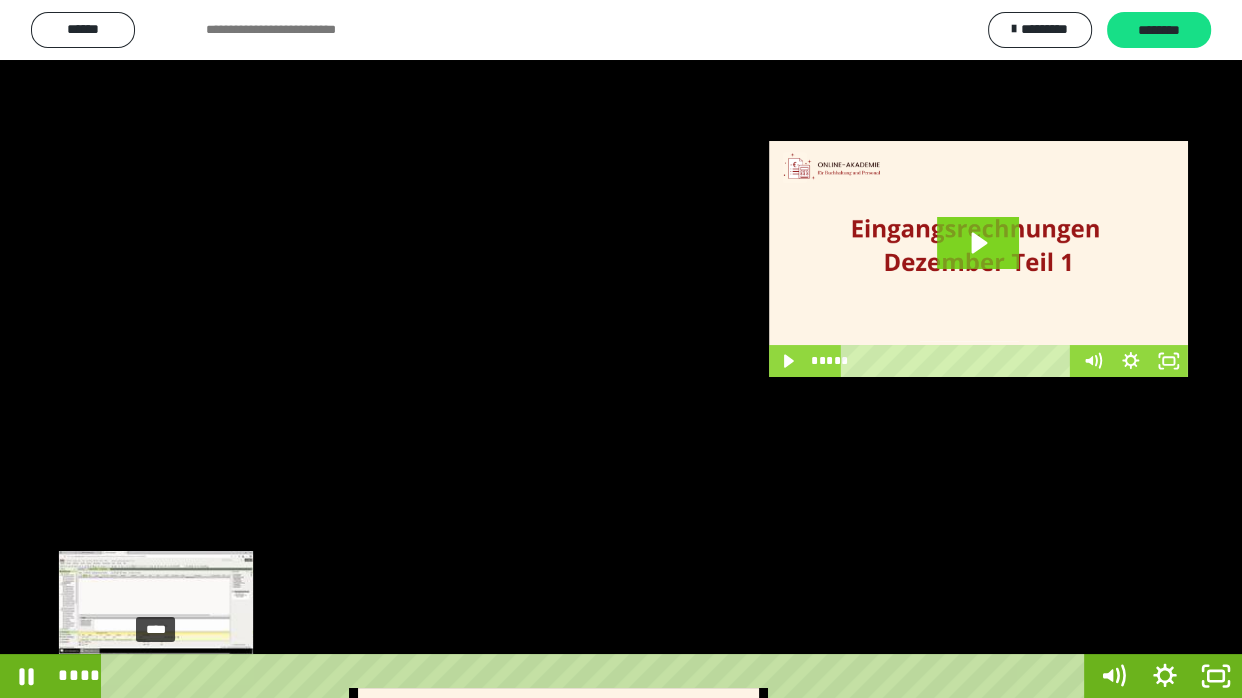 click on "****" at bounding box center (597, 676) 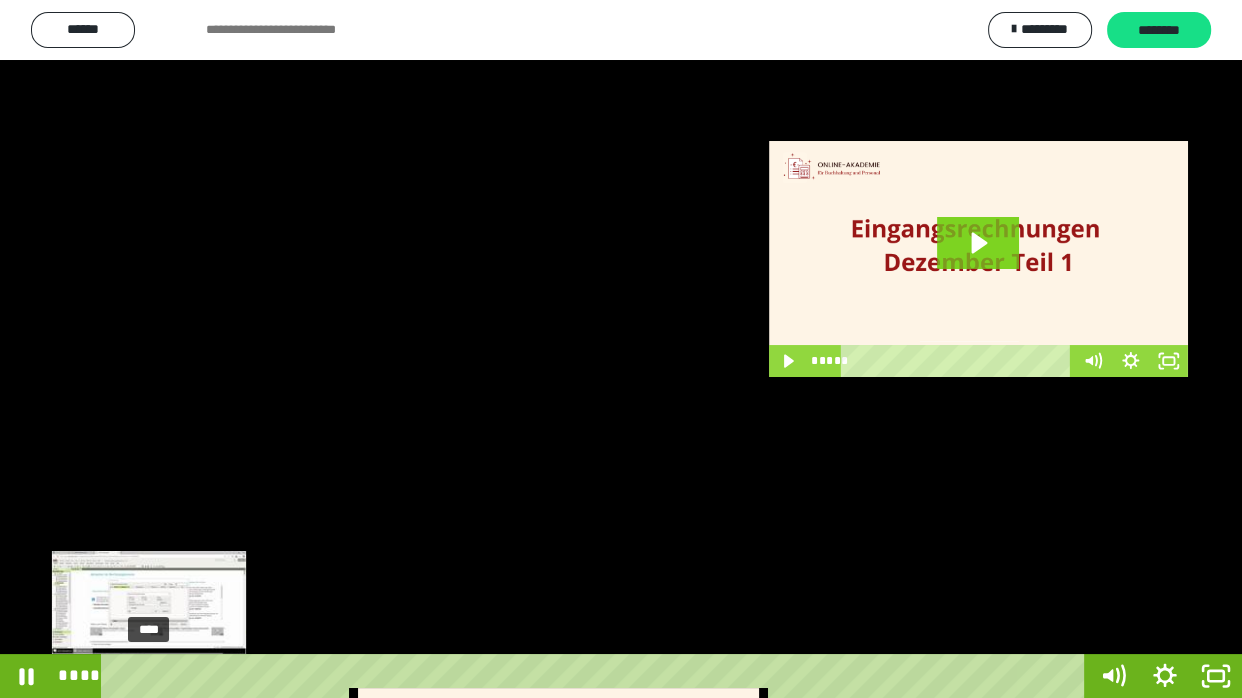 click at bounding box center (156, 676) 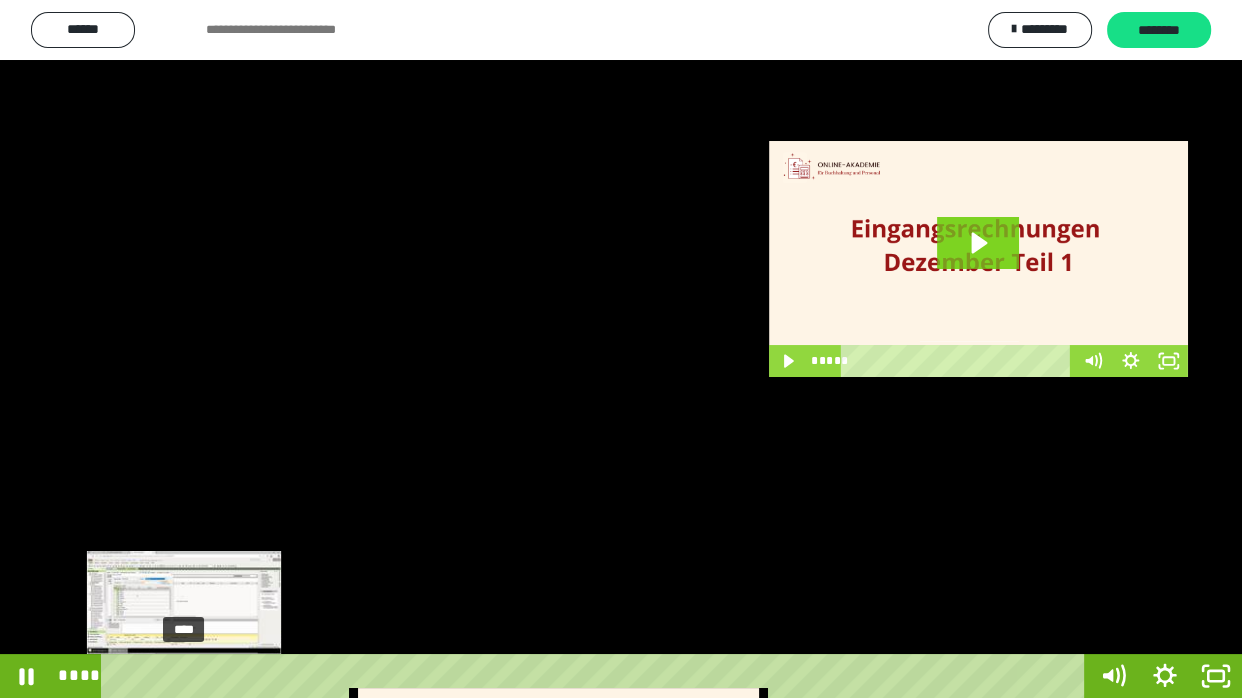 click on "****" at bounding box center (597, 676) 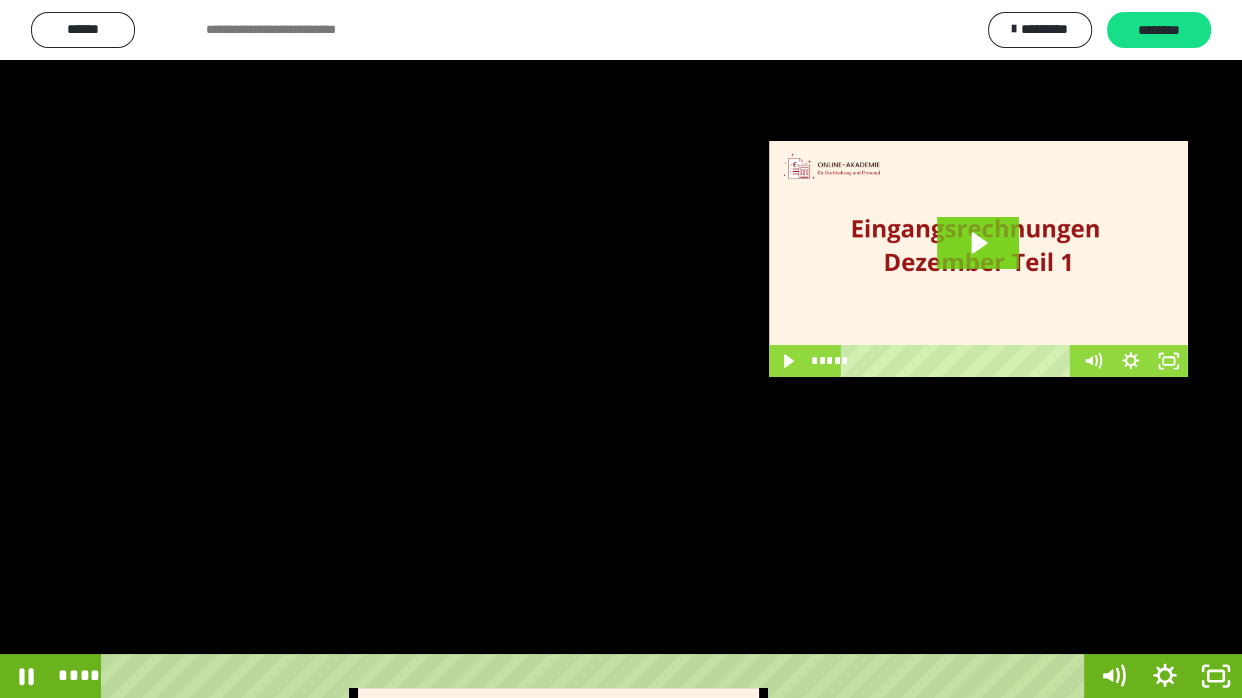 click at bounding box center [621, 349] 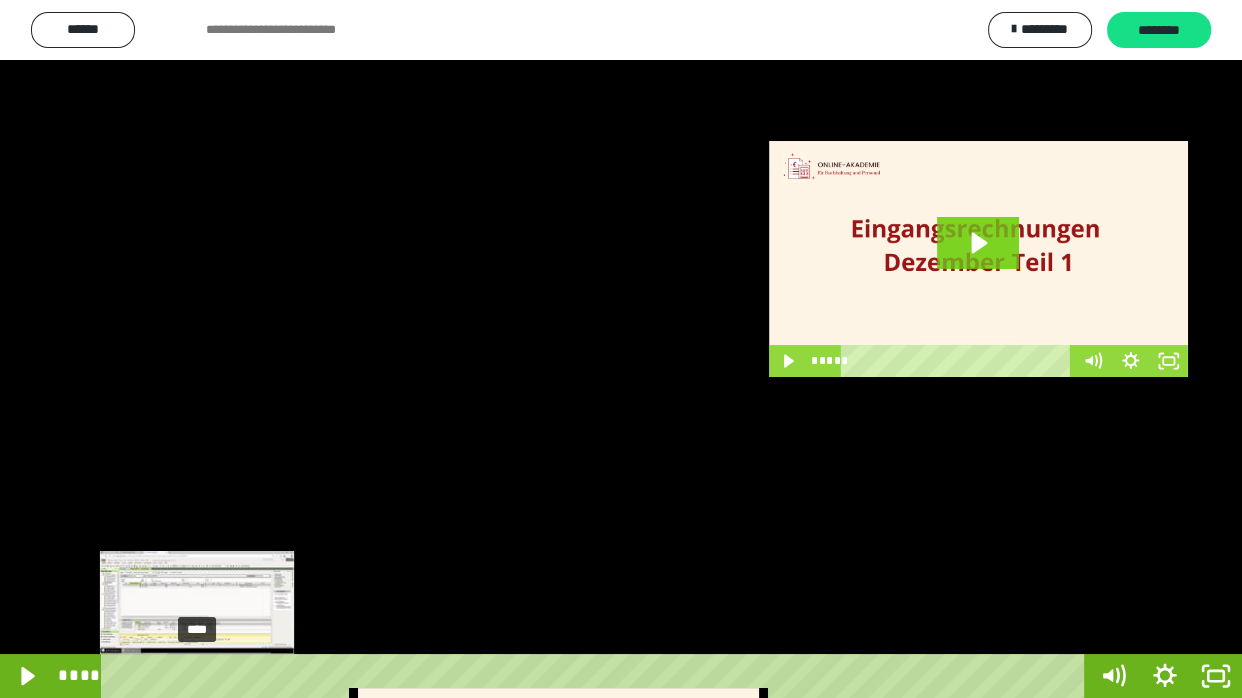 click on "****" at bounding box center (597, 676) 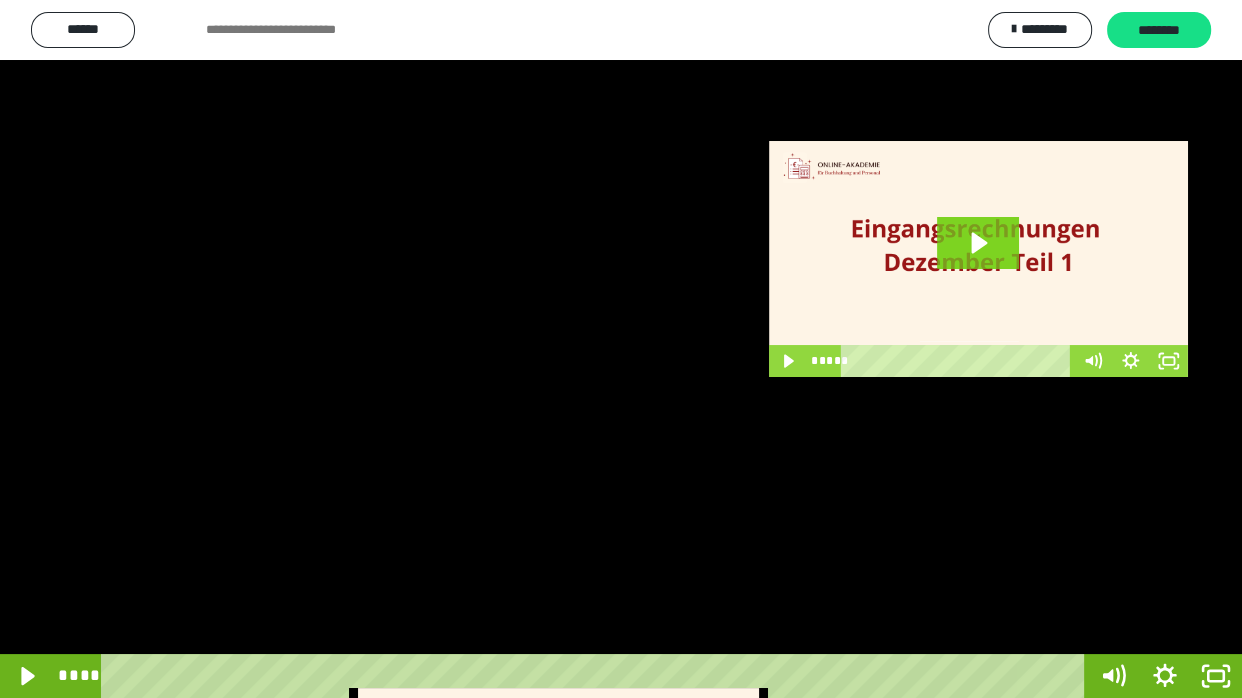 click at bounding box center [621, 349] 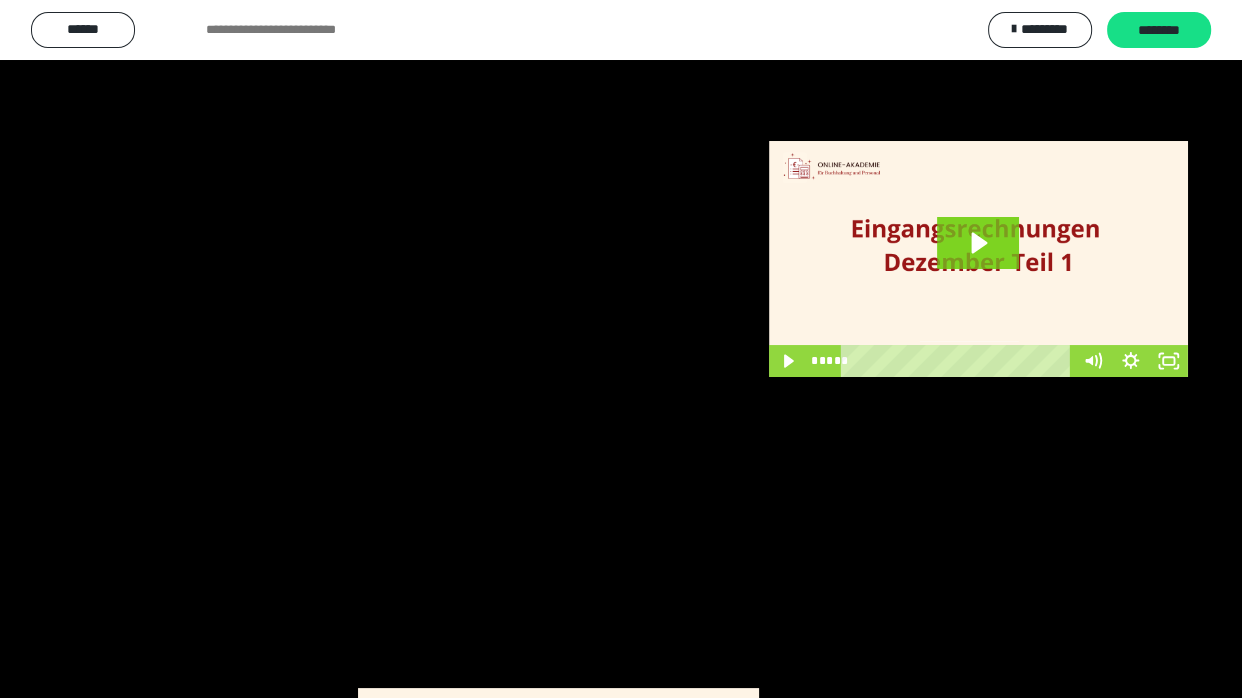 click at bounding box center [621, 349] 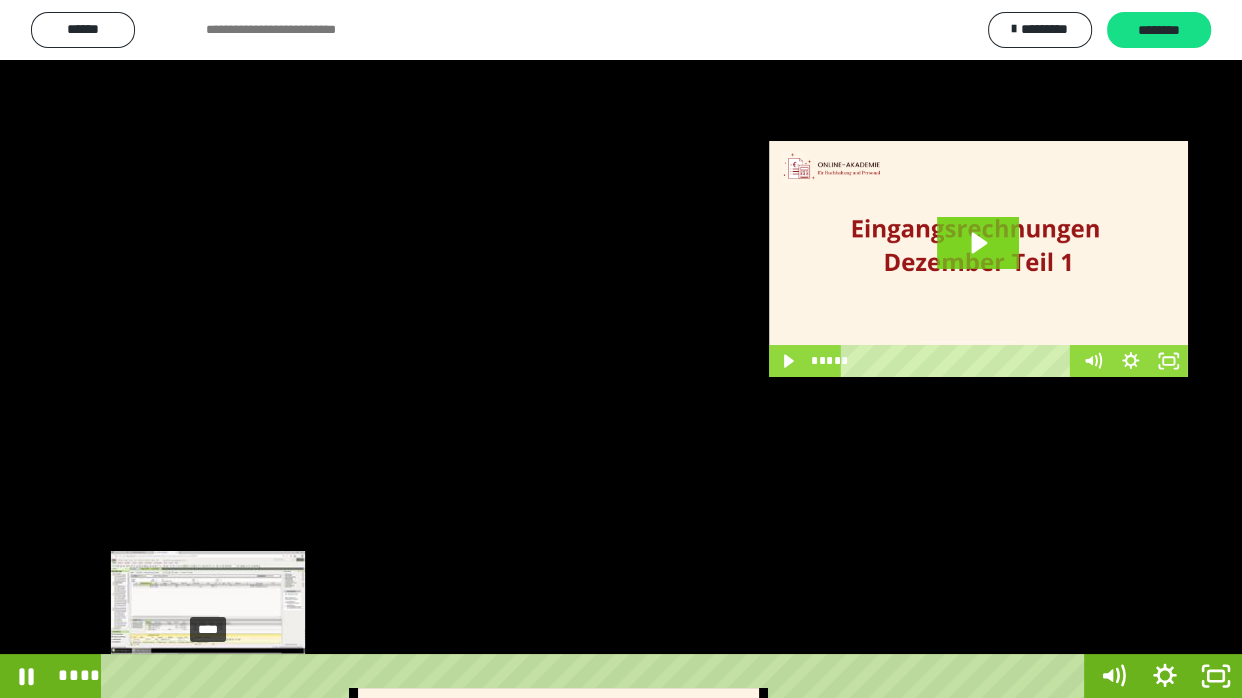 click on "****" at bounding box center [597, 676] 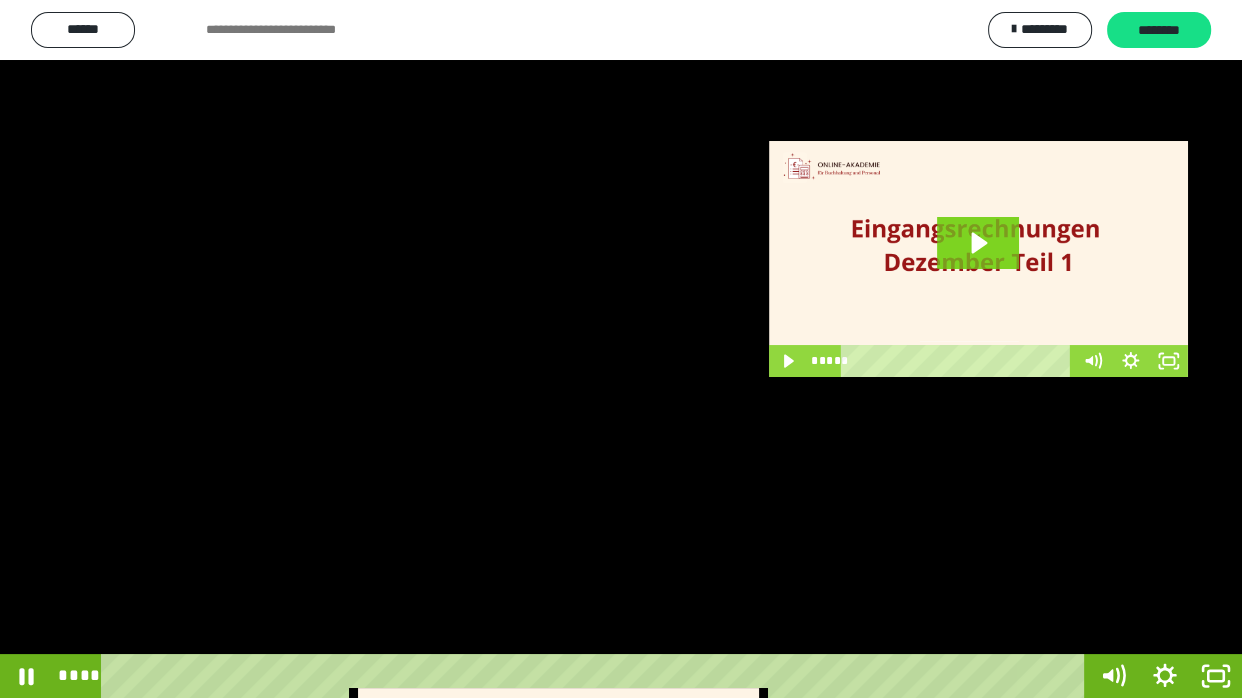 click at bounding box center (621, 349) 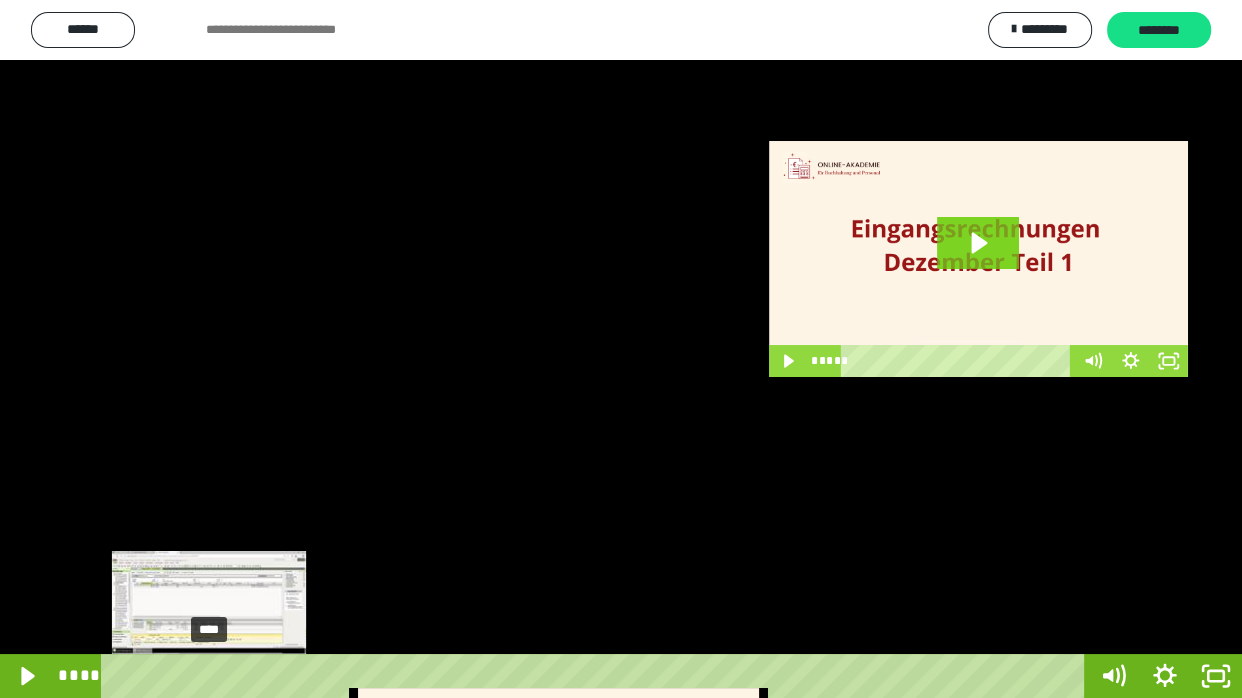 click on "****" at bounding box center [597, 676] 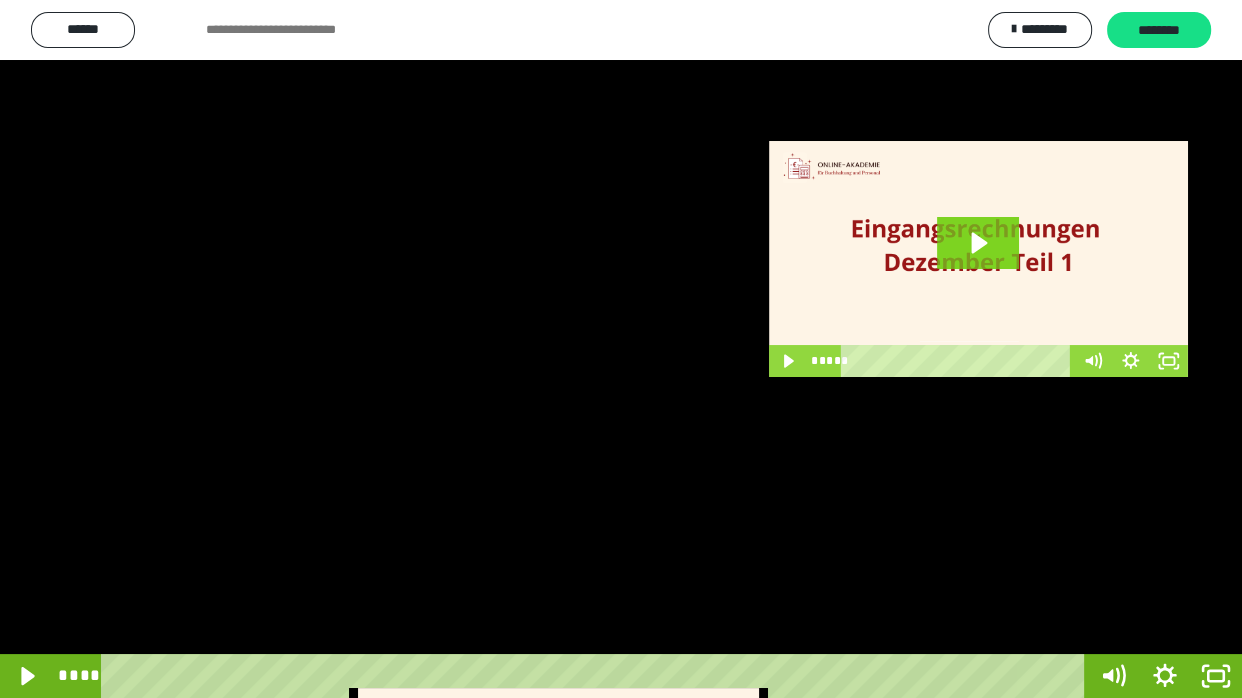 click at bounding box center (621, 349) 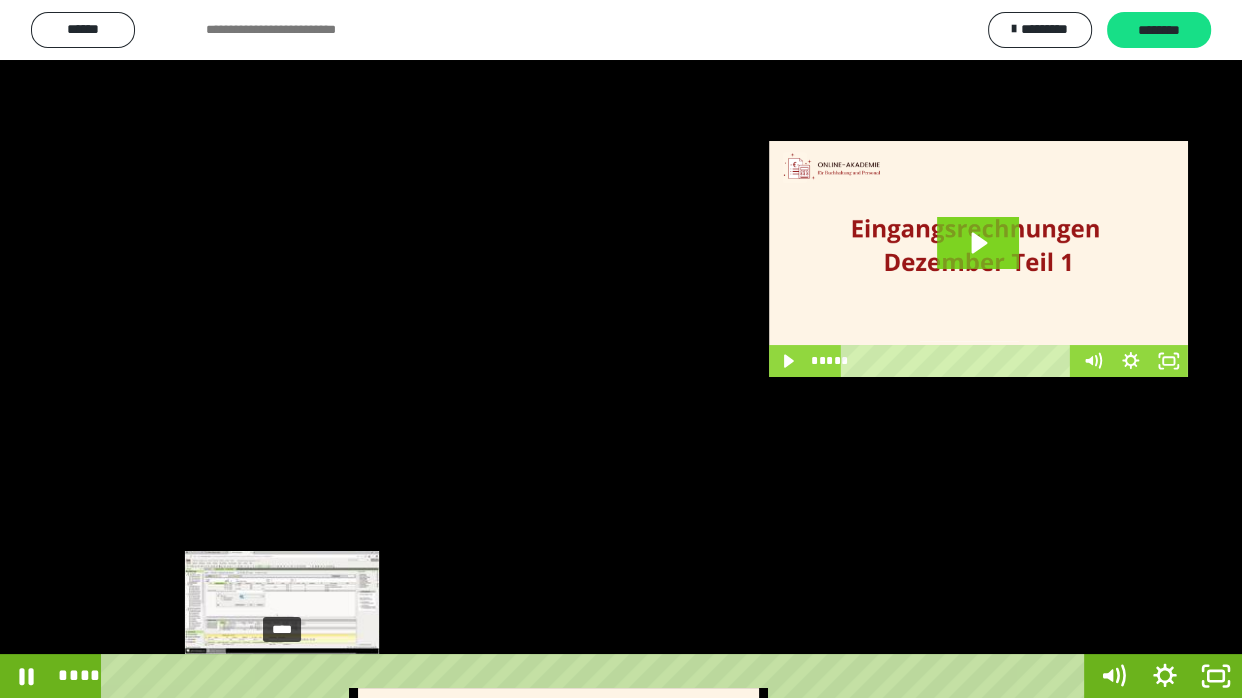 click on "****" at bounding box center [597, 676] 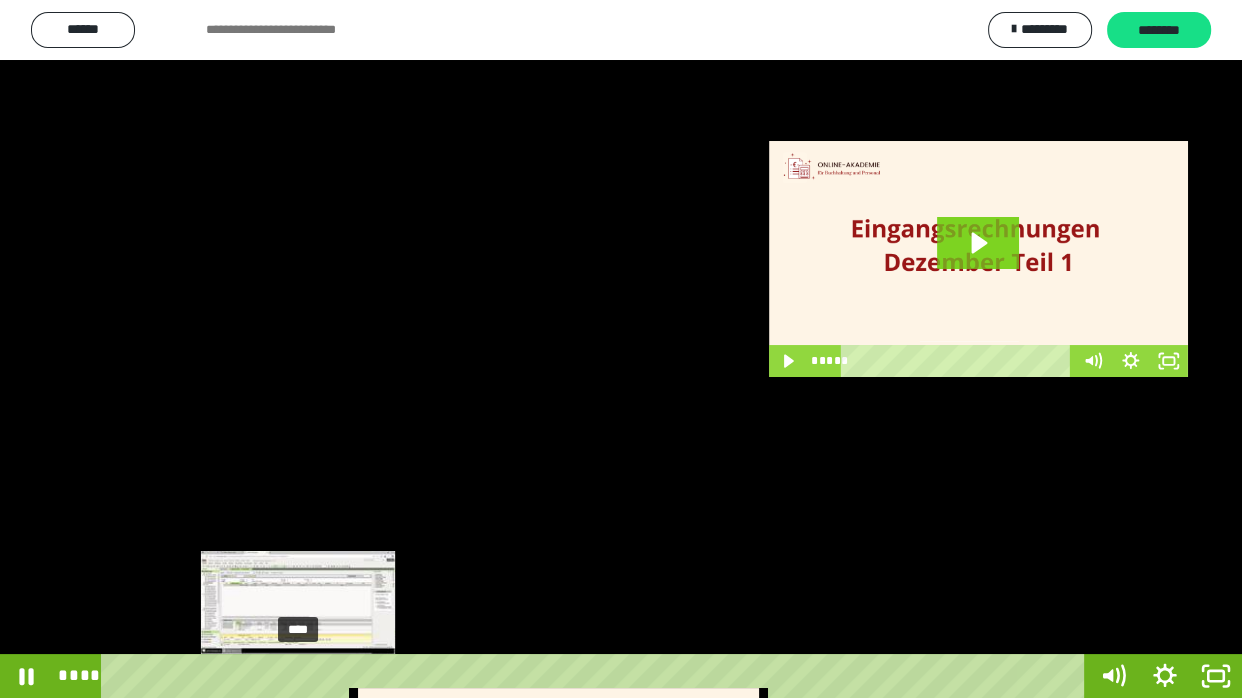 click on "****" at bounding box center (597, 676) 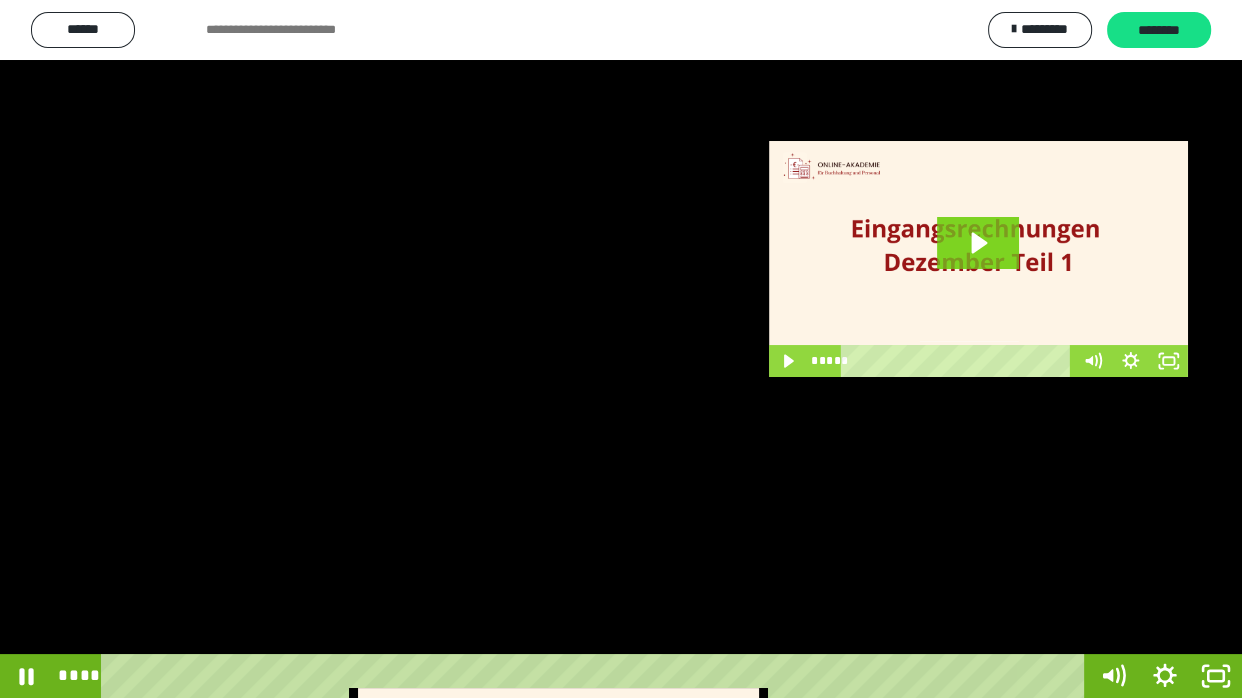 click at bounding box center (621, 349) 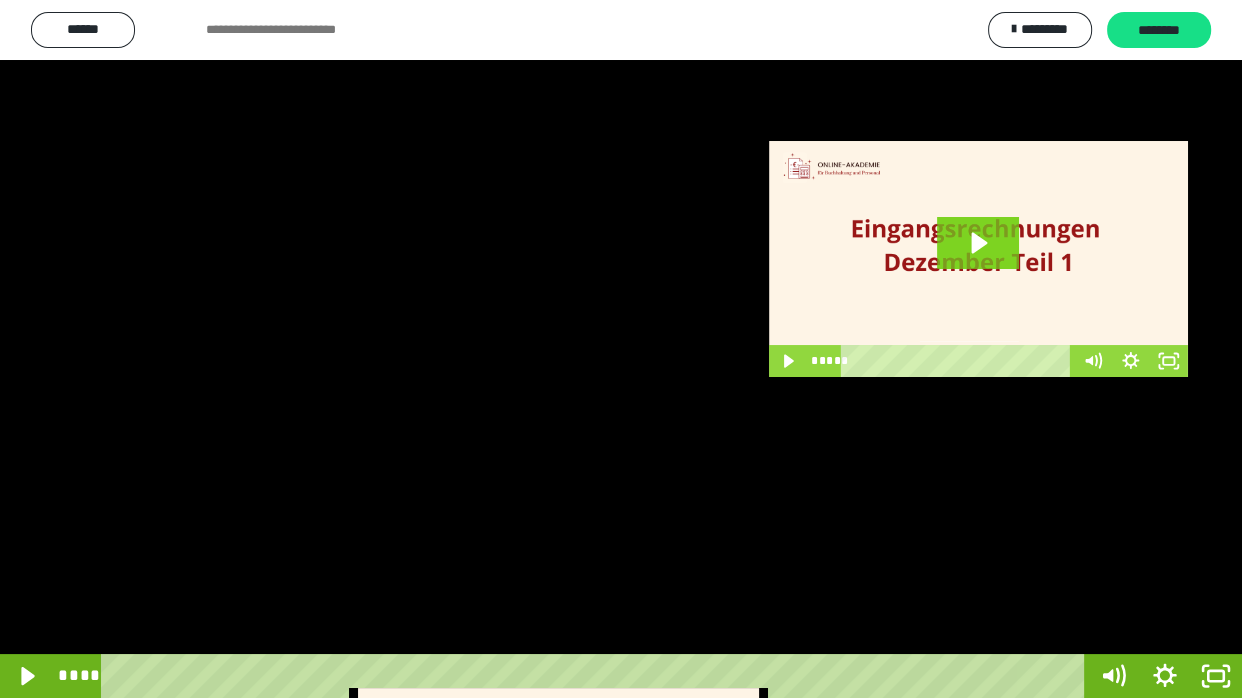 click at bounding box center [621, 349] 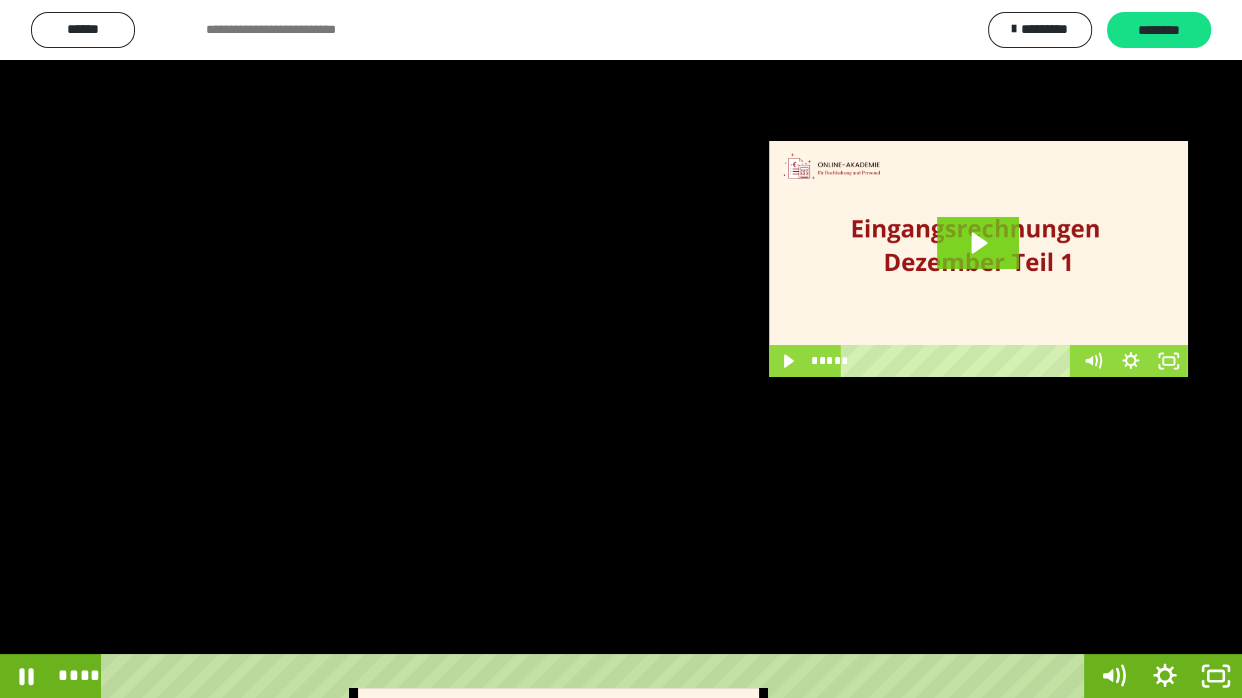 click at bounding box center [621, 349] 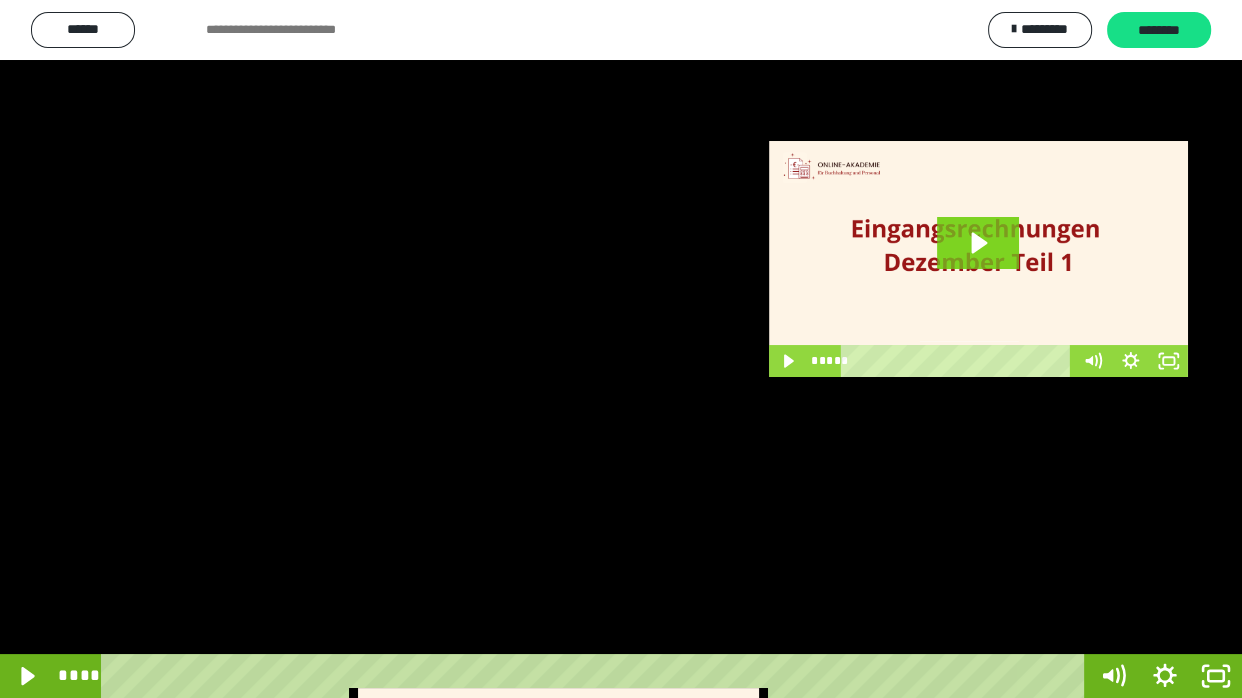click at bounding box center [621, 349] 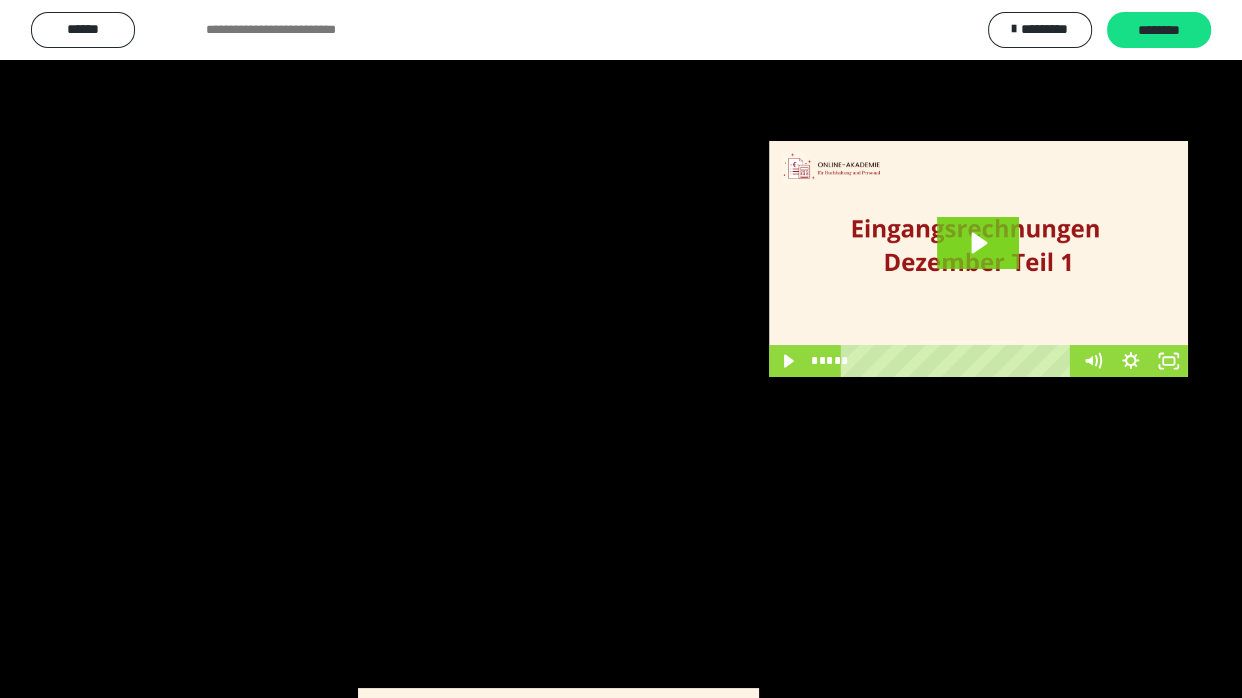 click at bounding box center [621, 349] 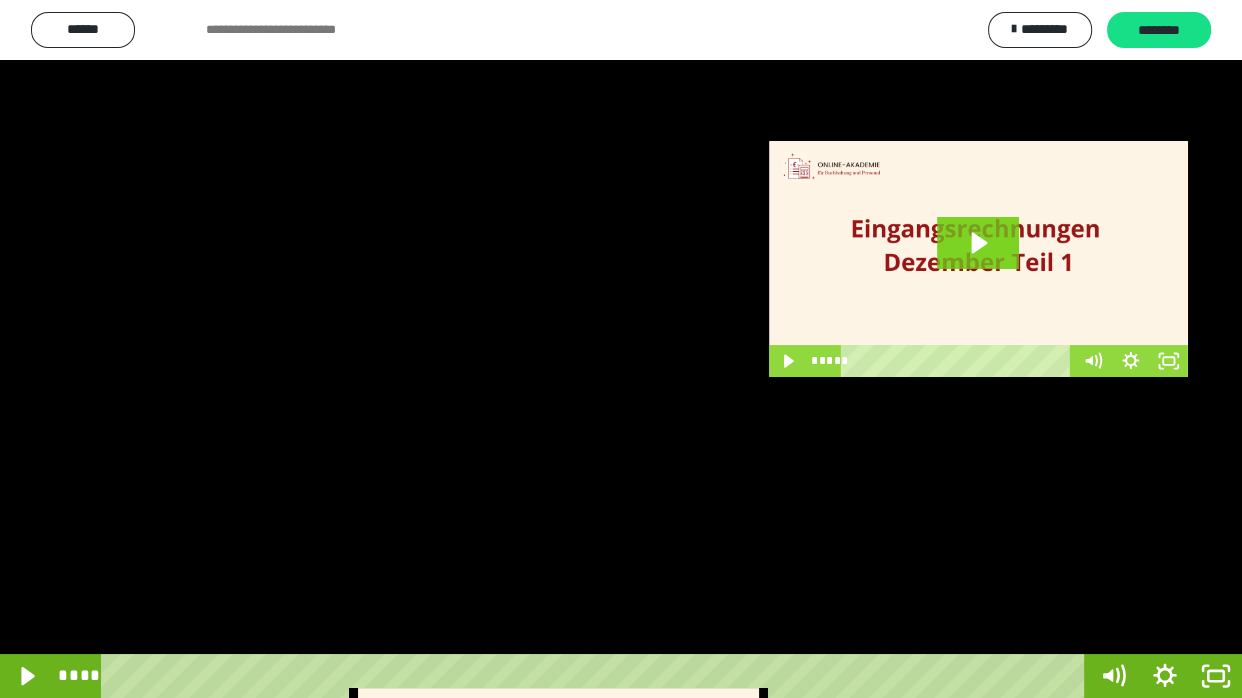 click at bounding box center [621, 349] 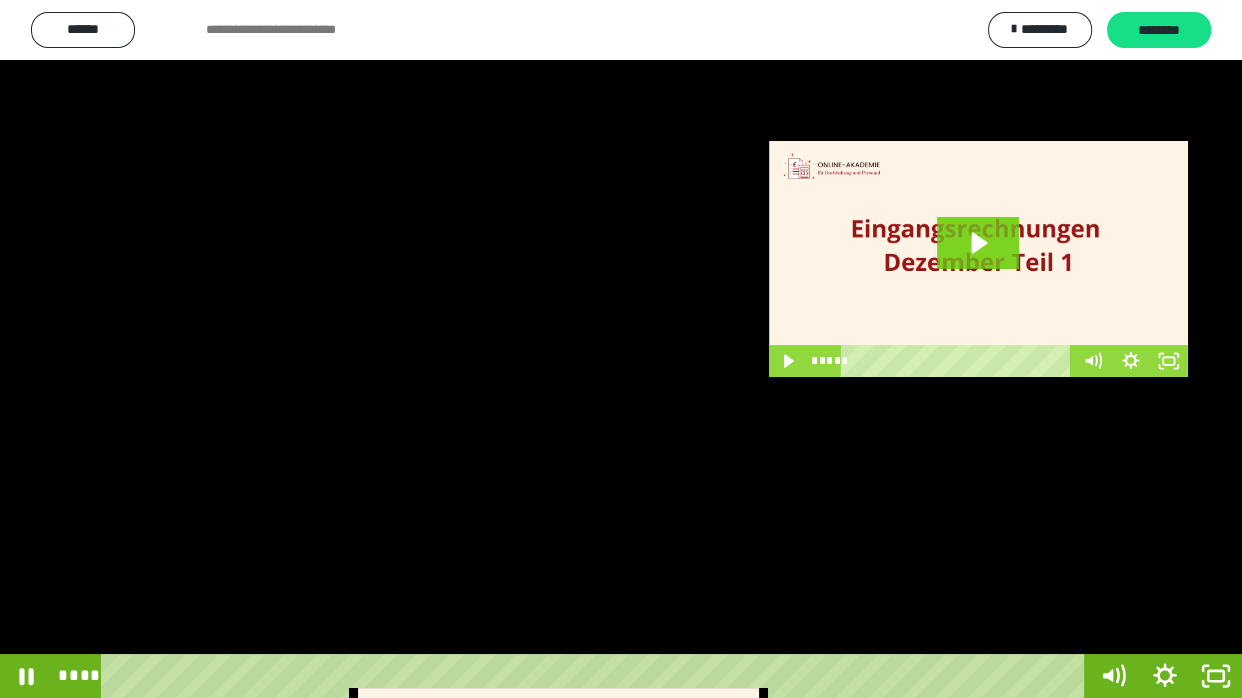 click at bounding box center [621, 349] 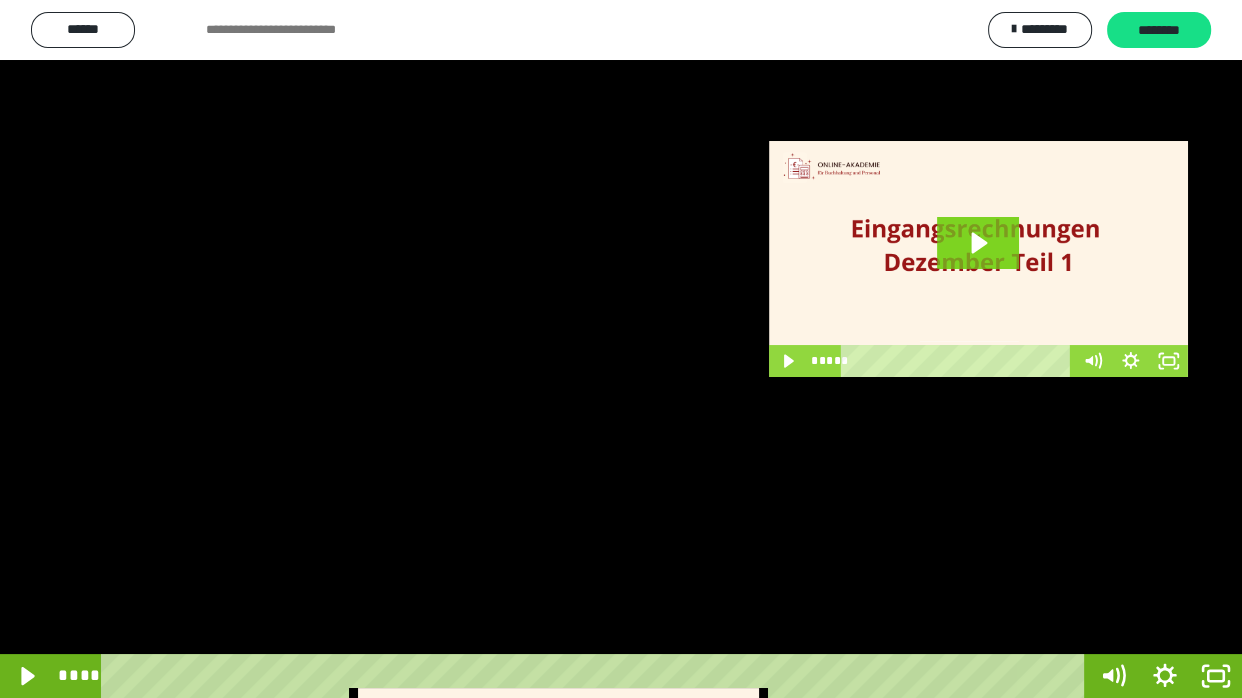 click at bounding box center (621, 349) 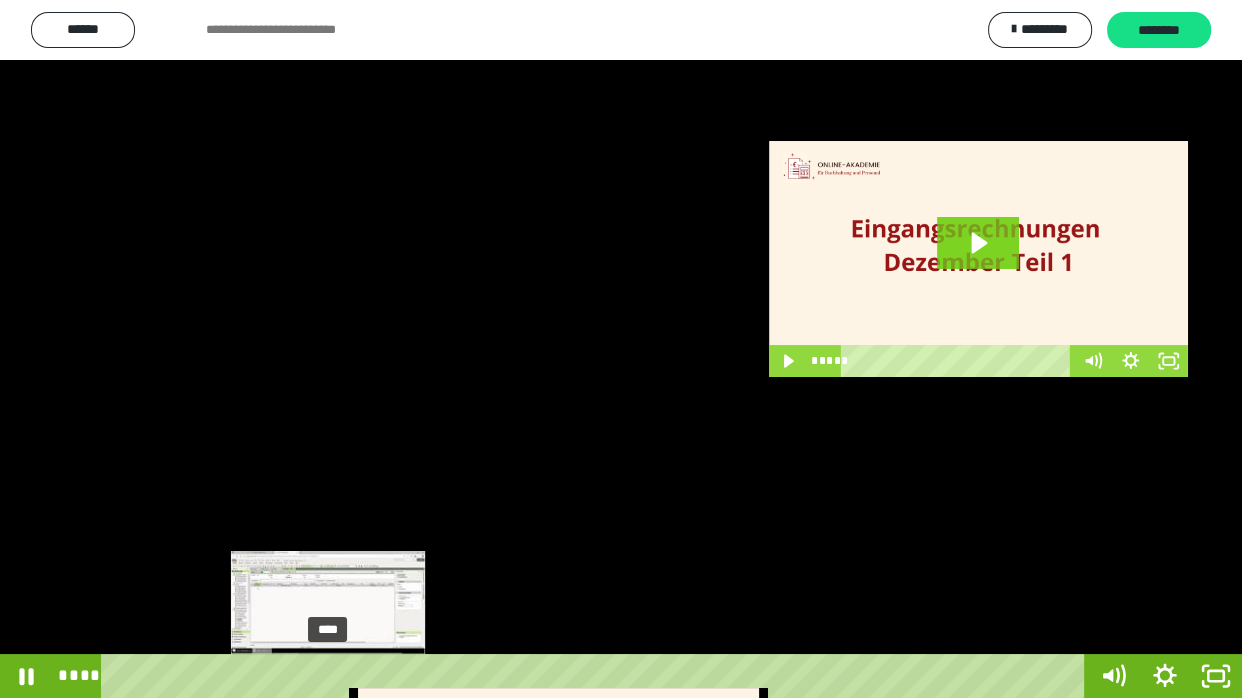 click on "****" at bounding box center [597, 676] 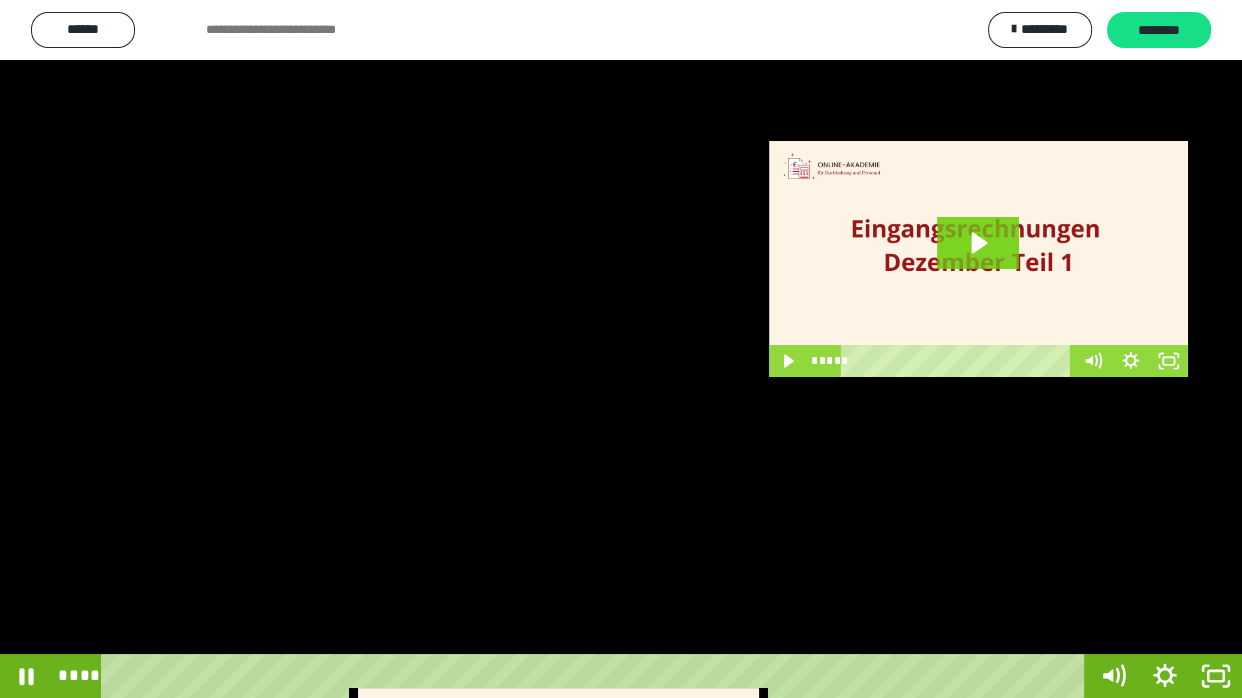 click at bounding box center (621, 349) 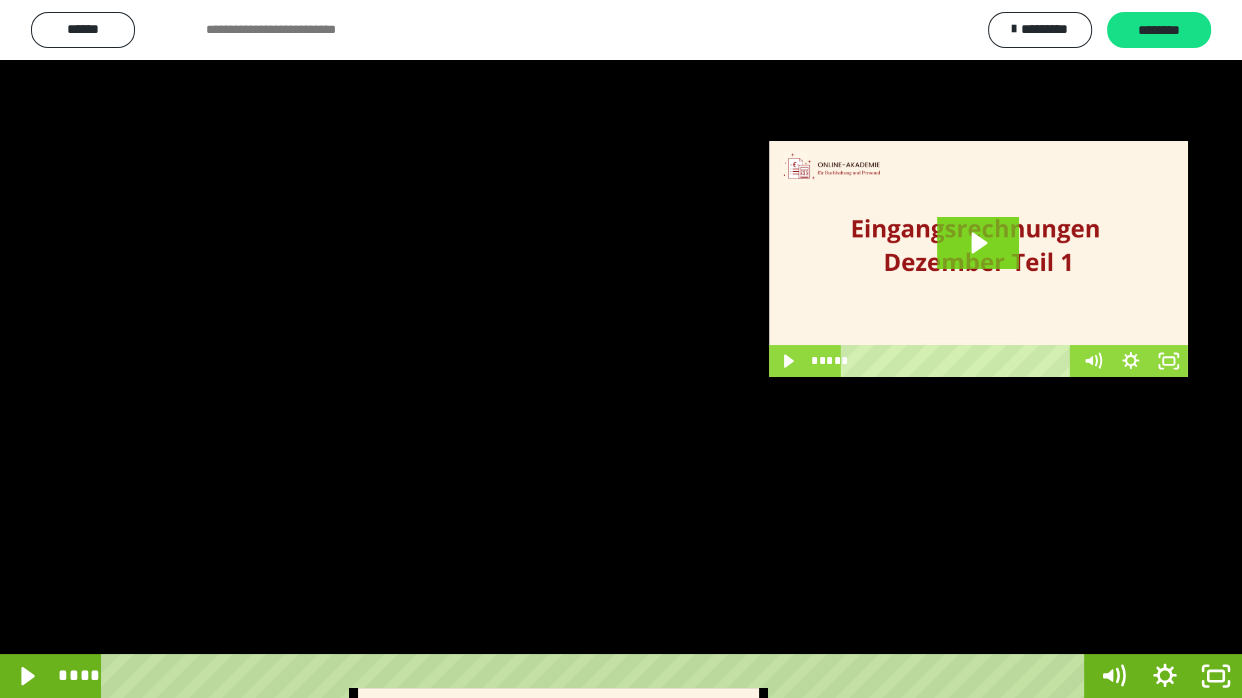 click at bounding box center (621, 349) 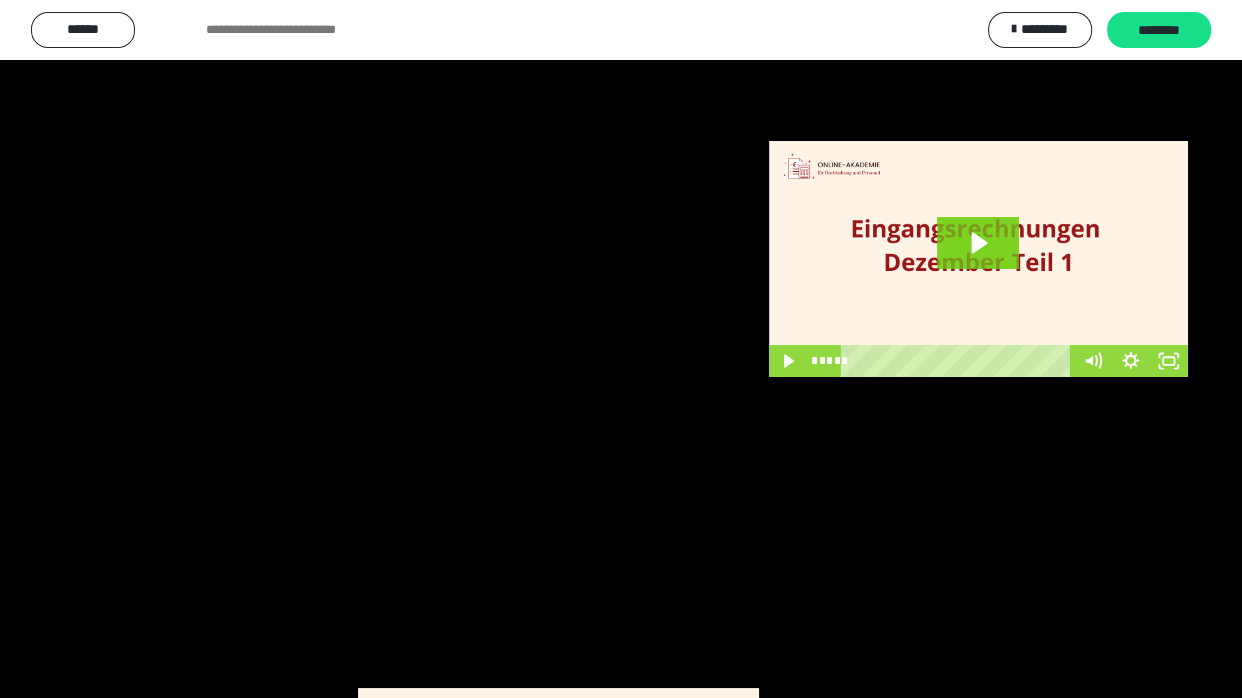 click at bounding box center (621, 349) 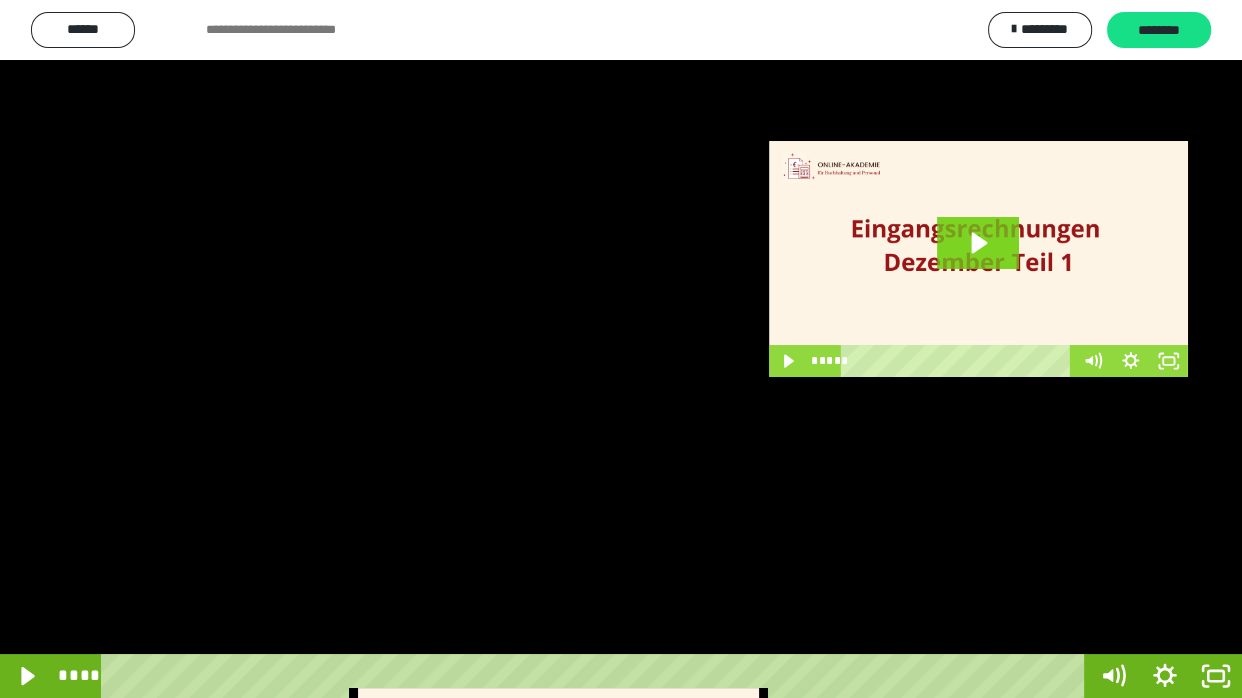 click at bounding box center (621, 349) 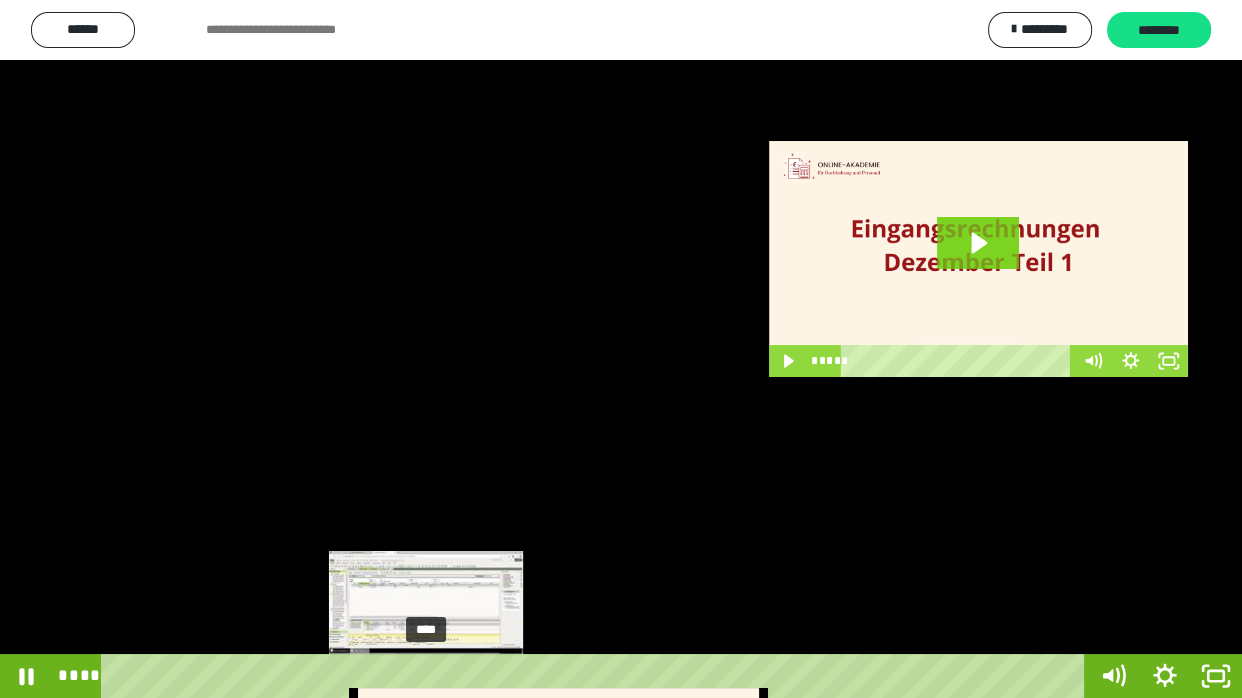 click on "****" at bounding box center [597, 676] 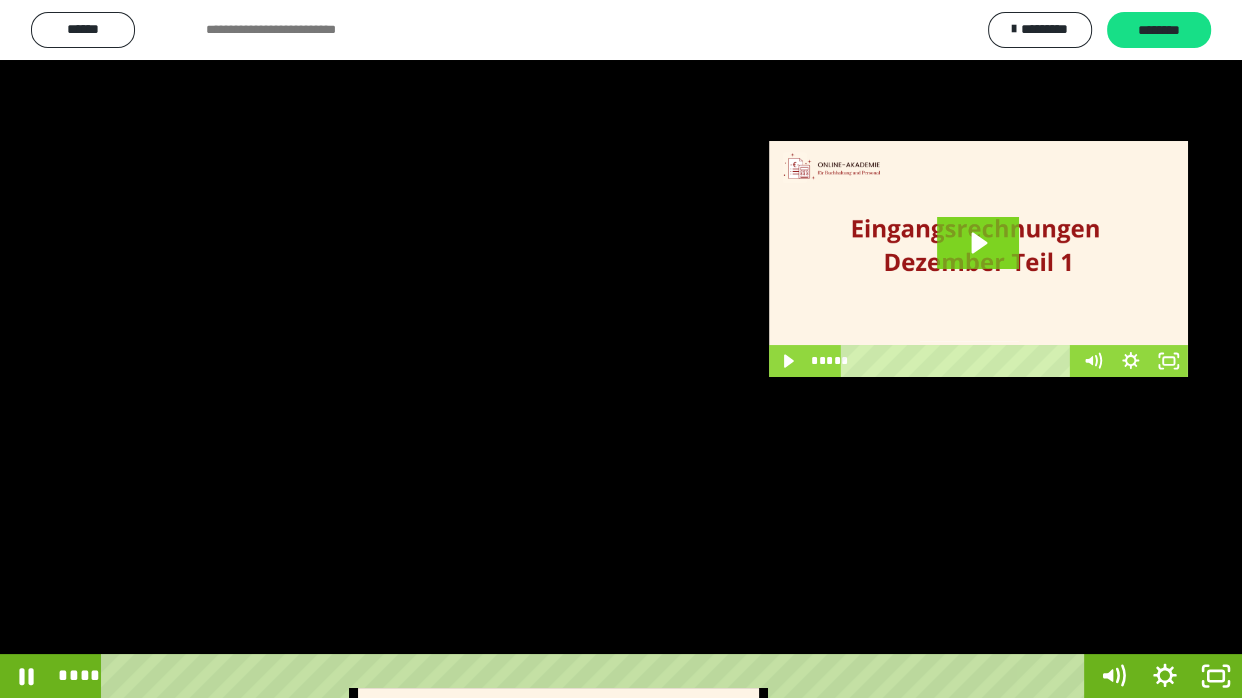 click at bounding box center [621, 349] 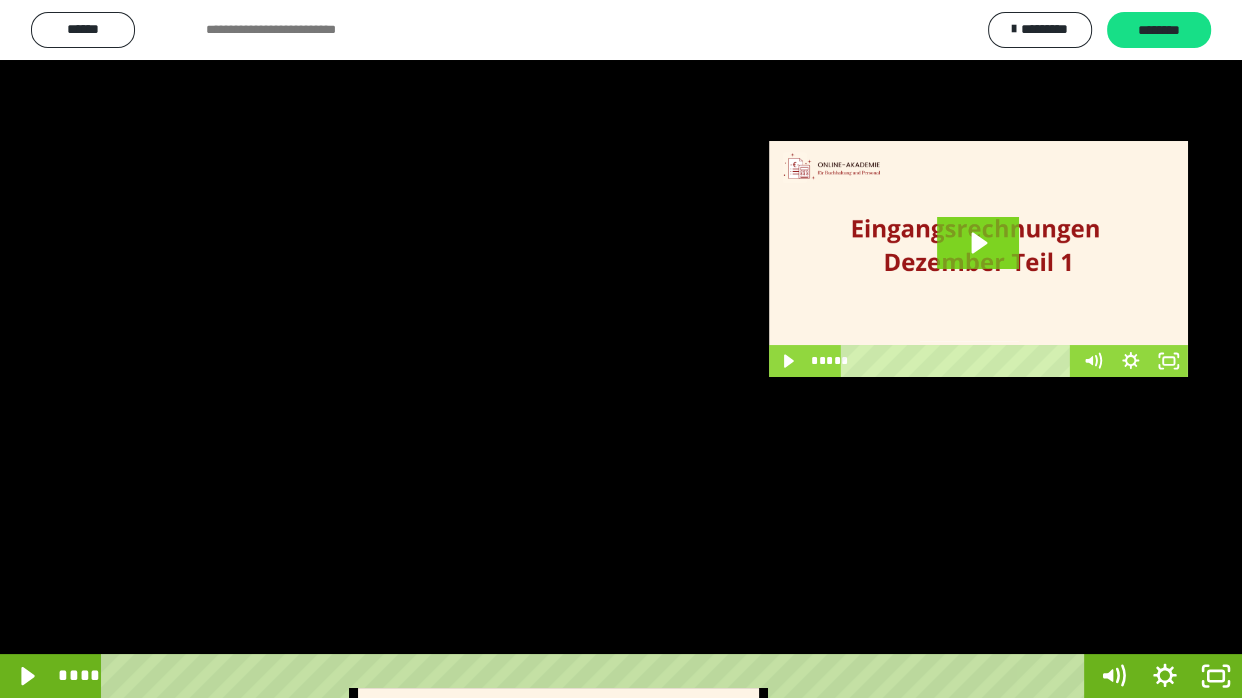 click at bounding box center [621, 349] 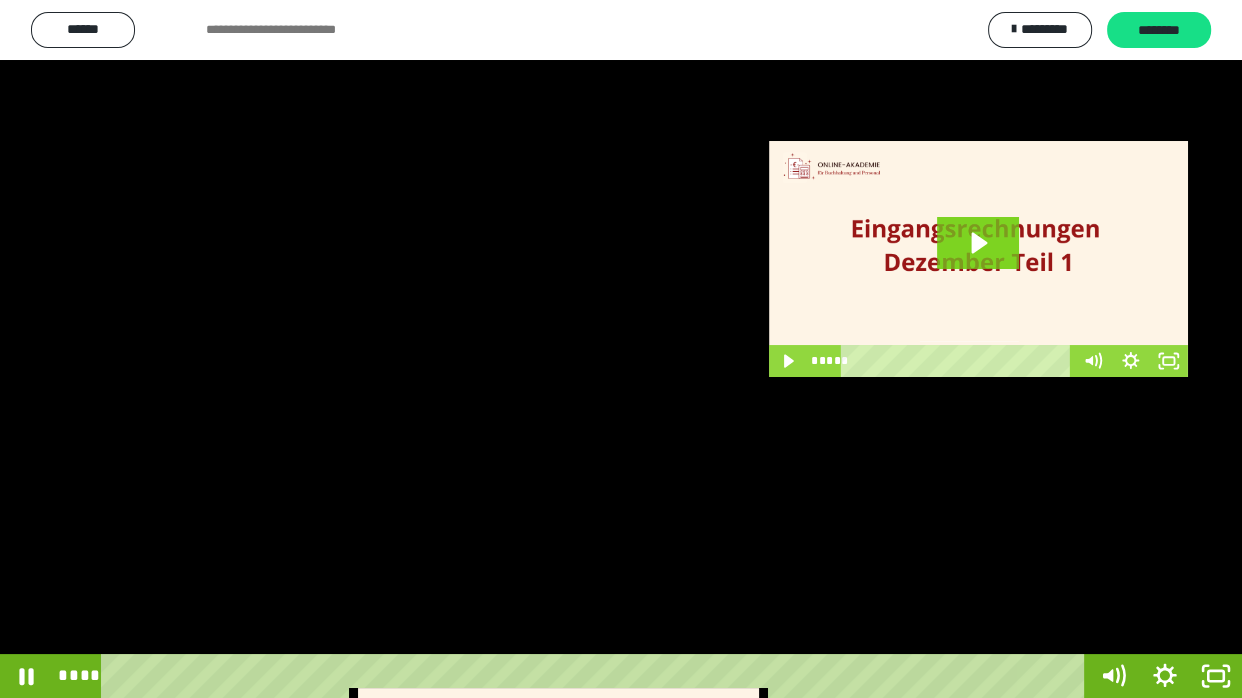 click at bounding box center (621, 349) 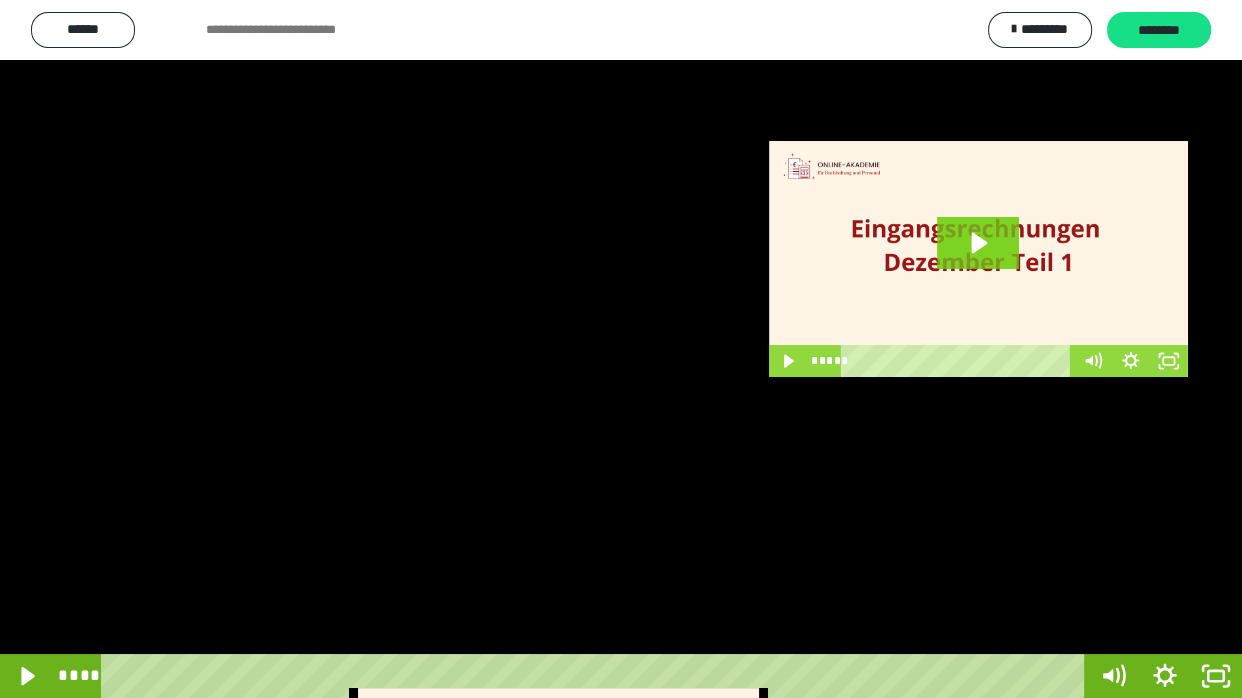 click at bounding box center (621, 349) 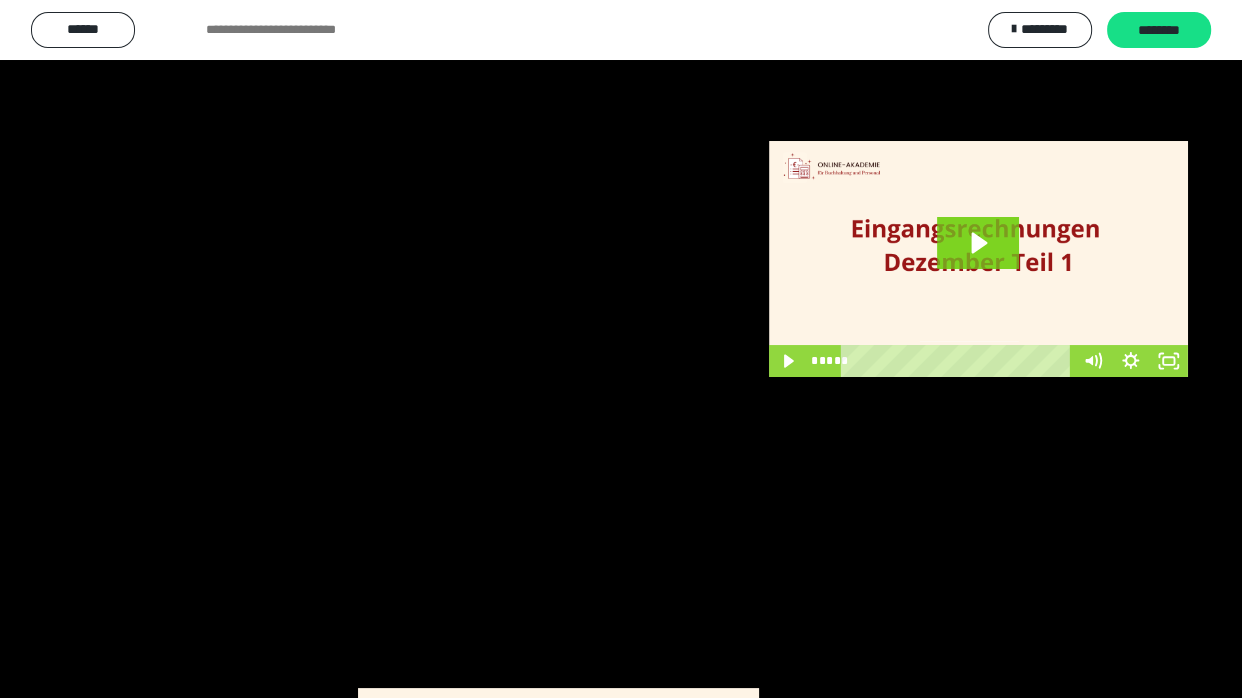 click at bounding box center (621, 349) 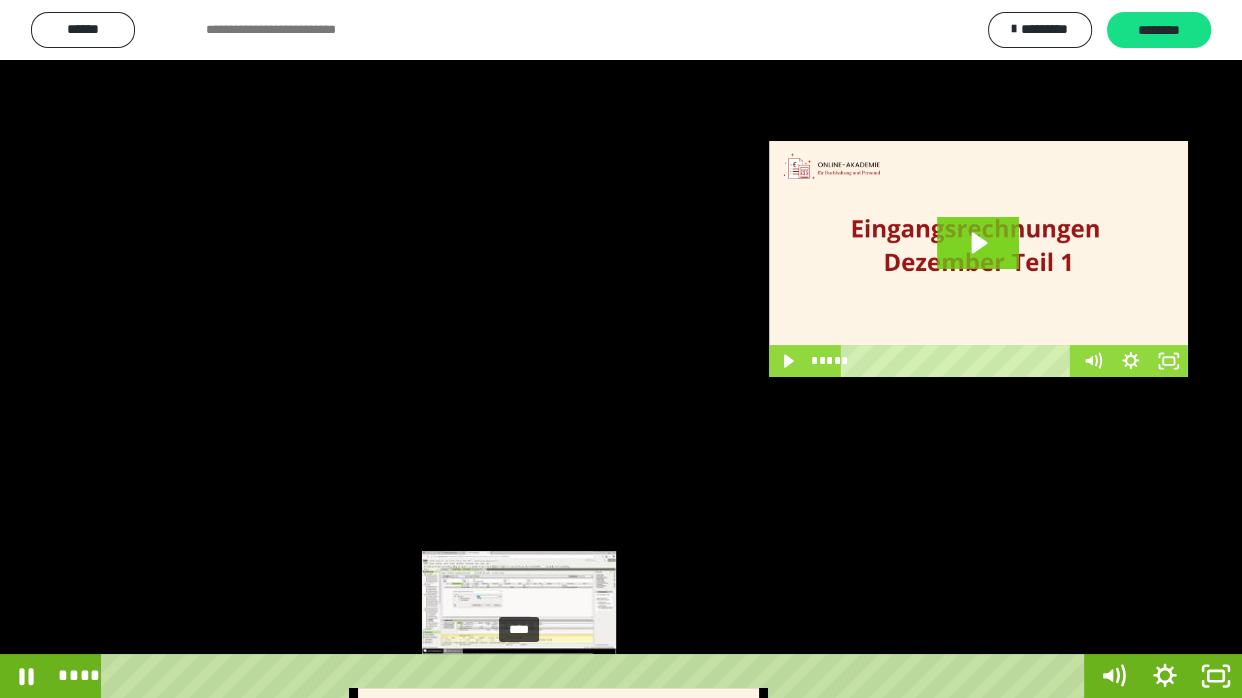 click at bounding box center [527, 676] 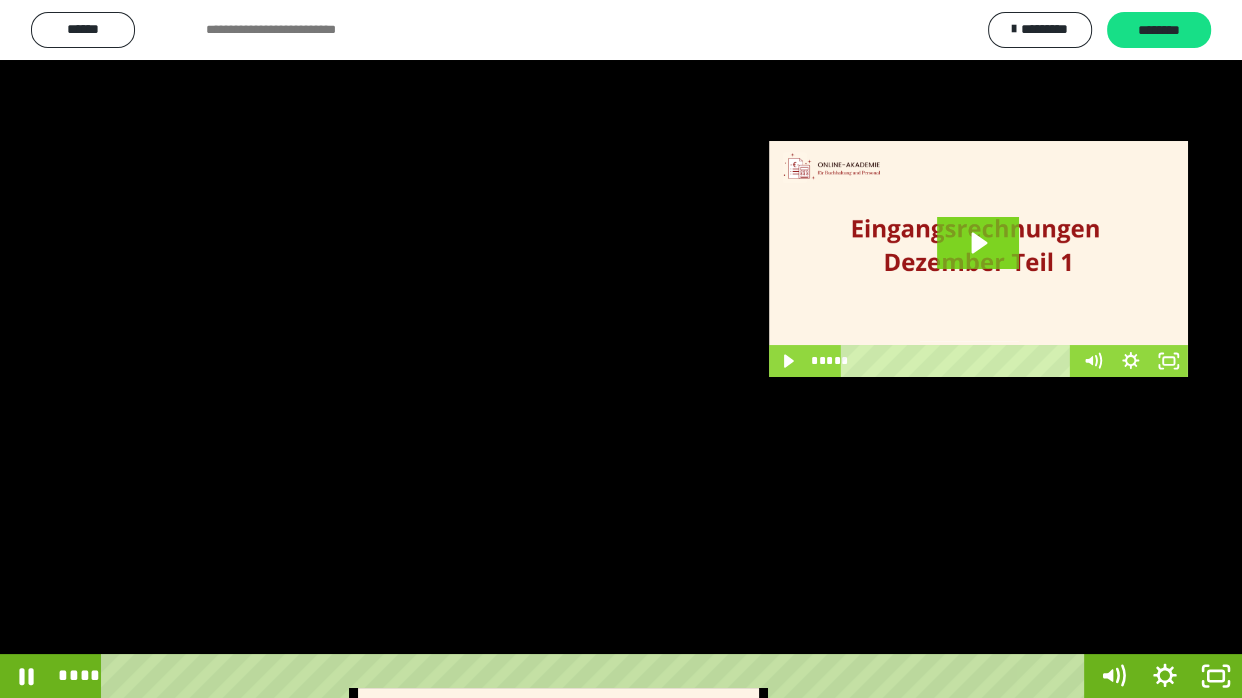 click at bounding box center (621, 349) 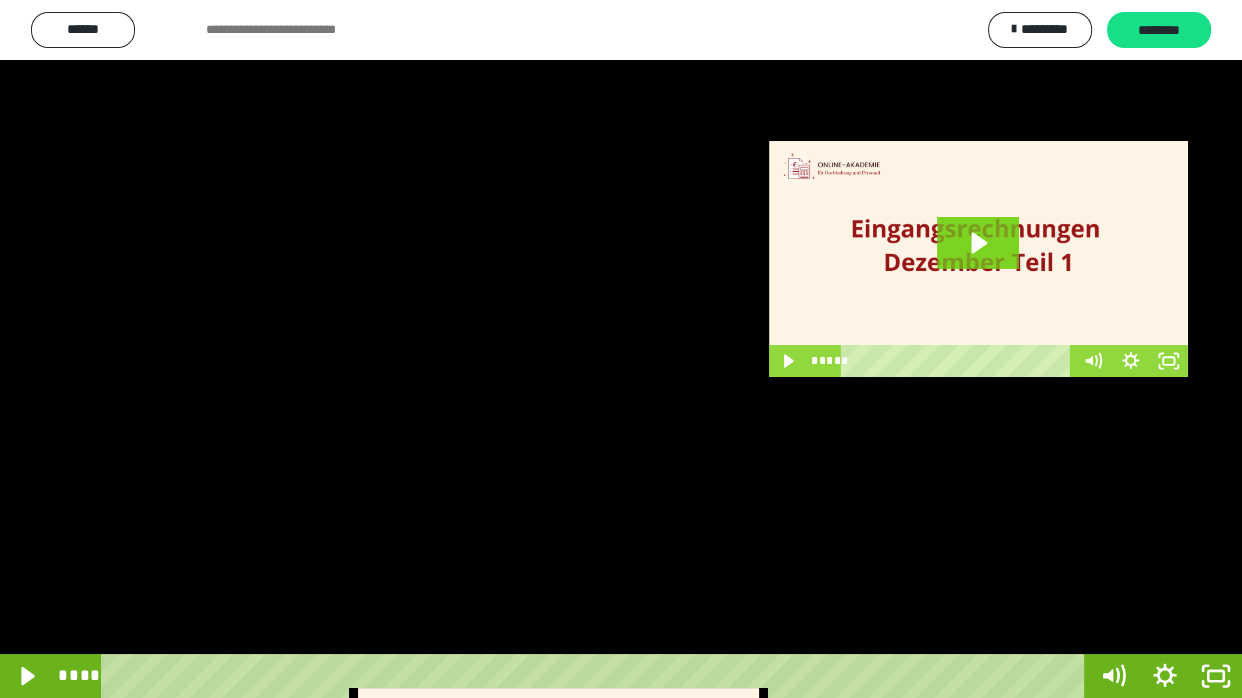 click at bounding box center [621, 349] 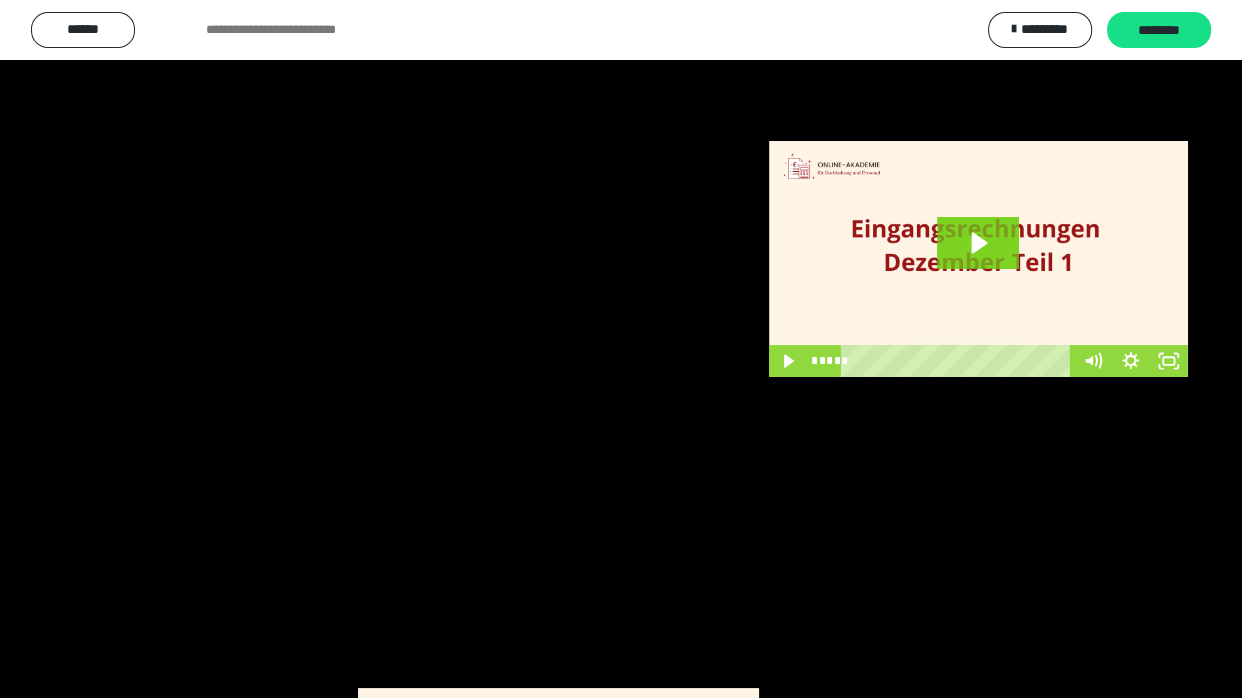 click at bounding box center [621, 349] 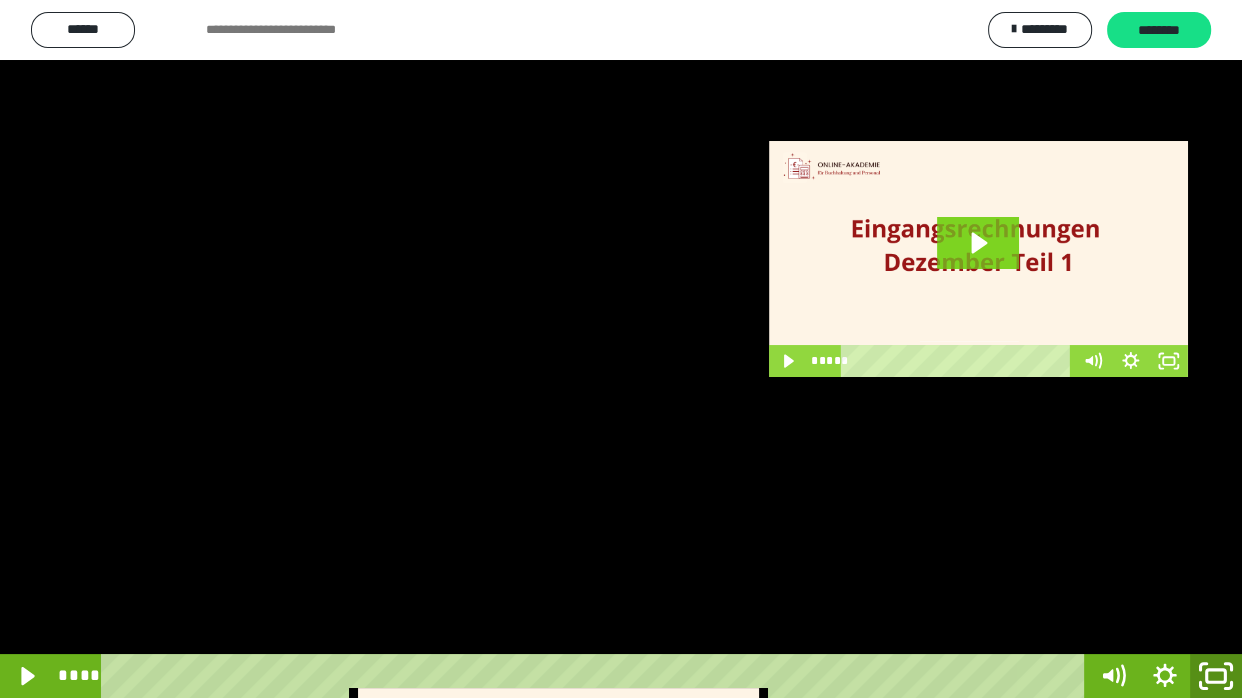click 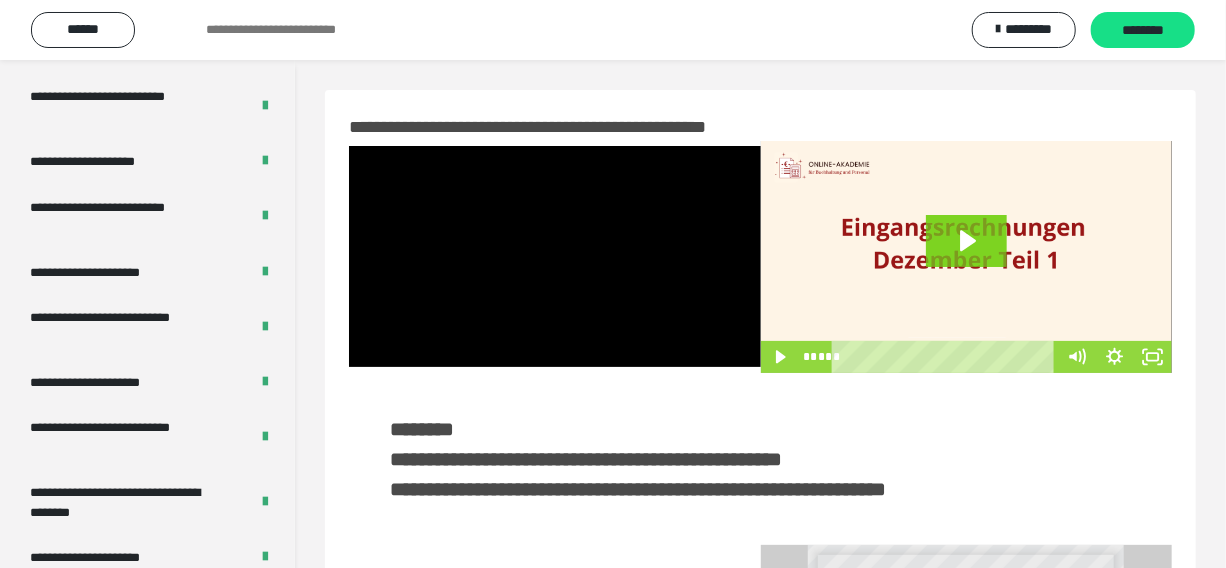 scroll, scrollTop: 3480, scrollLeft: 0, axis: vertical 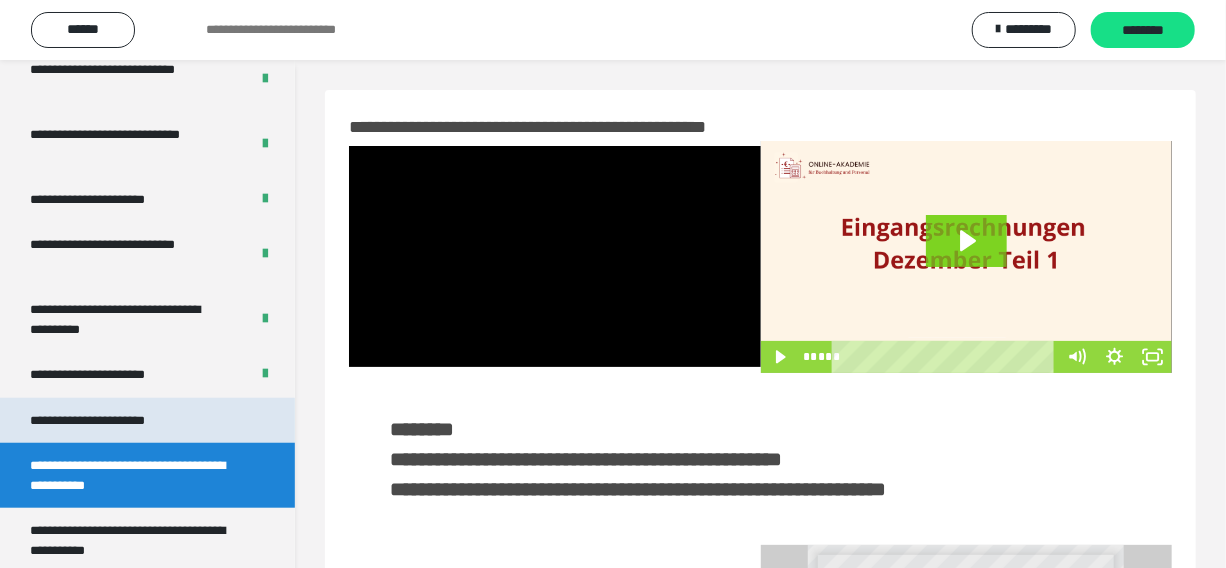 click on "**********" at bounding box center (111, 420) 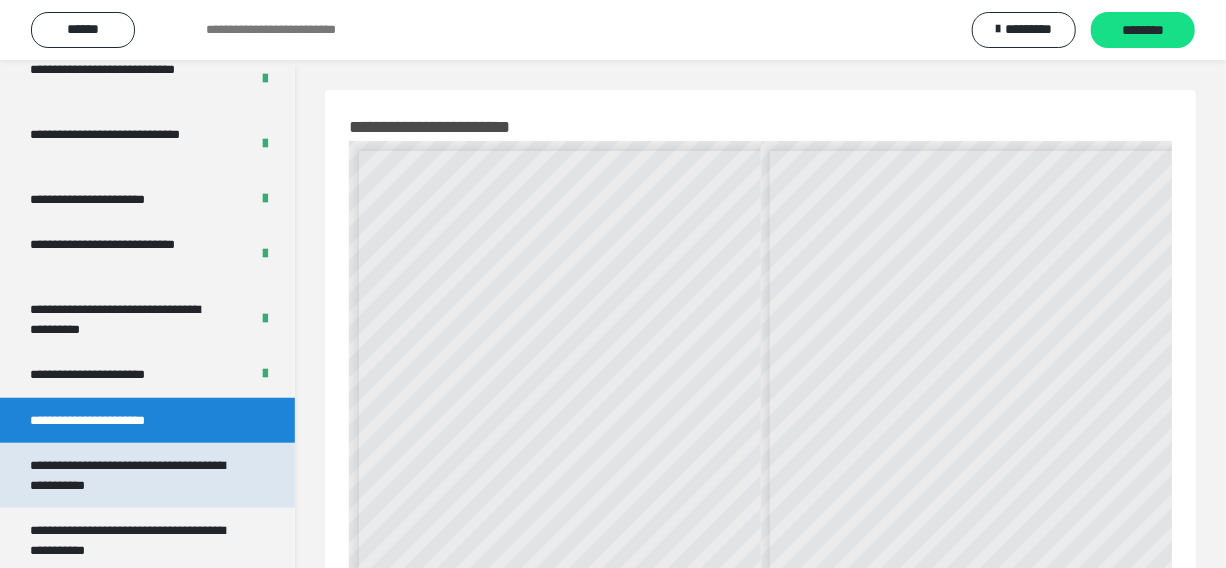 click on "**********" at bounding box center (132, 475) 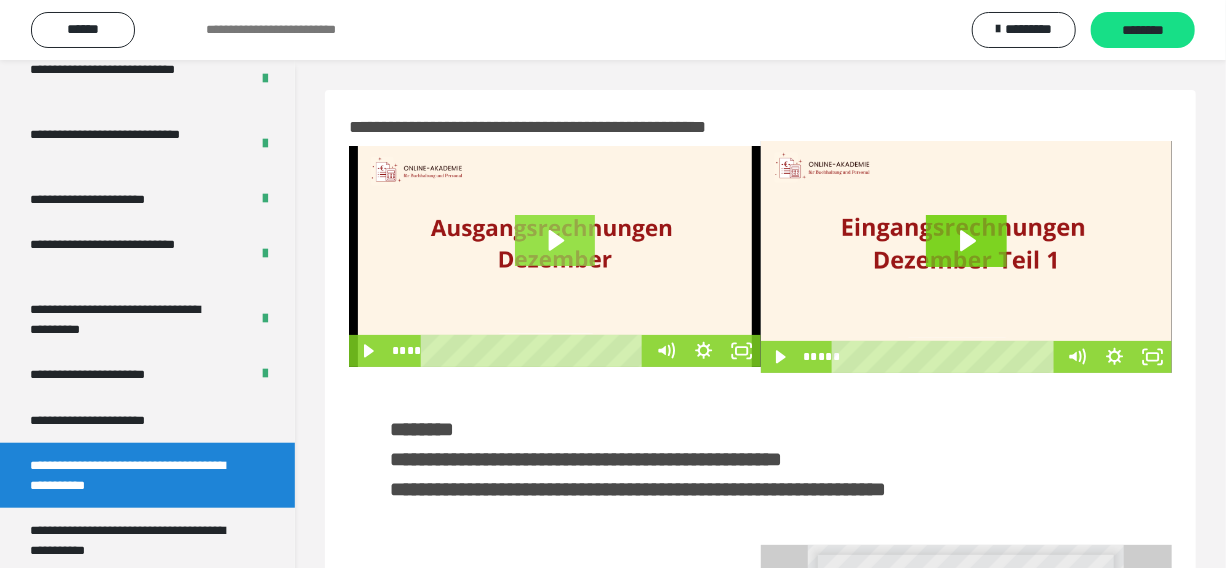 click 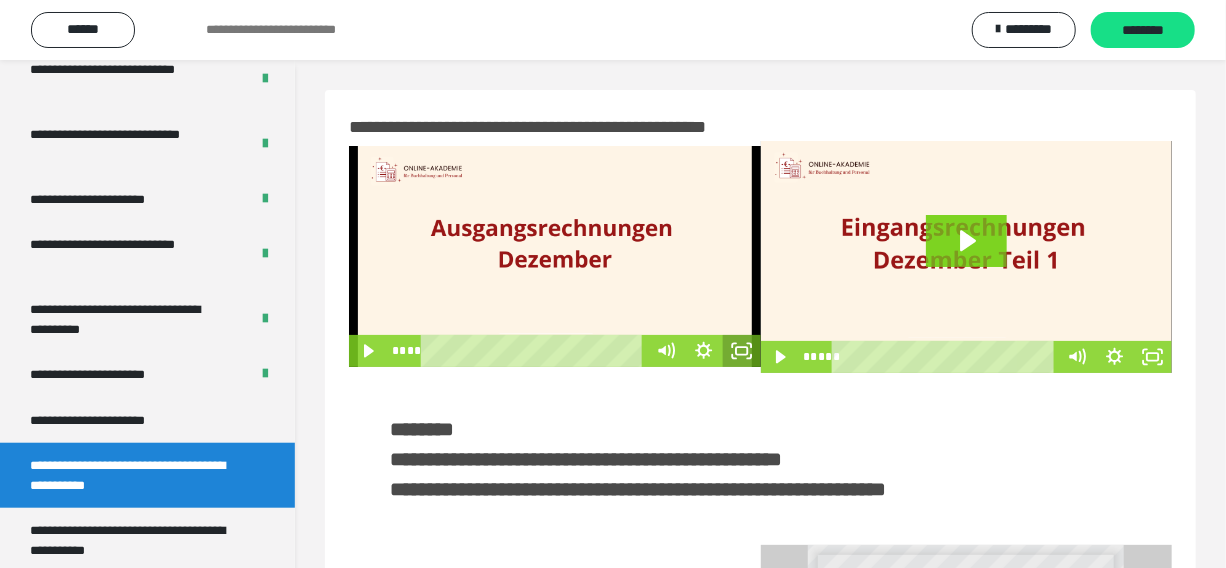 click 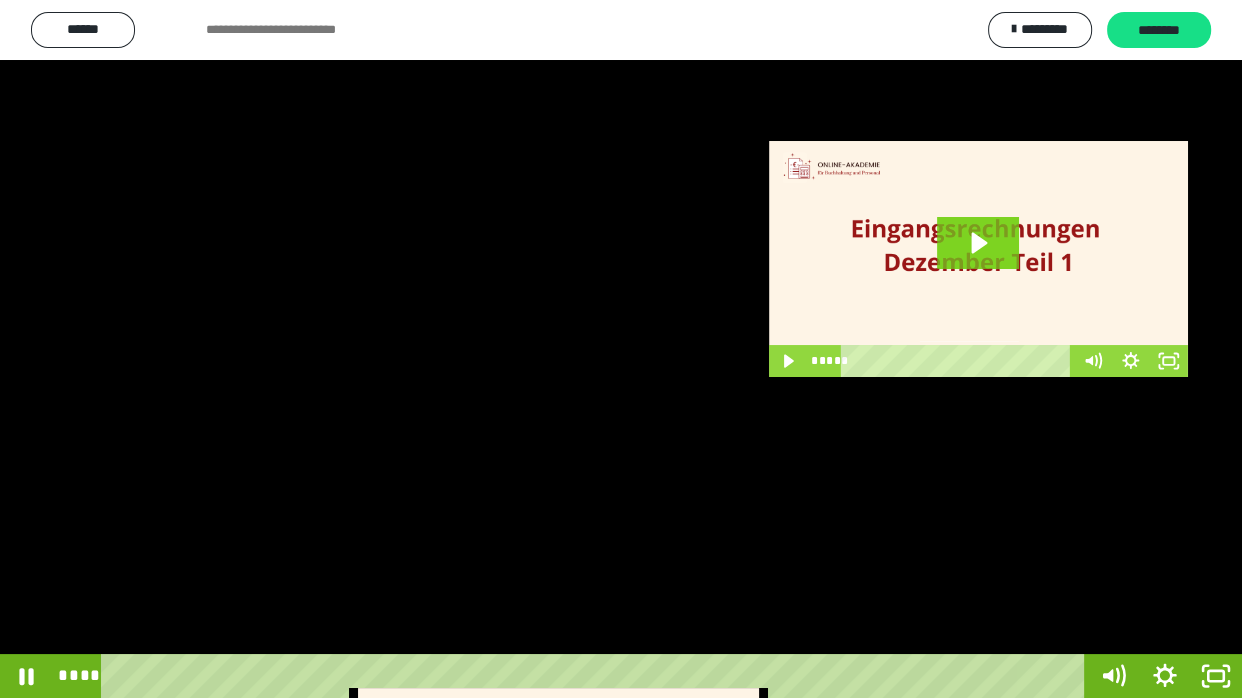 click at bounding box center (621, 349) 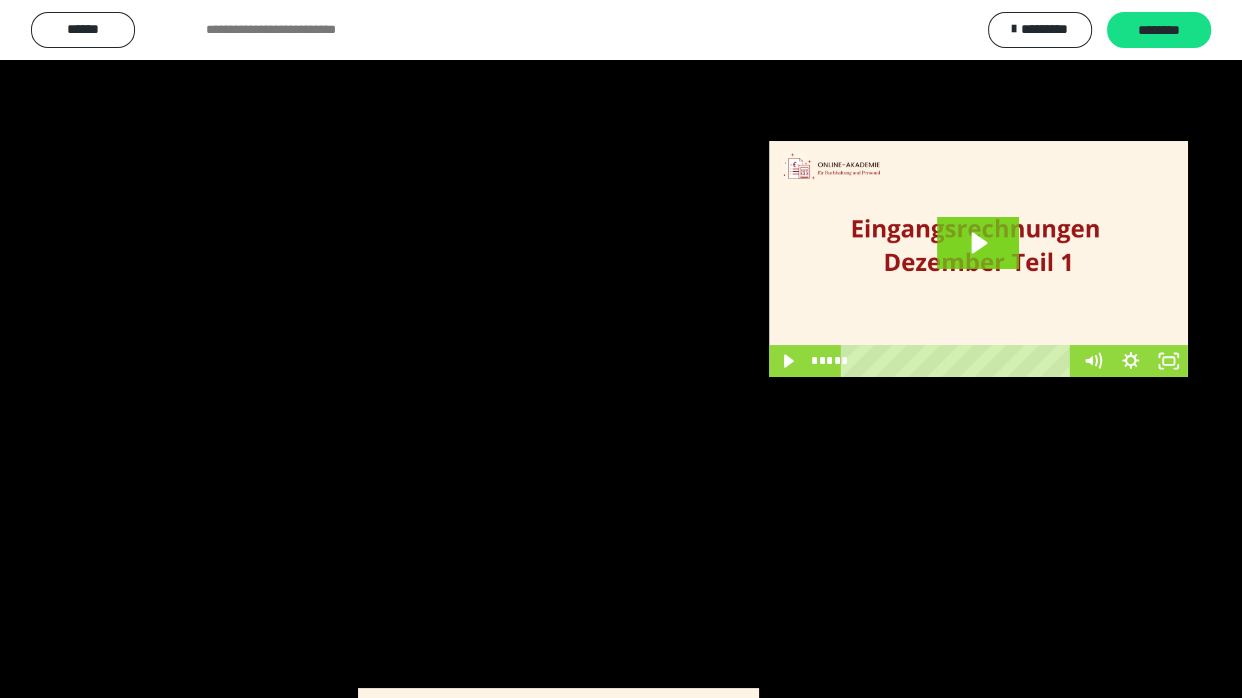 click at bounding box center [621, 349] 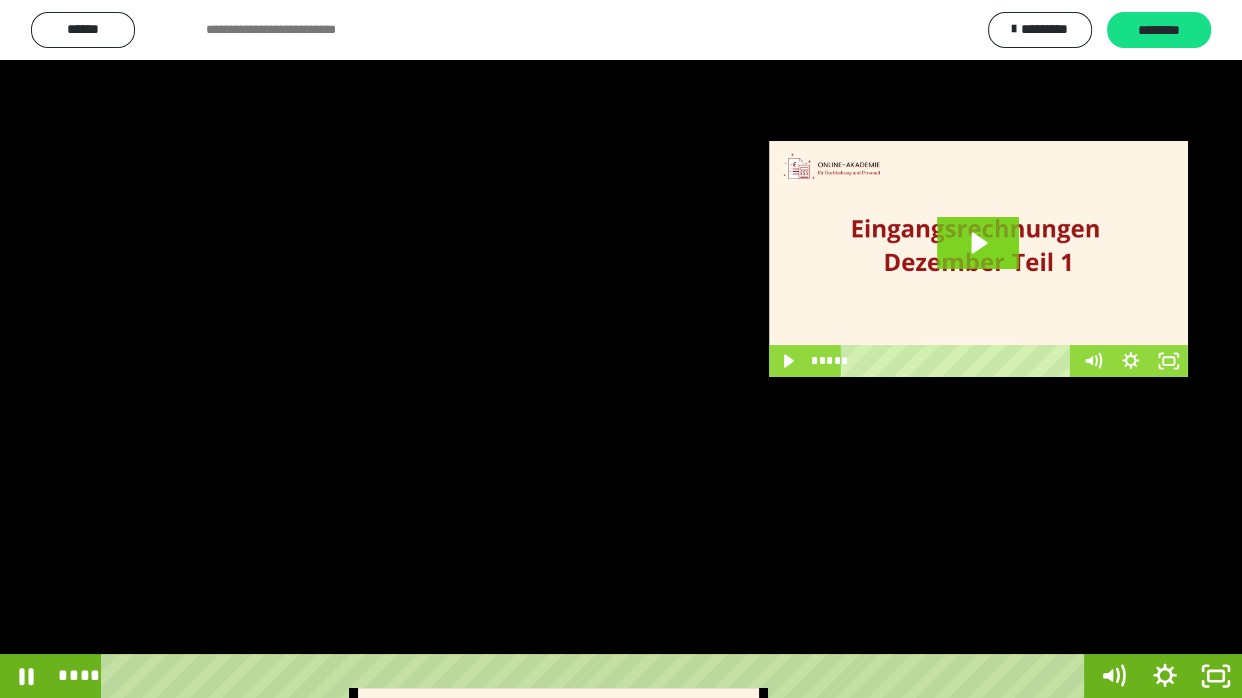 click at bounding box center (621, 349) 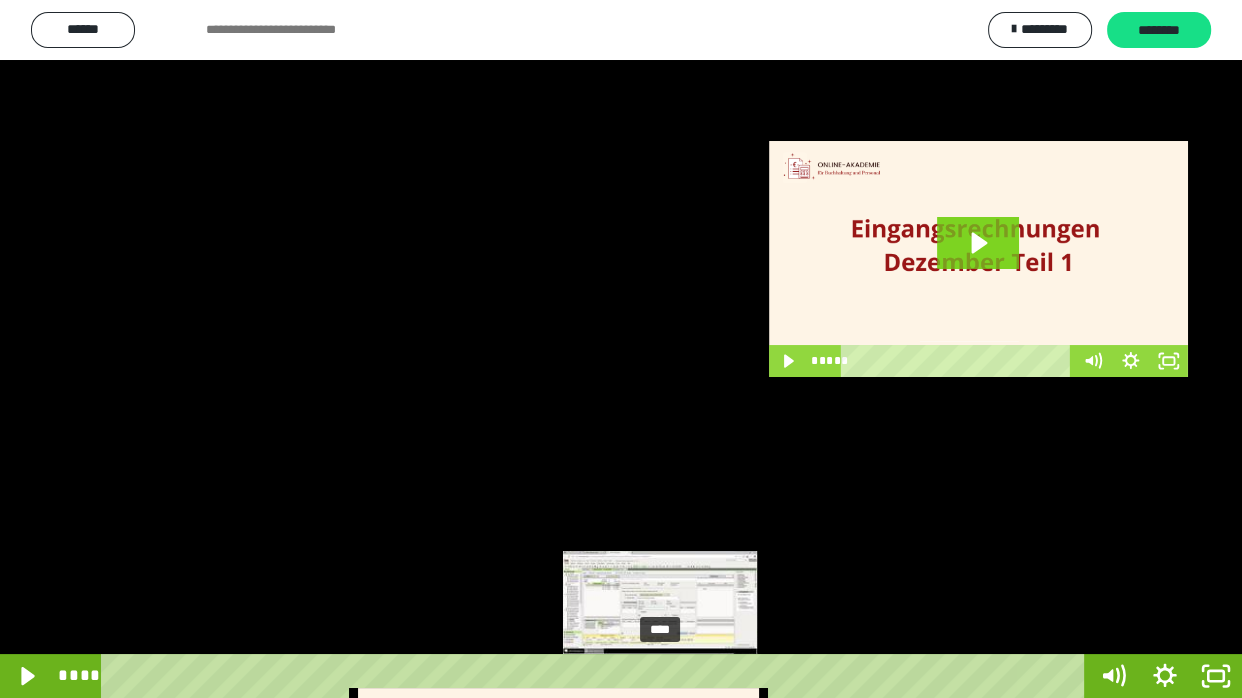 click on "****" at bounding box center (597, 676) 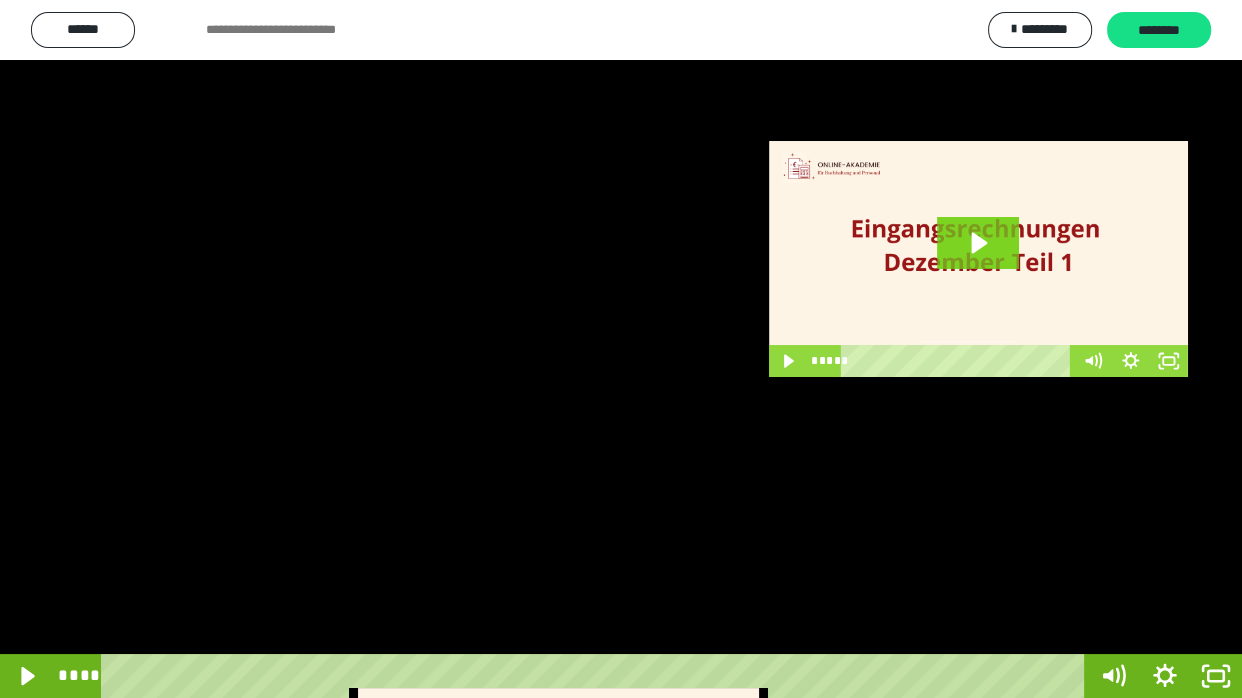 click at bounding box center (621, 349) 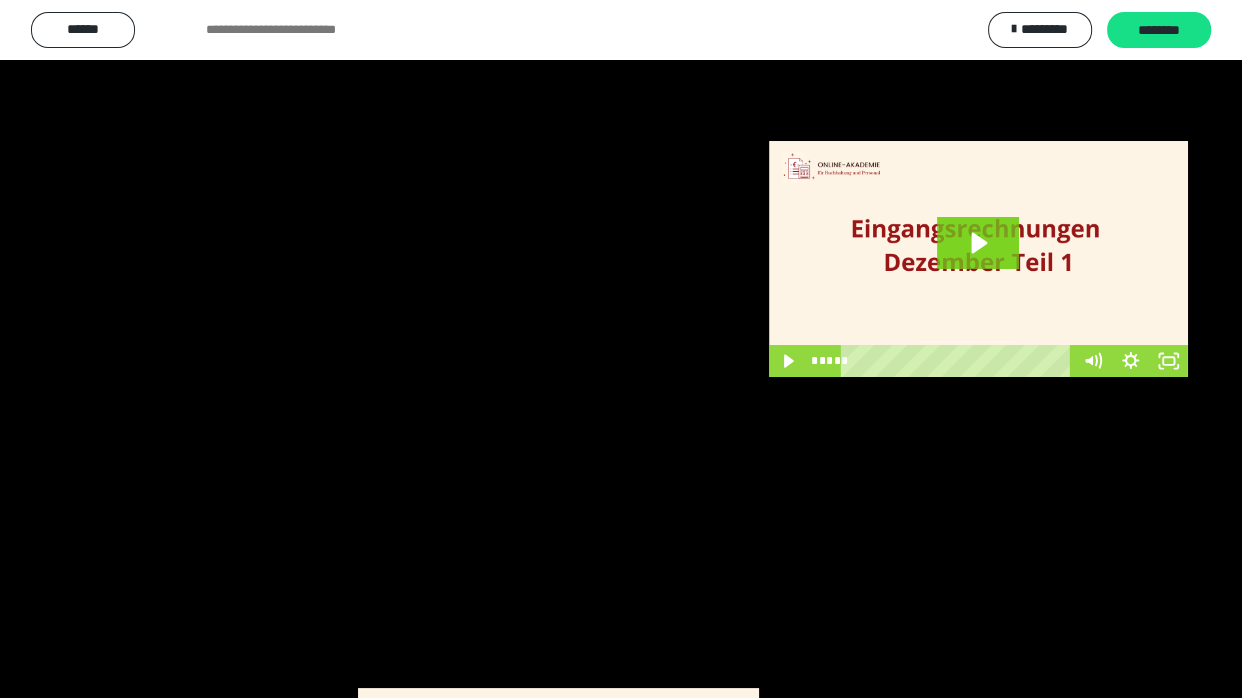 click at bounding box center [621, 349] 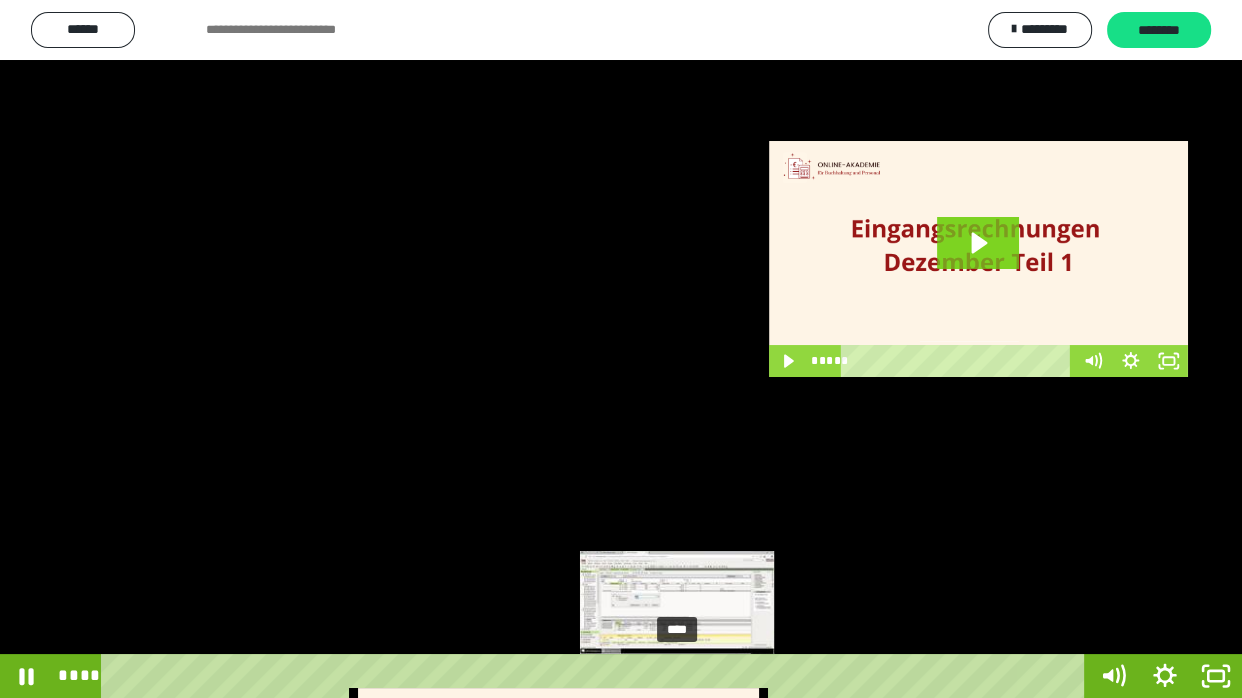 click on "****" at bounding box center [597, 676] 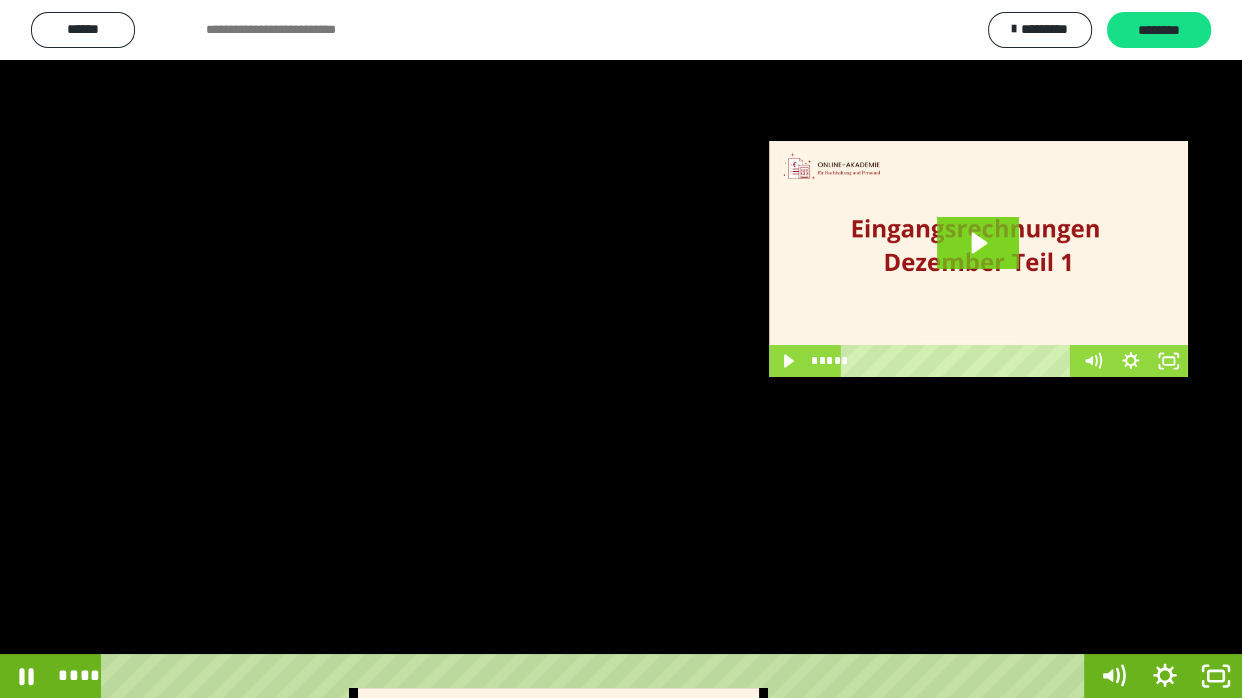 click at bounding box center [621, 349] 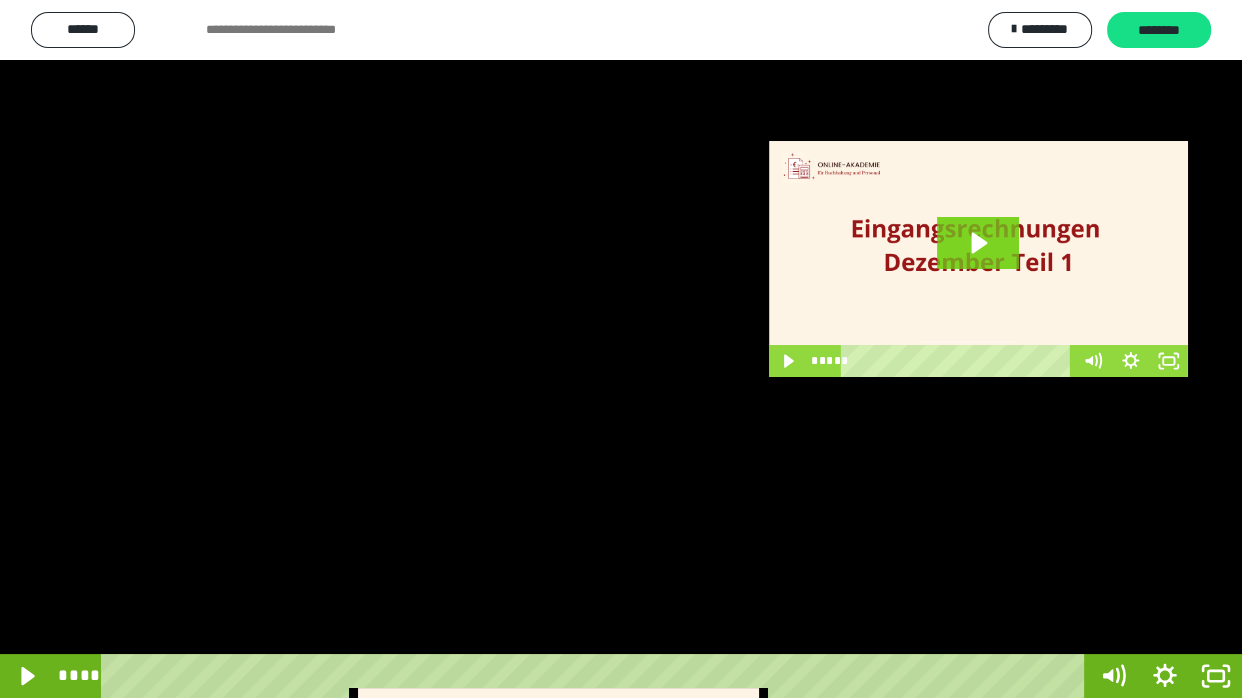 click at bounding box center (621, 349) 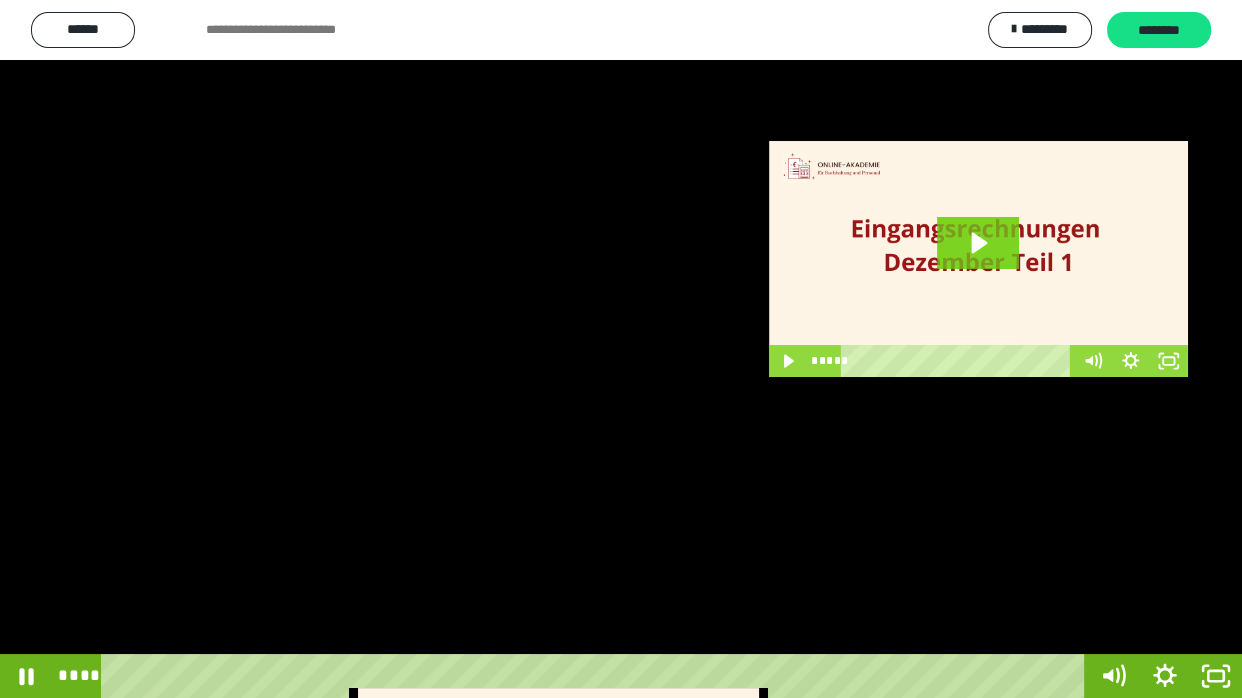 click at bounding box center (621, 349) 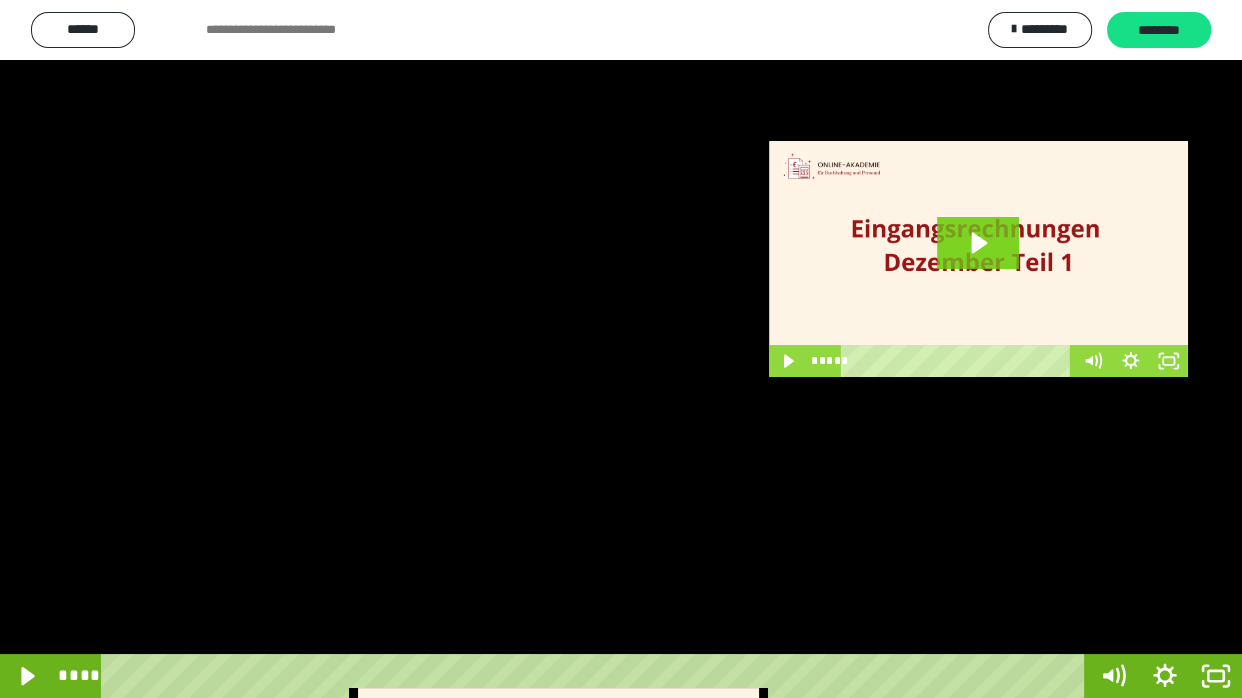 click at bounding box center (621, 349) 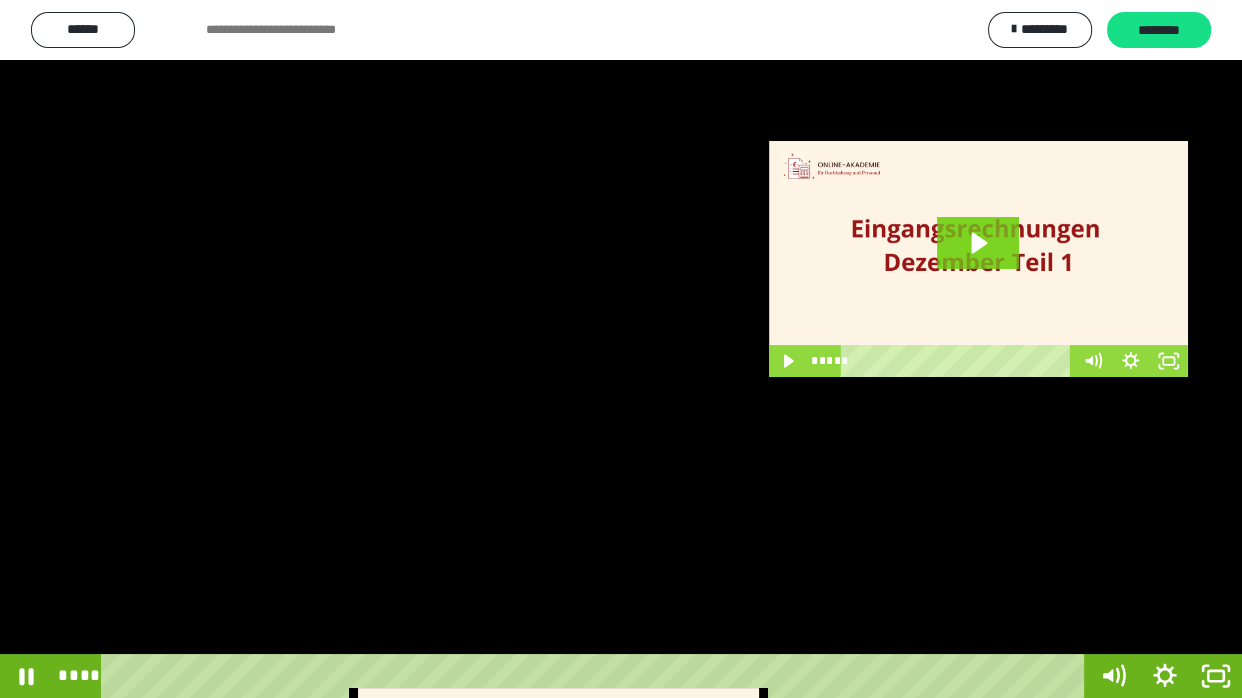 click at bounding box center (621, 349) 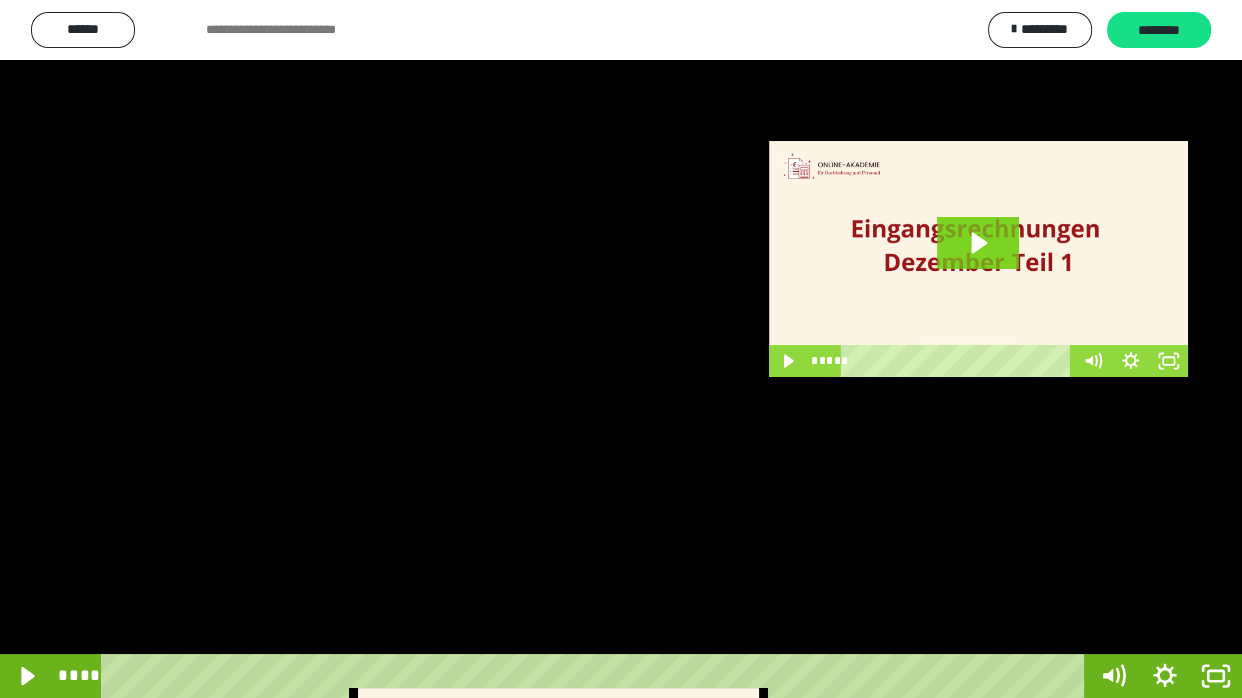 click at bounding box center (621, 349) 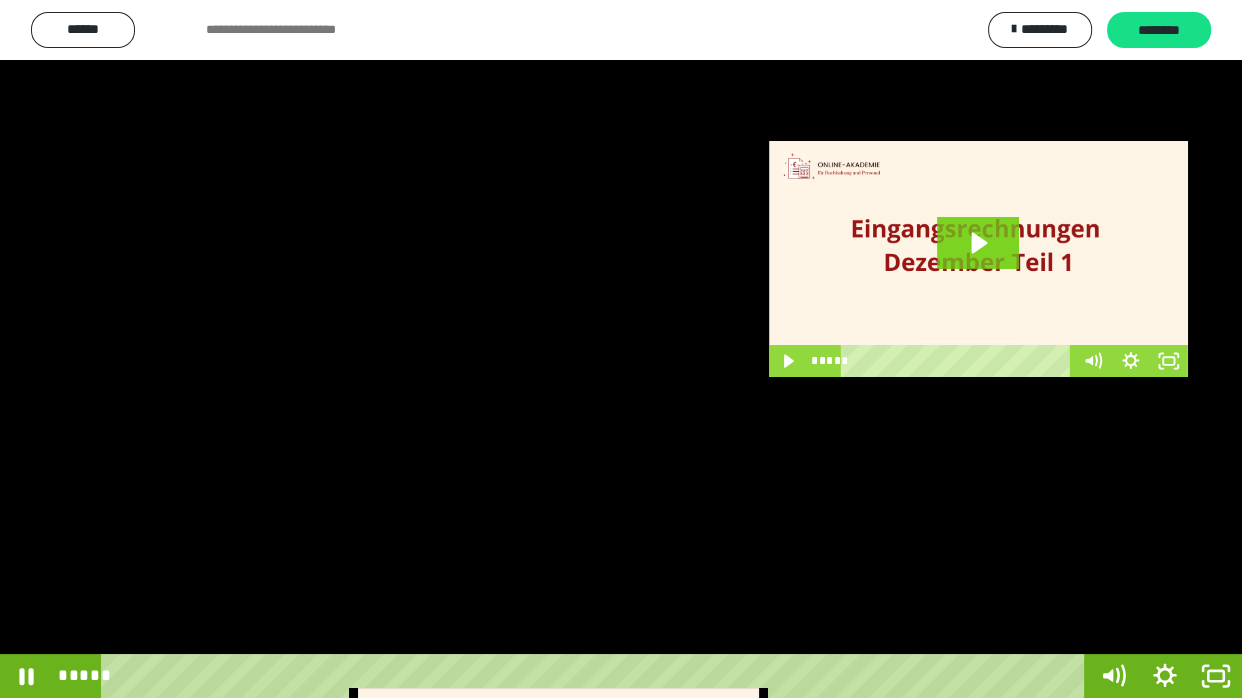 click at bounding box center [621, 349] 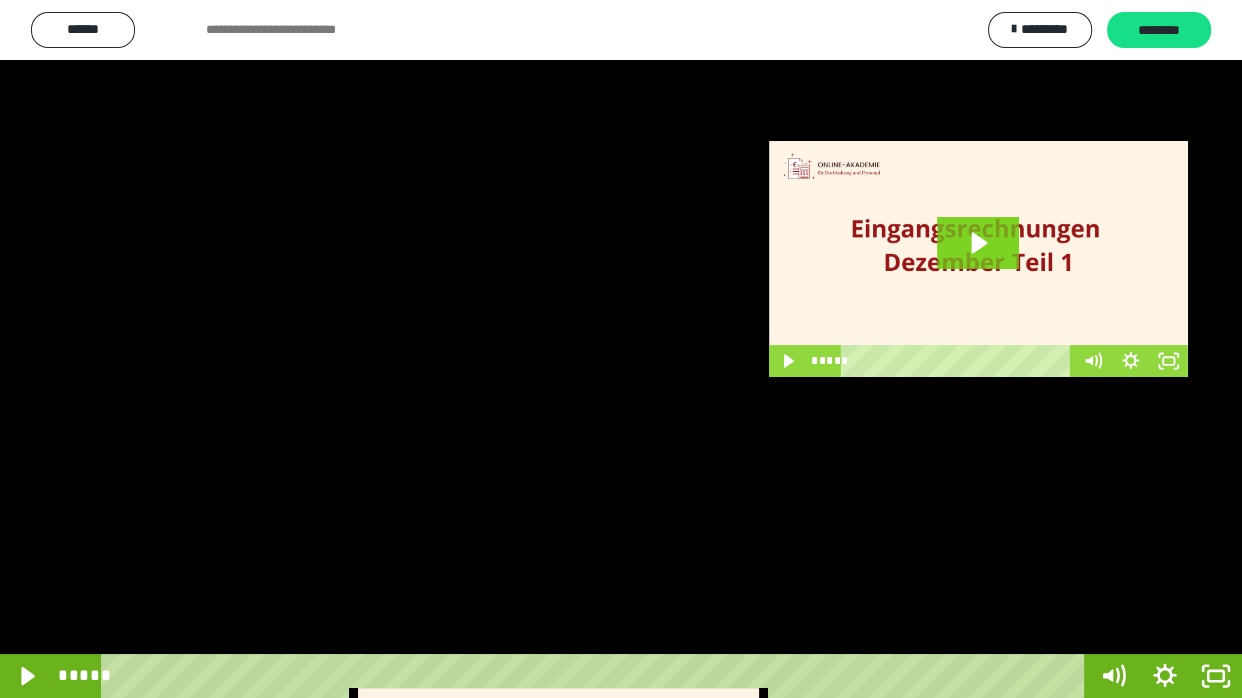 click at bounding box center (621, 349) 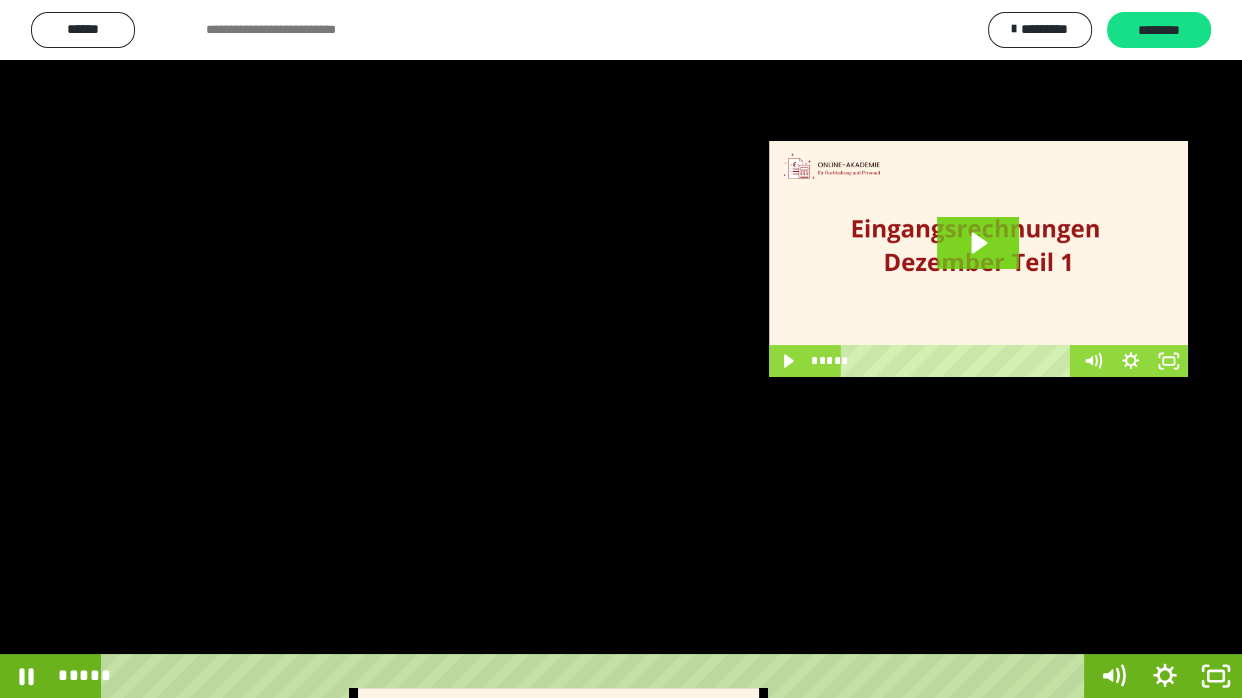 click at bounding box center [621, 349] 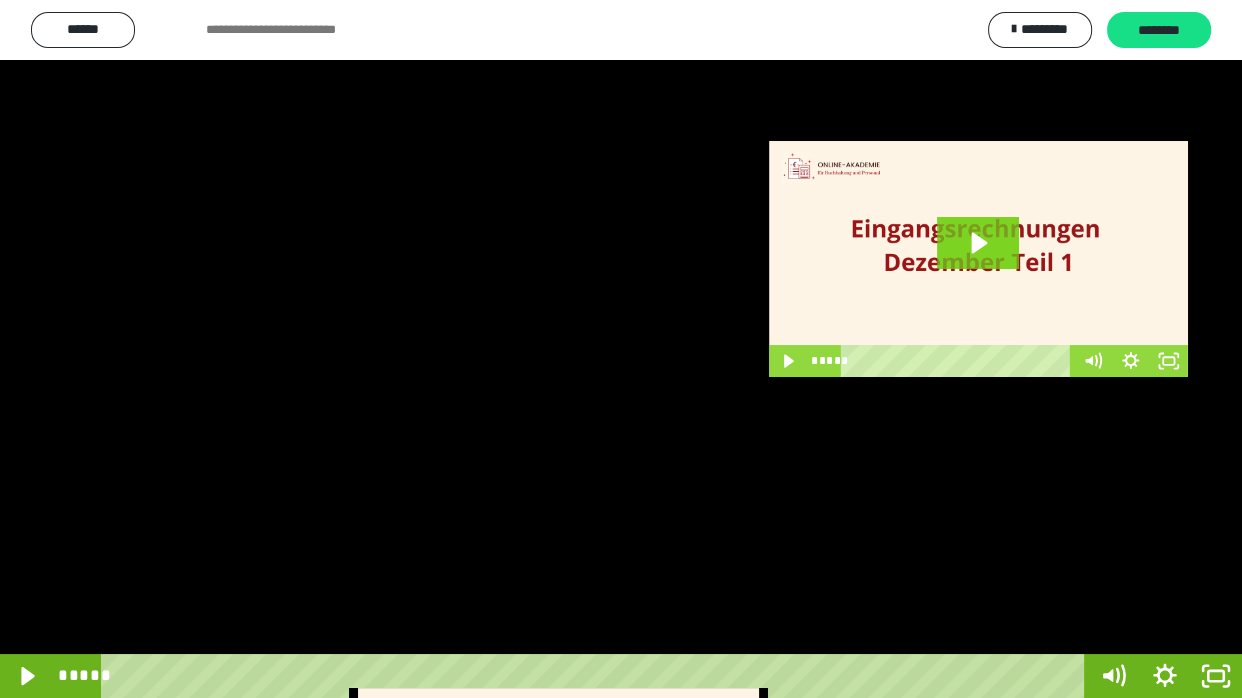 click at bounding box center (621, 349) 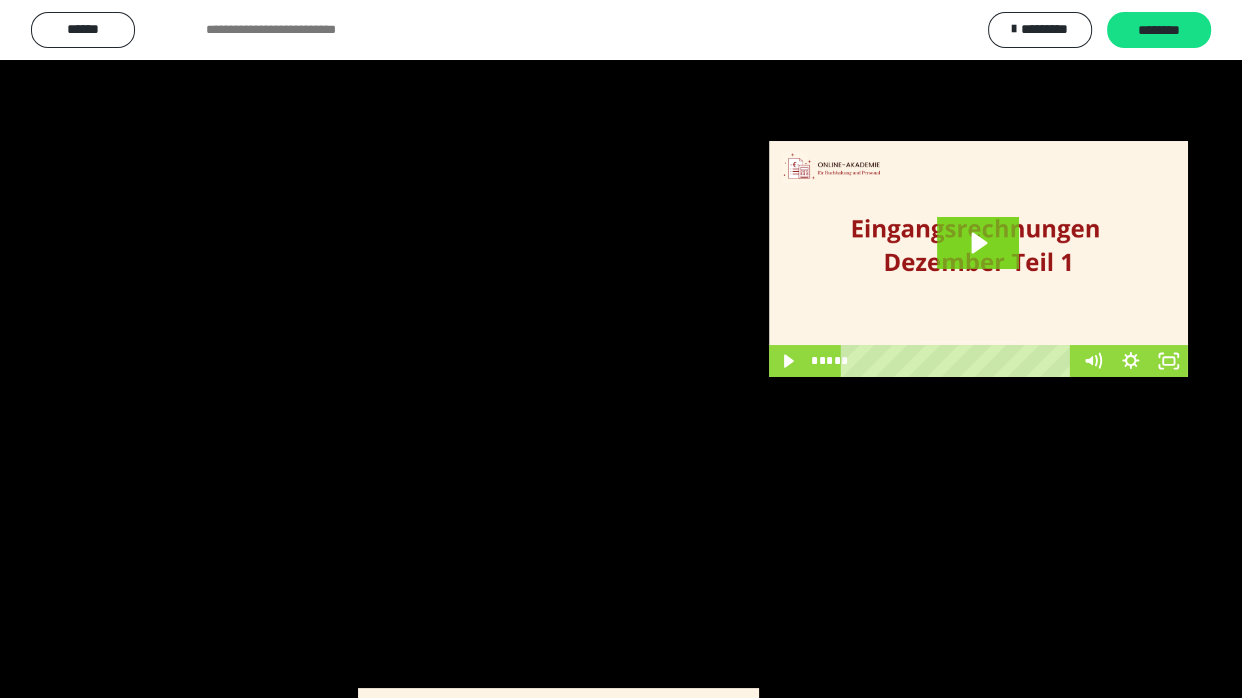 click at bounding box center (621, 349) 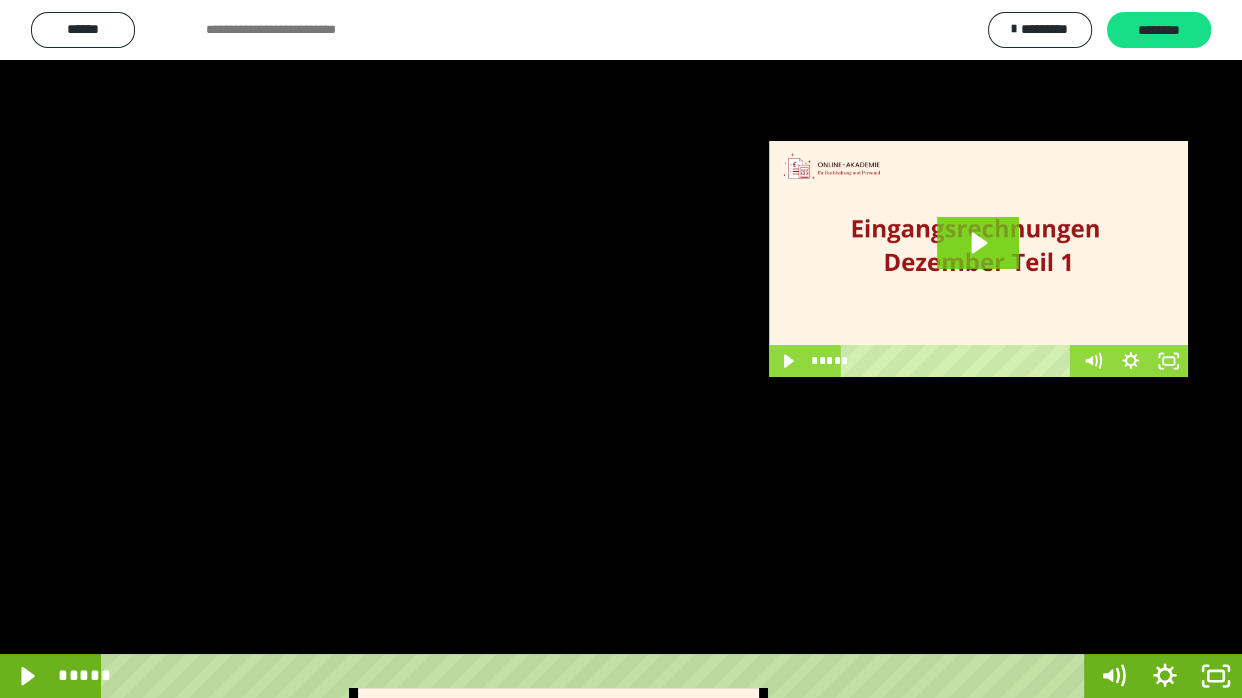 click at bounding box center [621, 349] 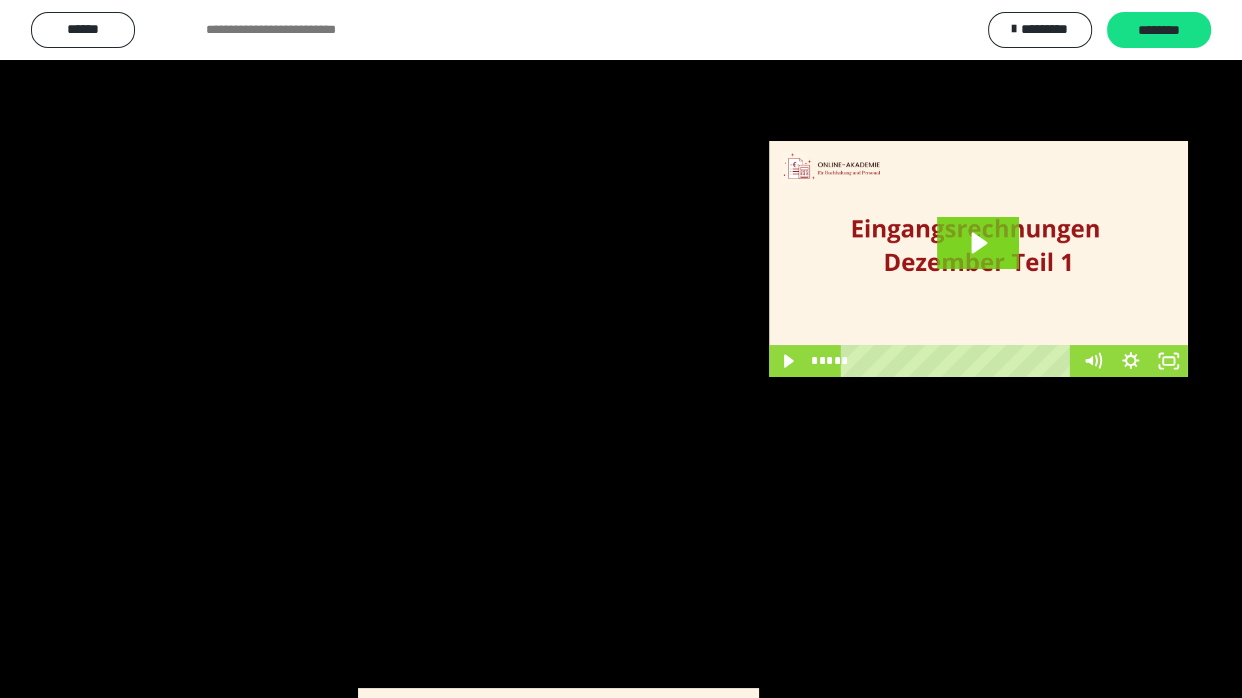 click at bounding box center (621, 349) 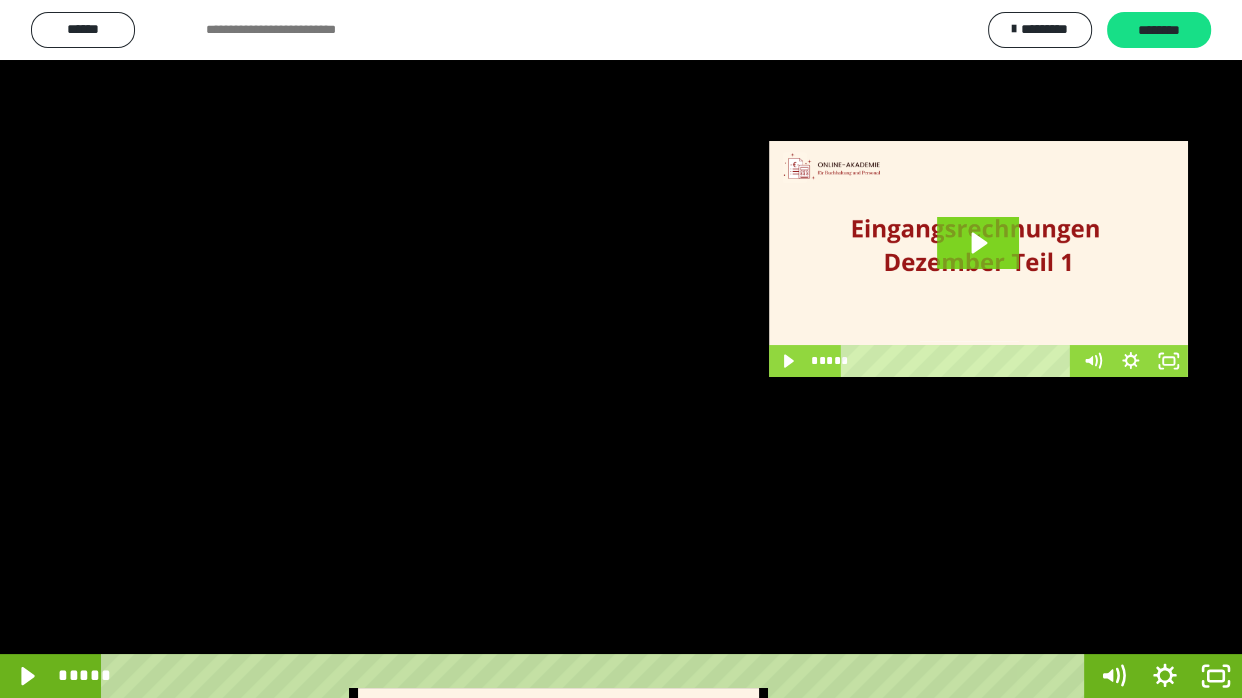 click at bounding box center (621, 349) 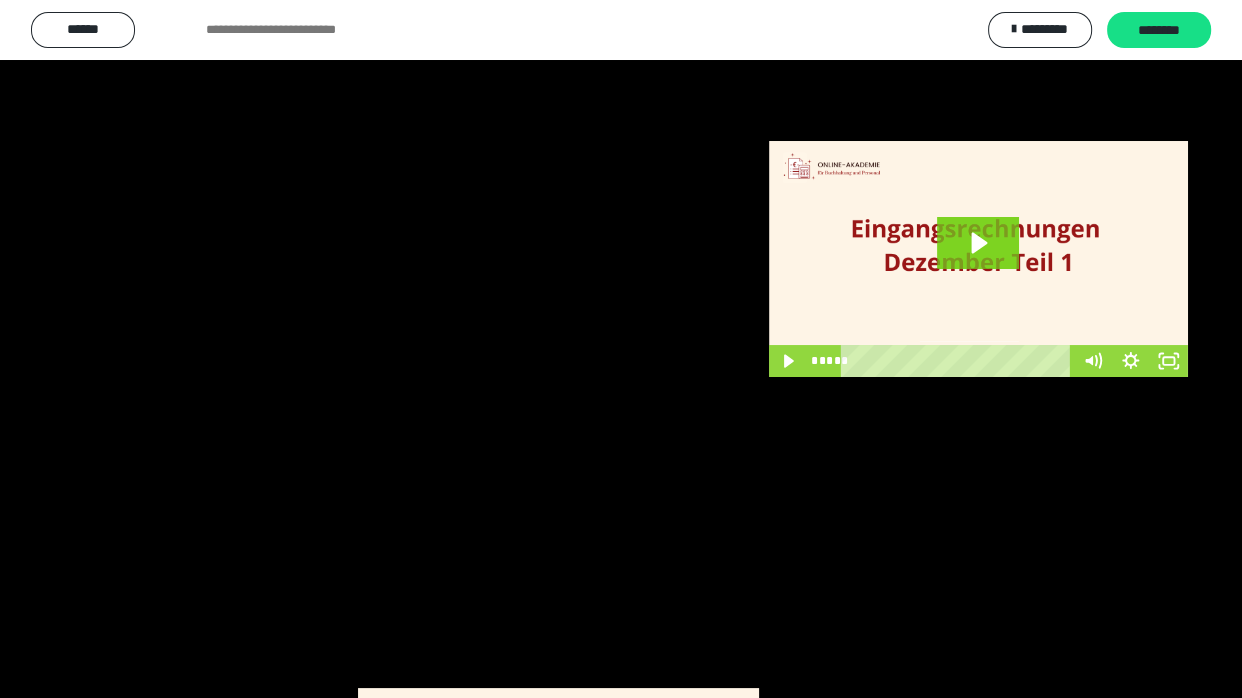click at bounding box center (621, 349) 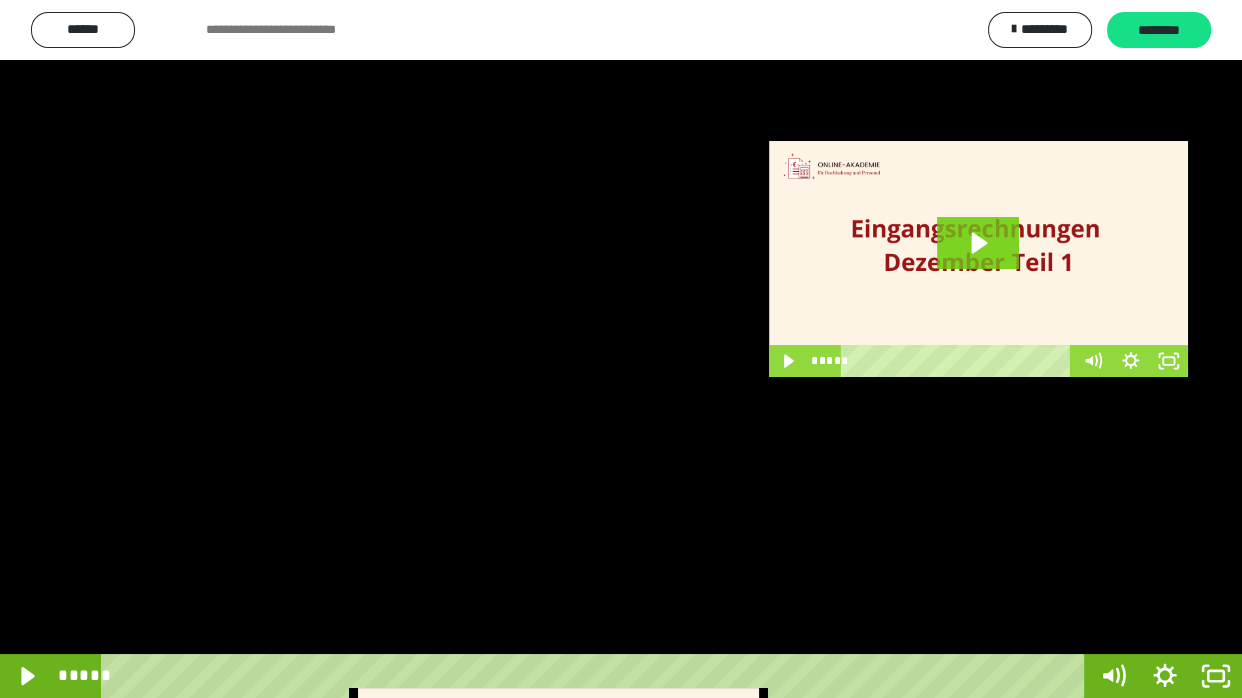 click at bounding box center [621, 349] 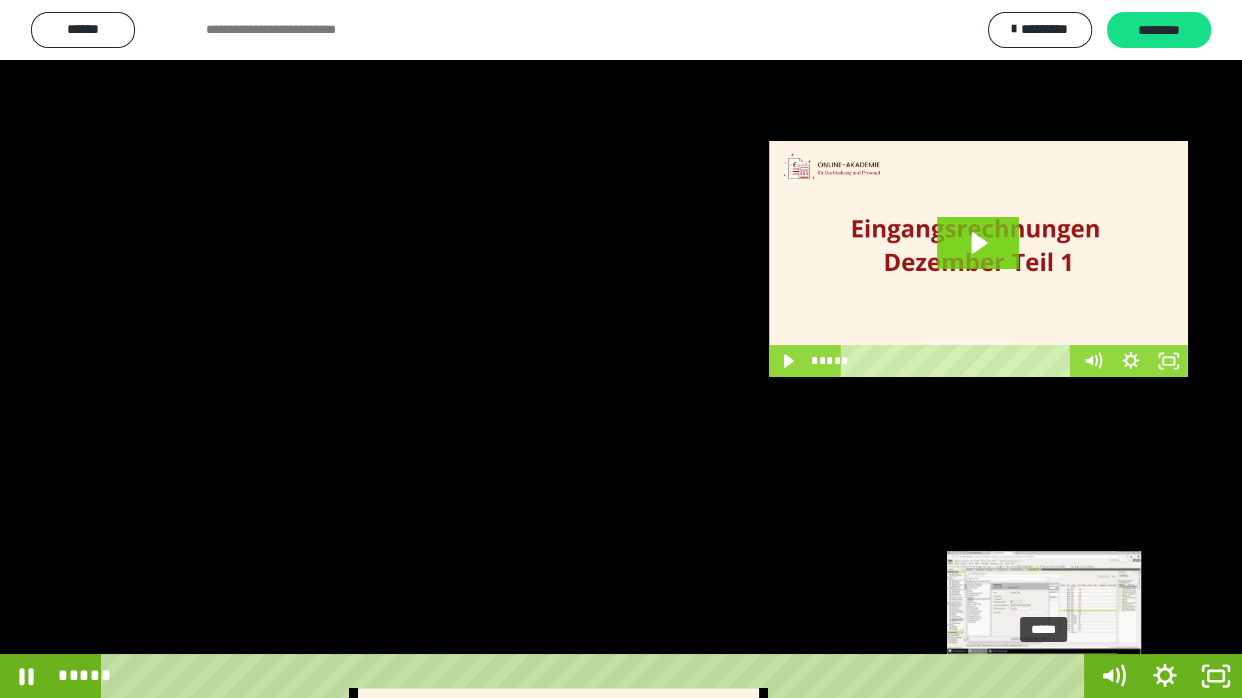 click on "*****" at bounding box center (597, 676) 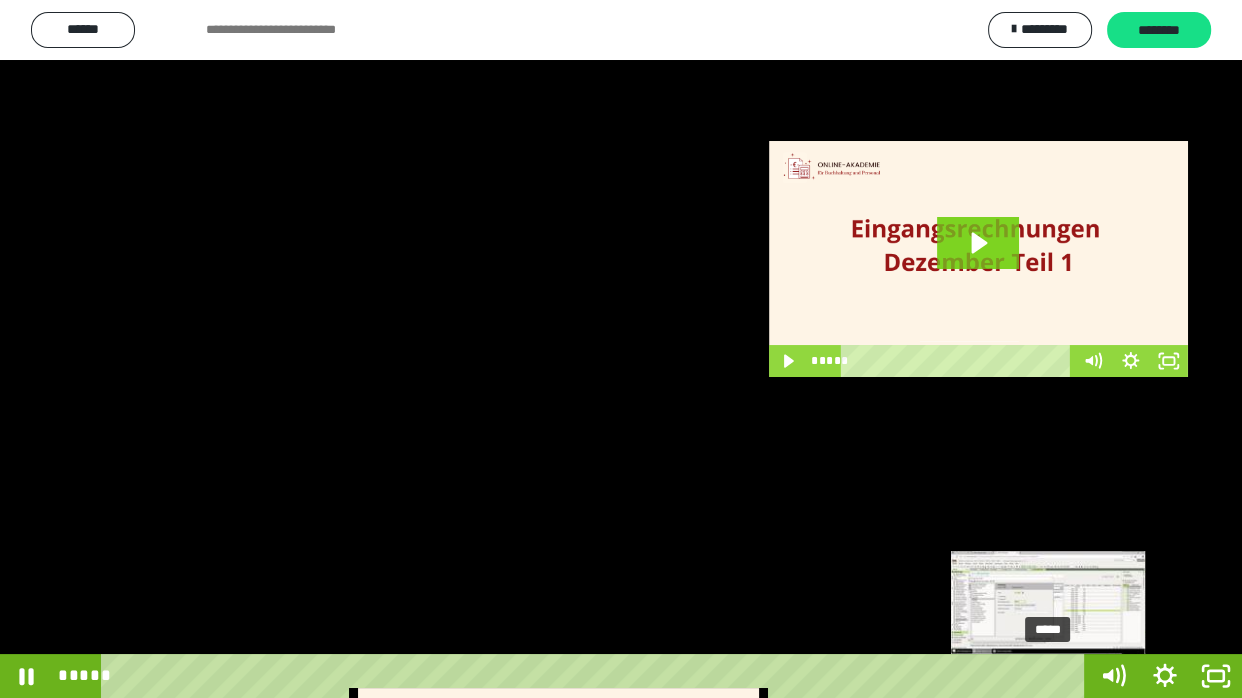 click on "*****" at bounding box center (597, 676) 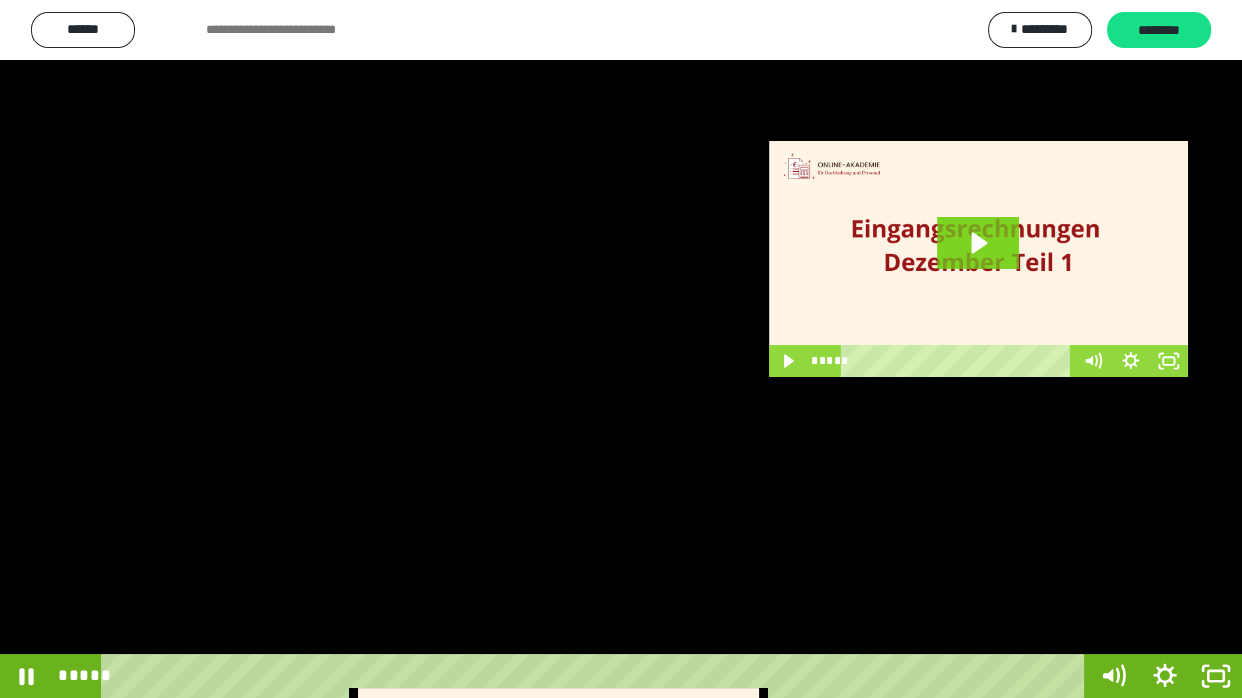 click at bounding box center (621, 349) 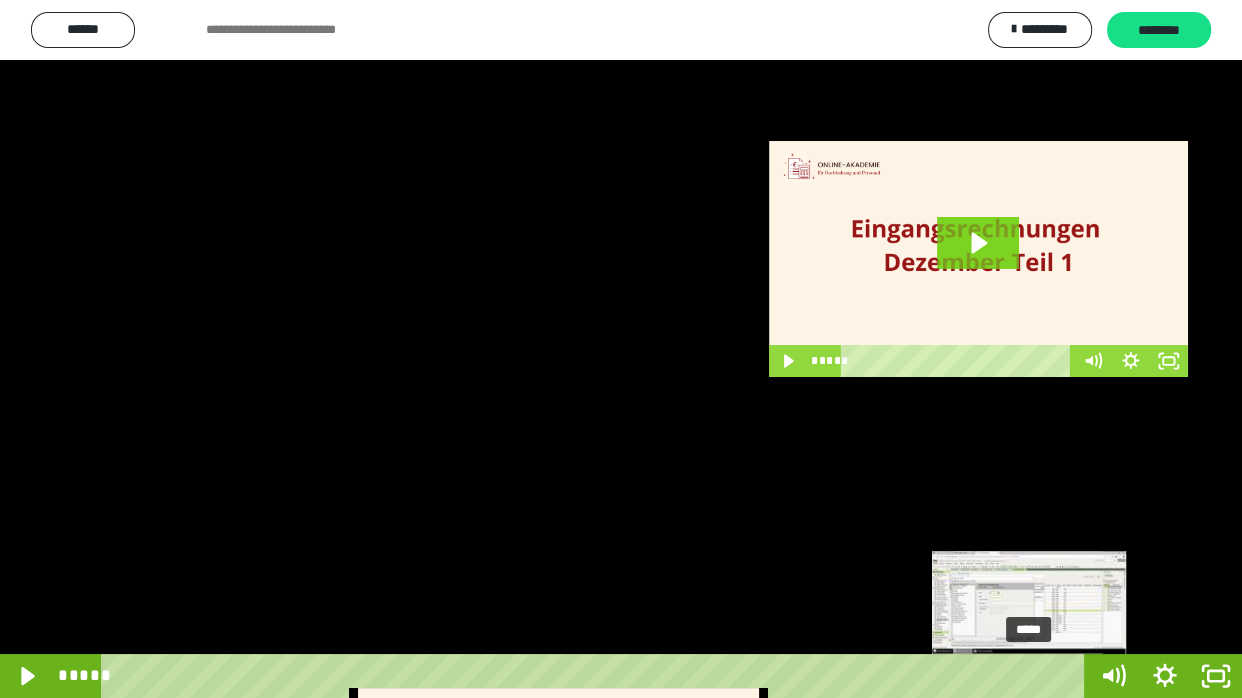 click on "*****" at bounding box center [597, 676] 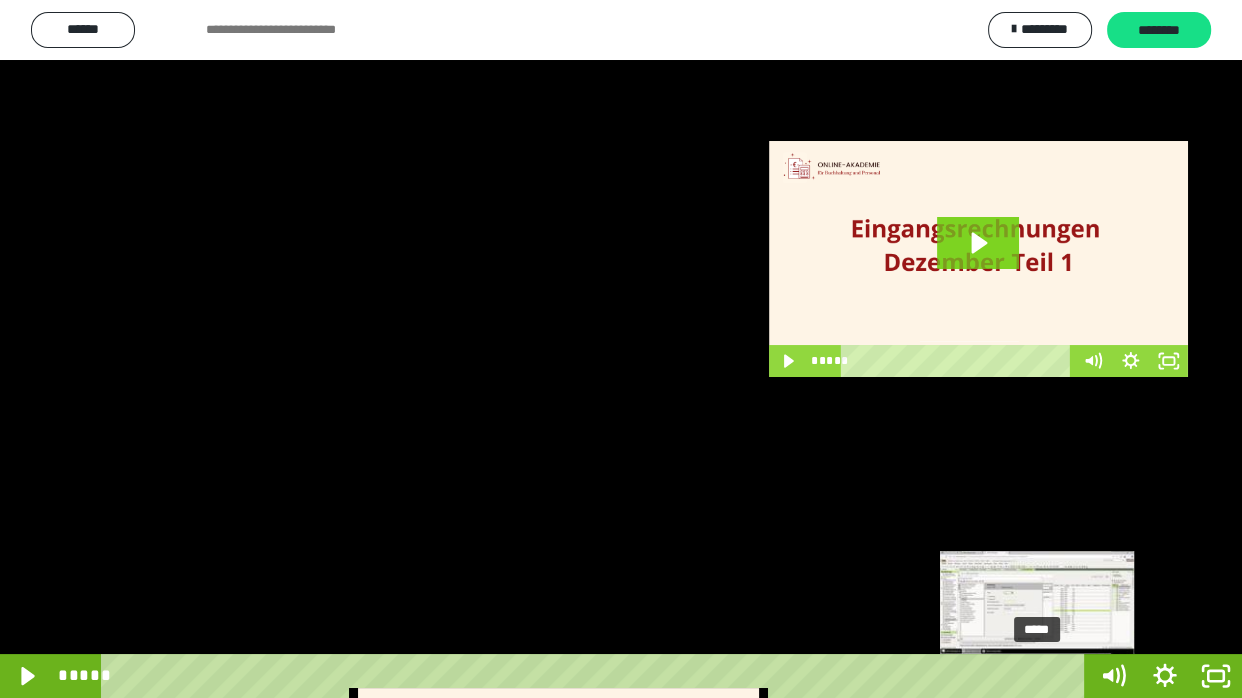 click on "*****" at bounding box center [597, 676] 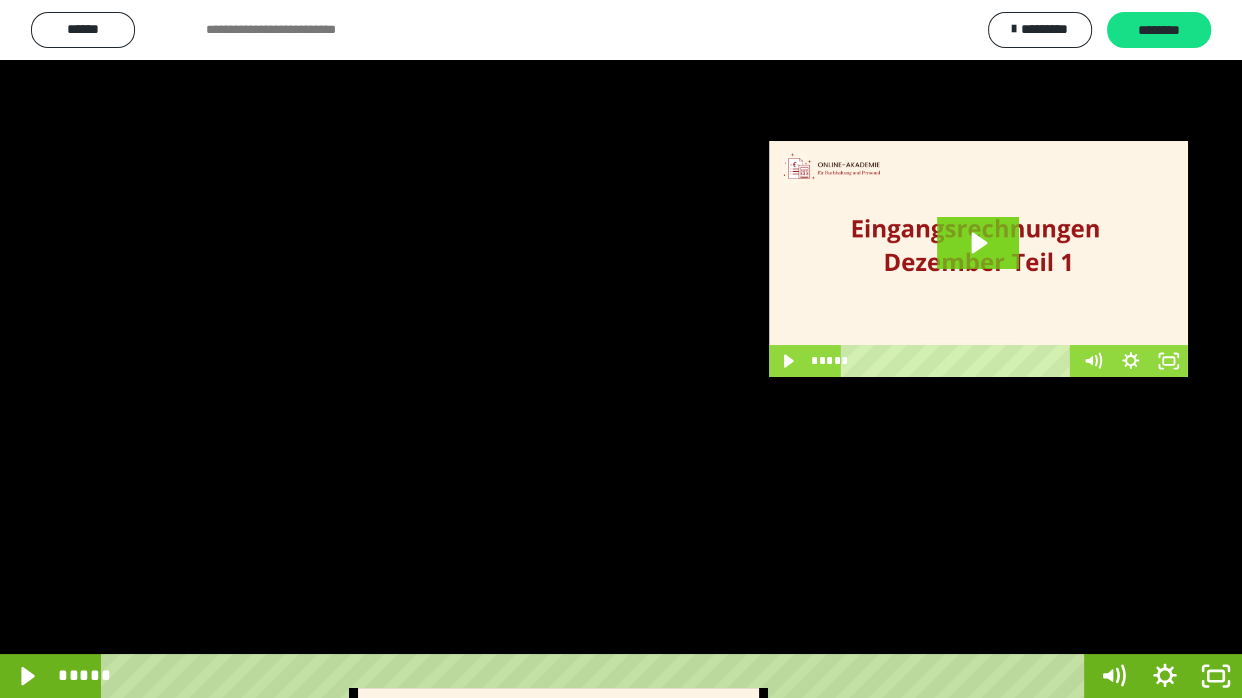 click at bounding box center [621, 349] 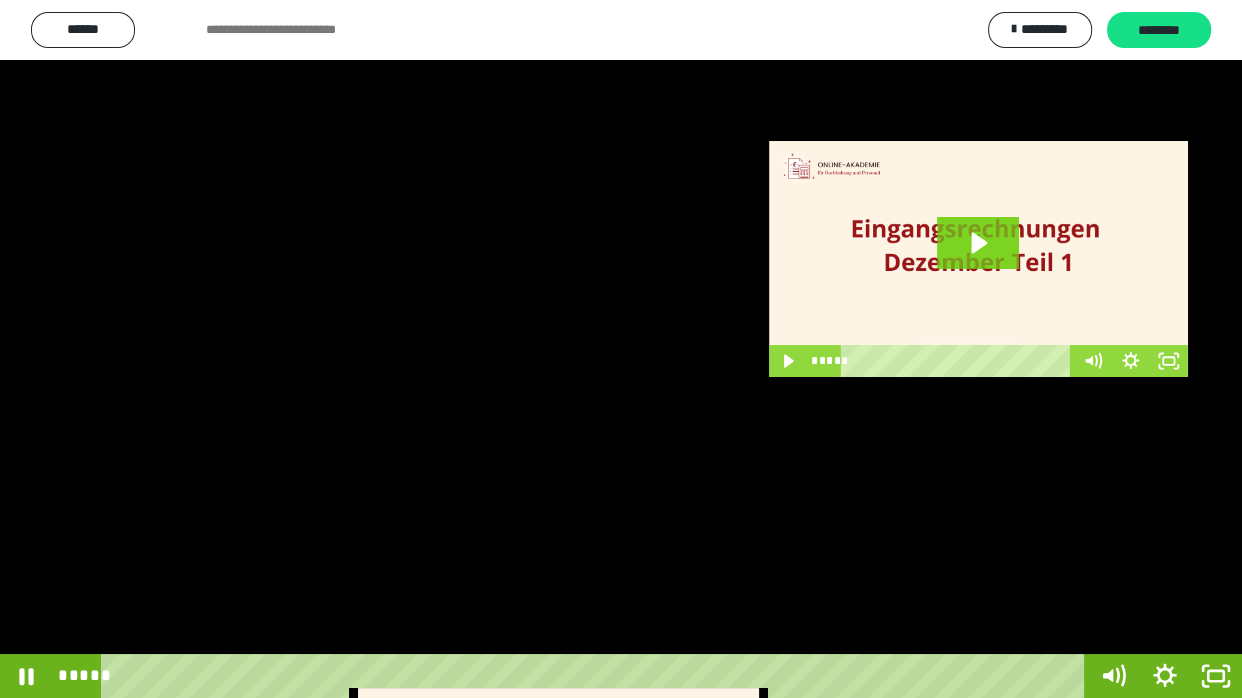 click at bounding box center [621, 349] 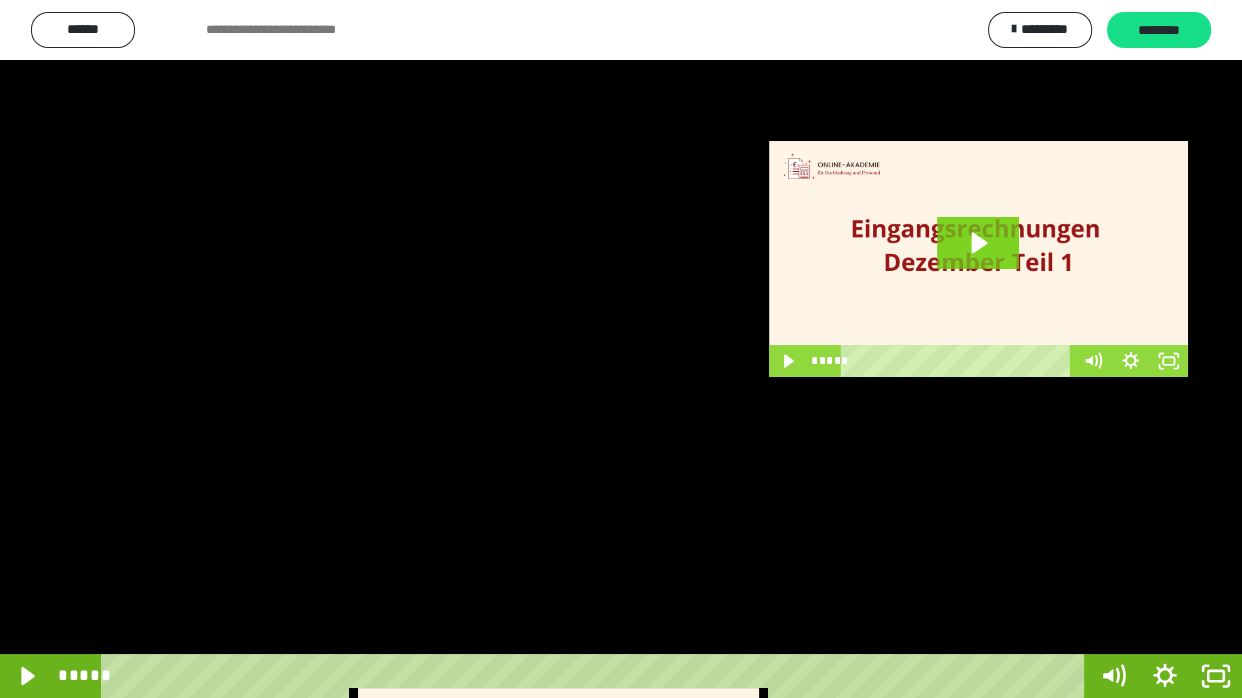 click at bounding box center [621, 349] 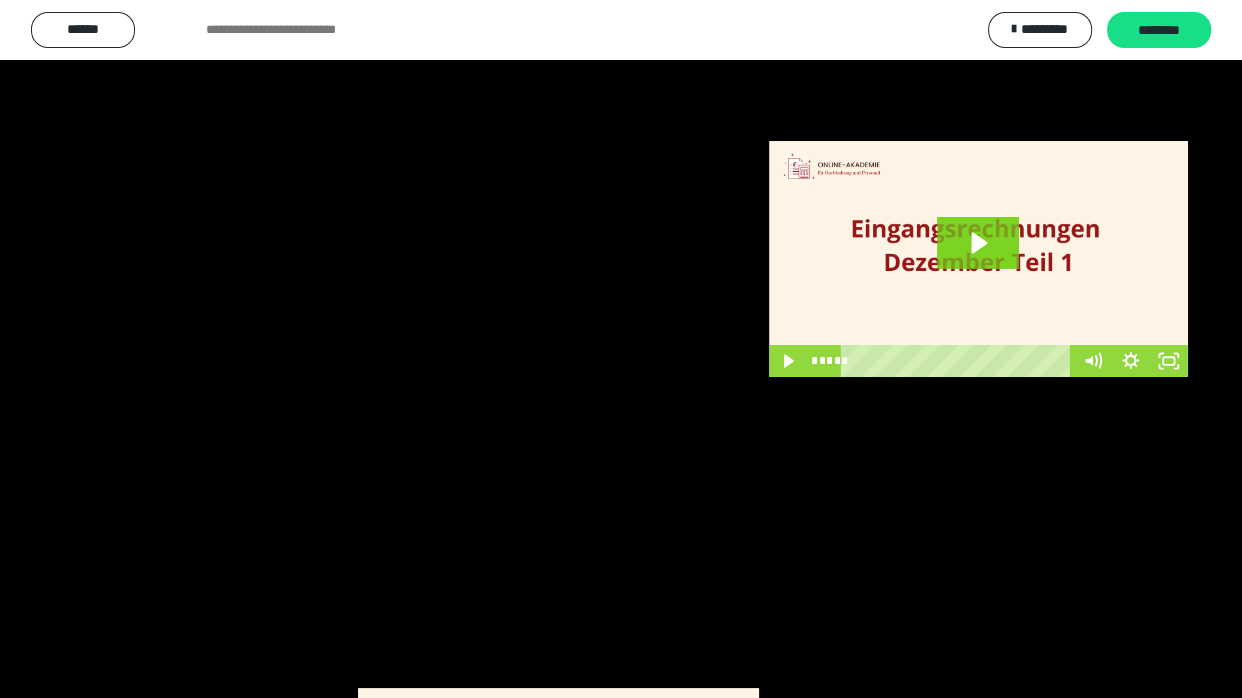 click at bounding box center [621, 349] 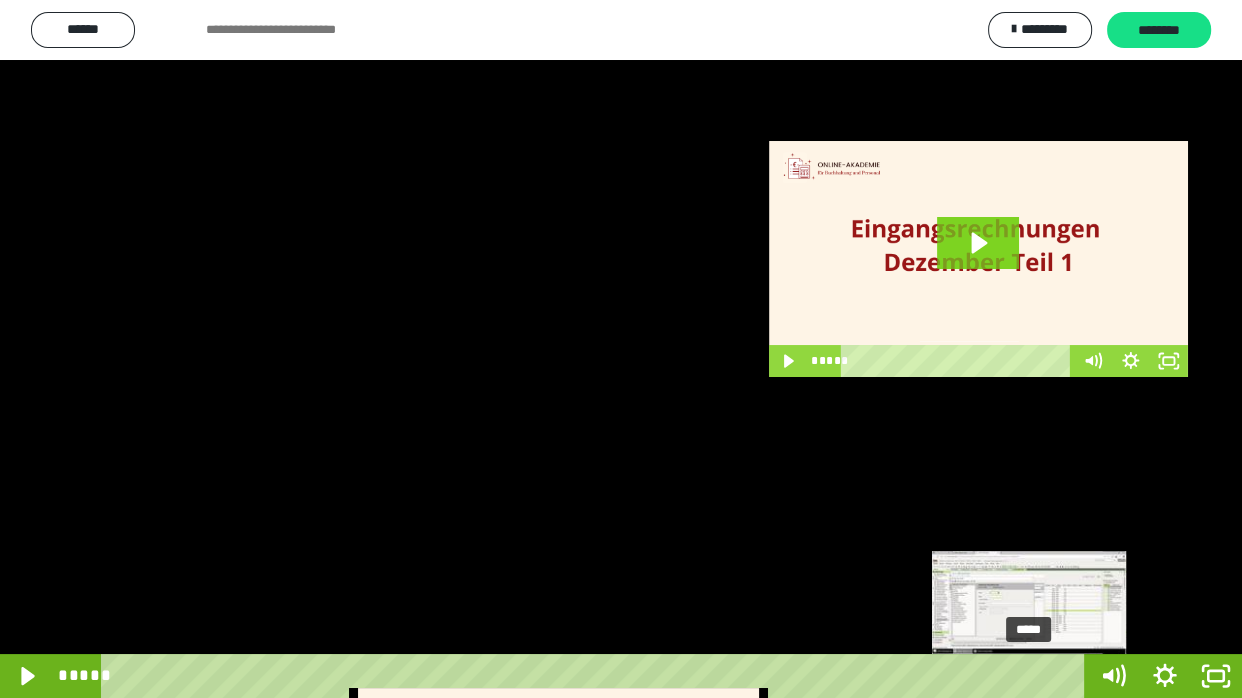 click on "*****" at bounding box center [597, 676] 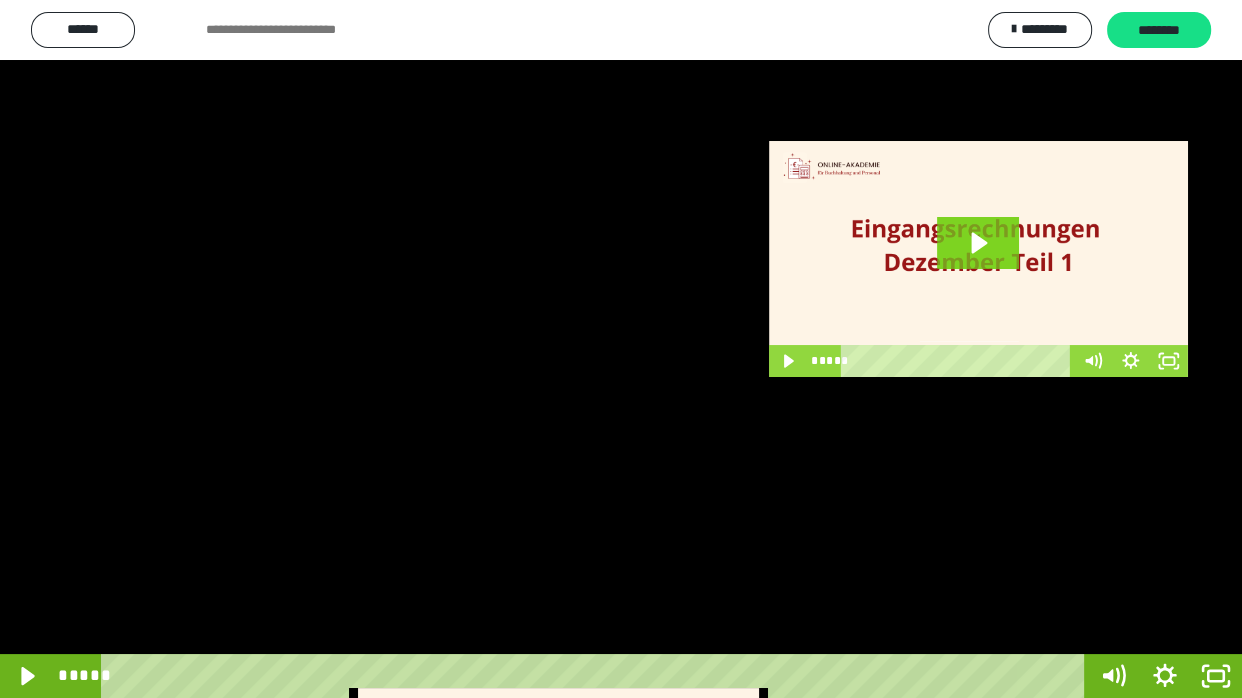 click at bounding box center [621, 349] 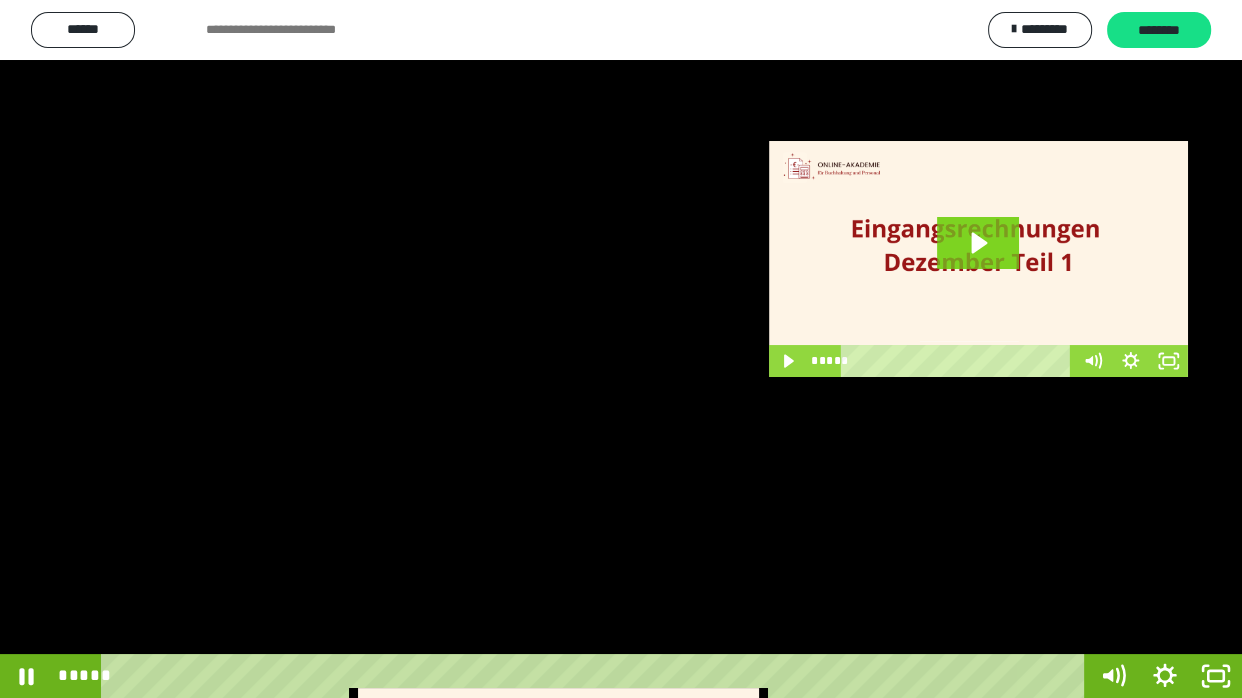 click at bounding box center [621, 349] 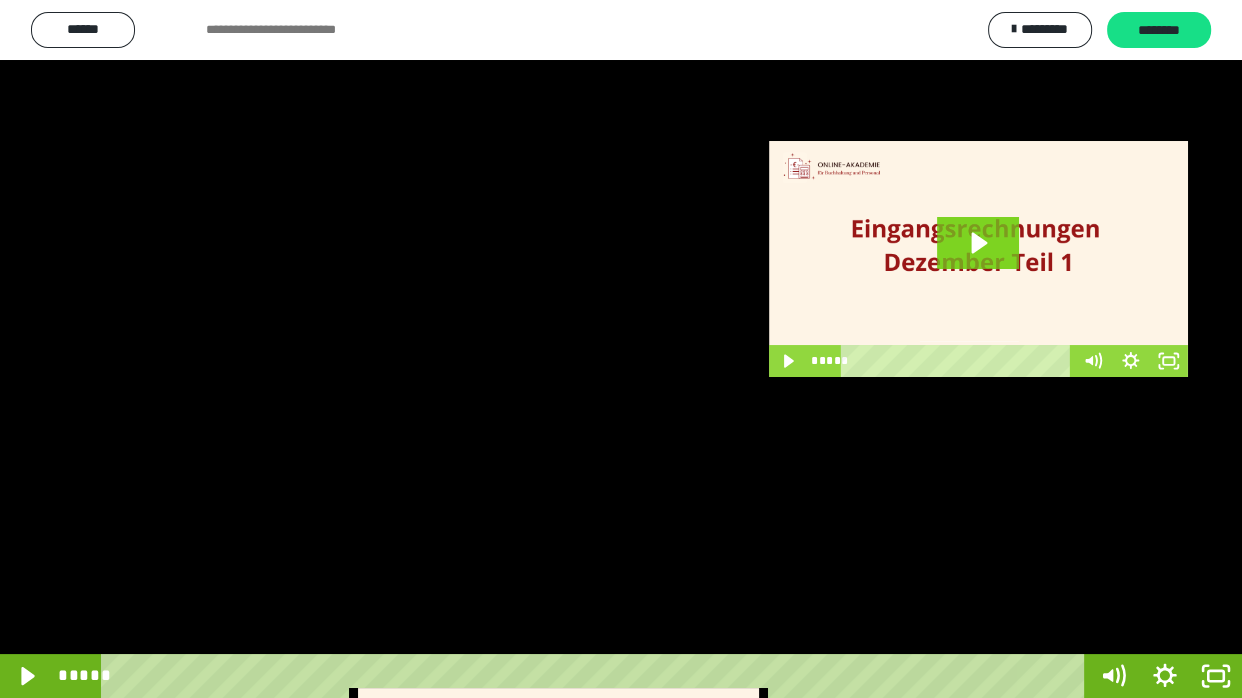 click at bounding box center [621, 349] 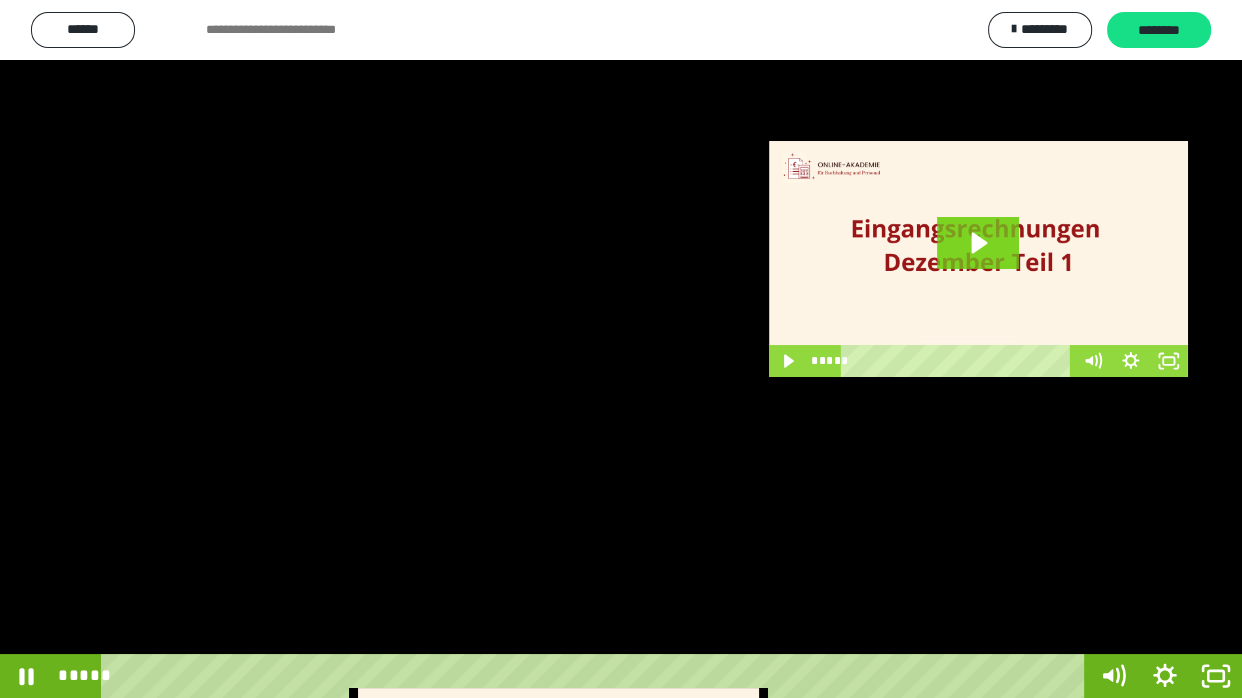 click at bounding box center (621, 349) 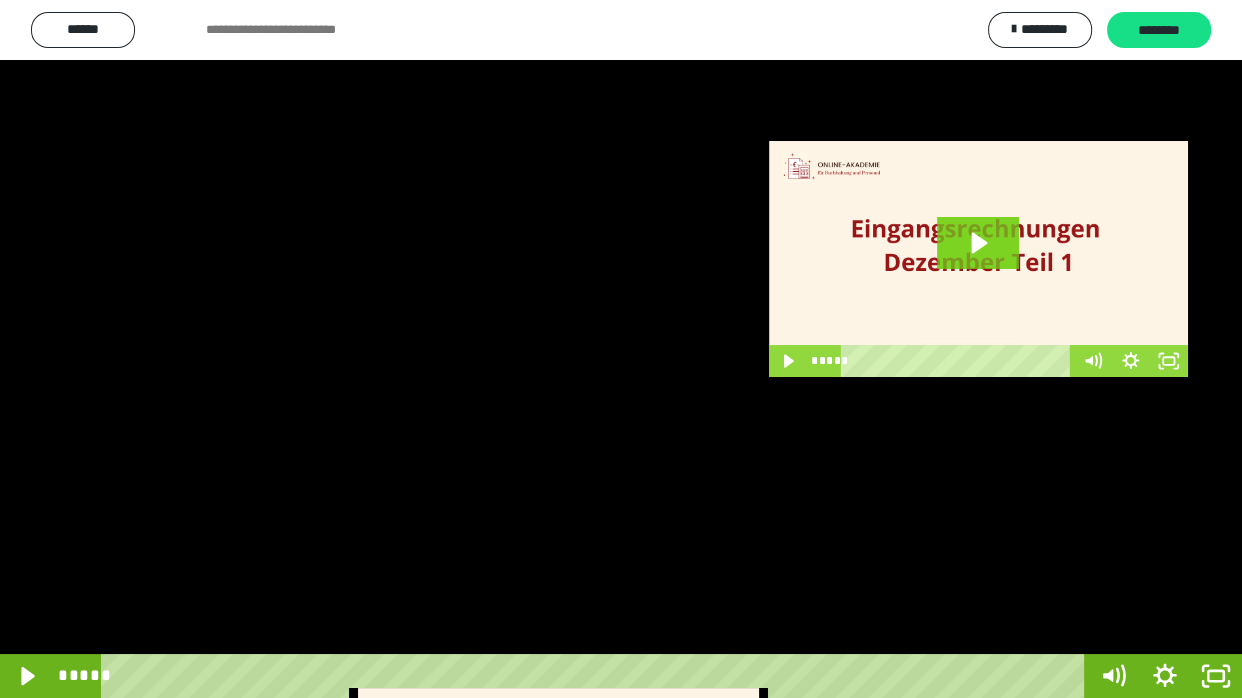 click at bounding box center [621, 349] 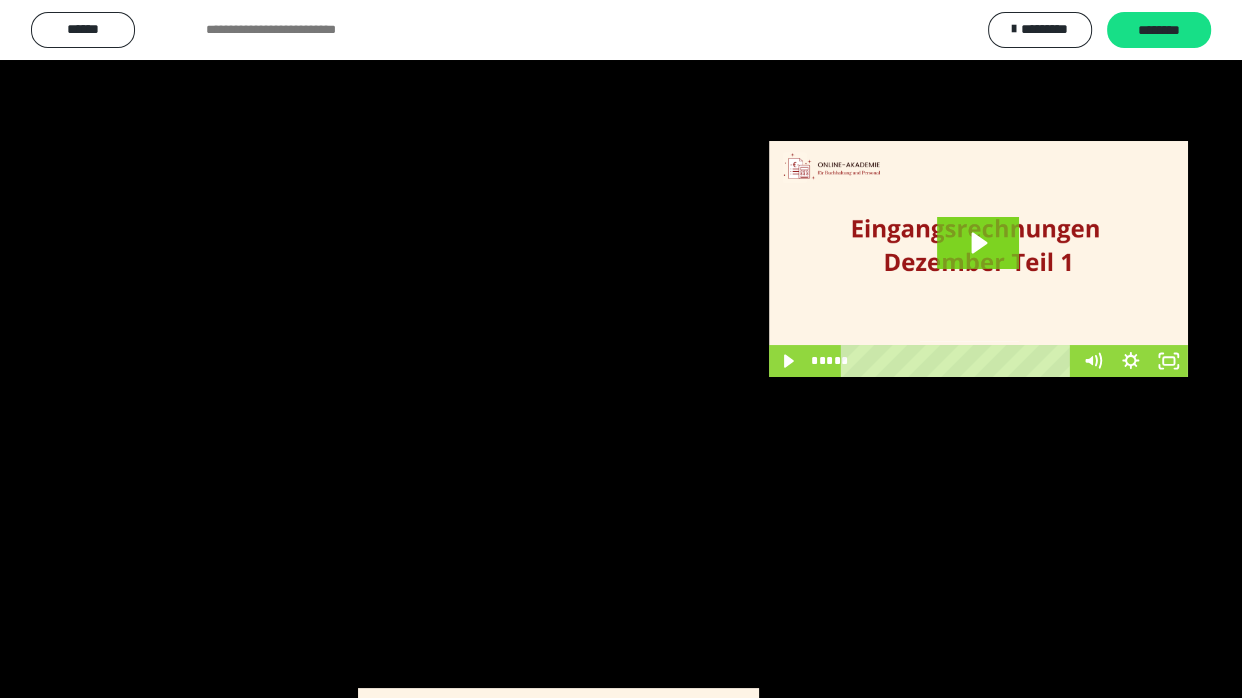 click at bounding box center (621, 349) 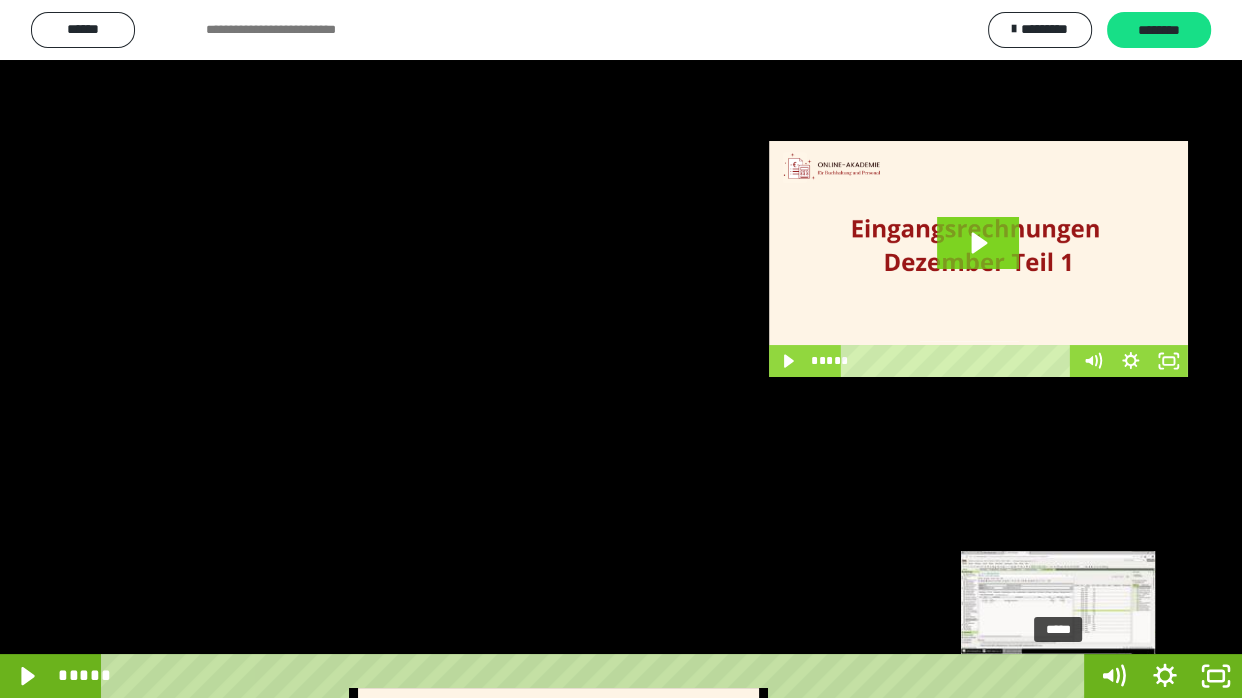 click at bounding box center [1058, 676] 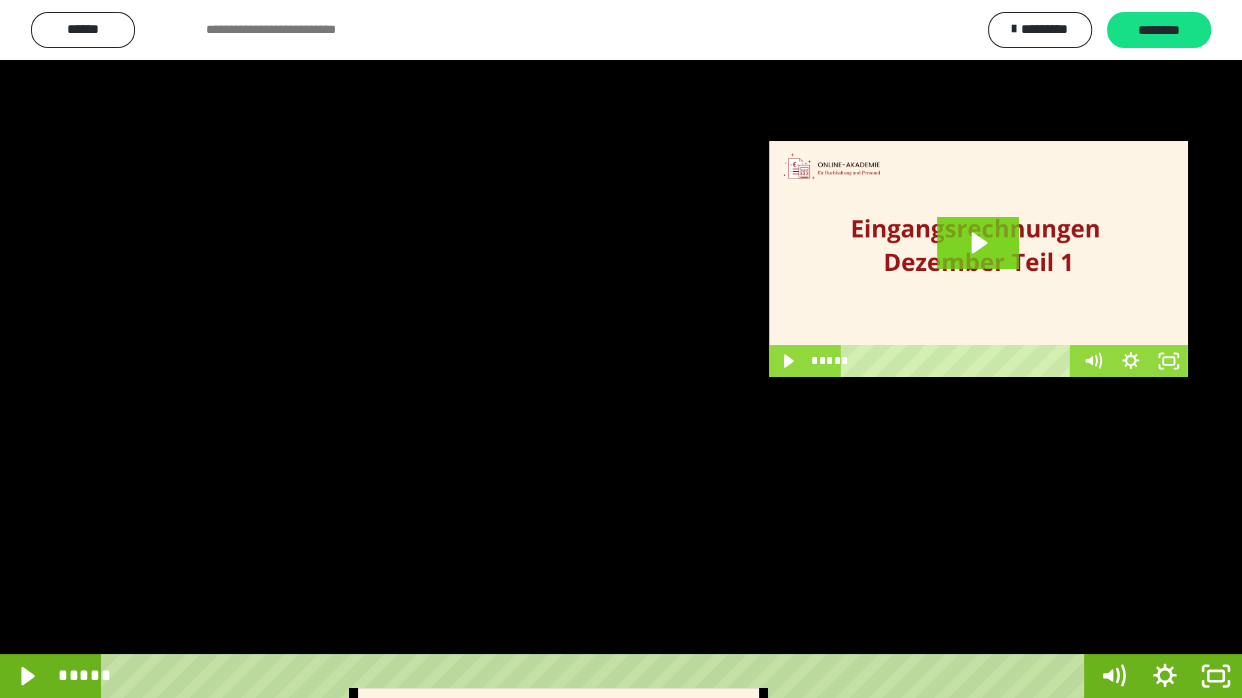 click at bounding box center (621, 349) 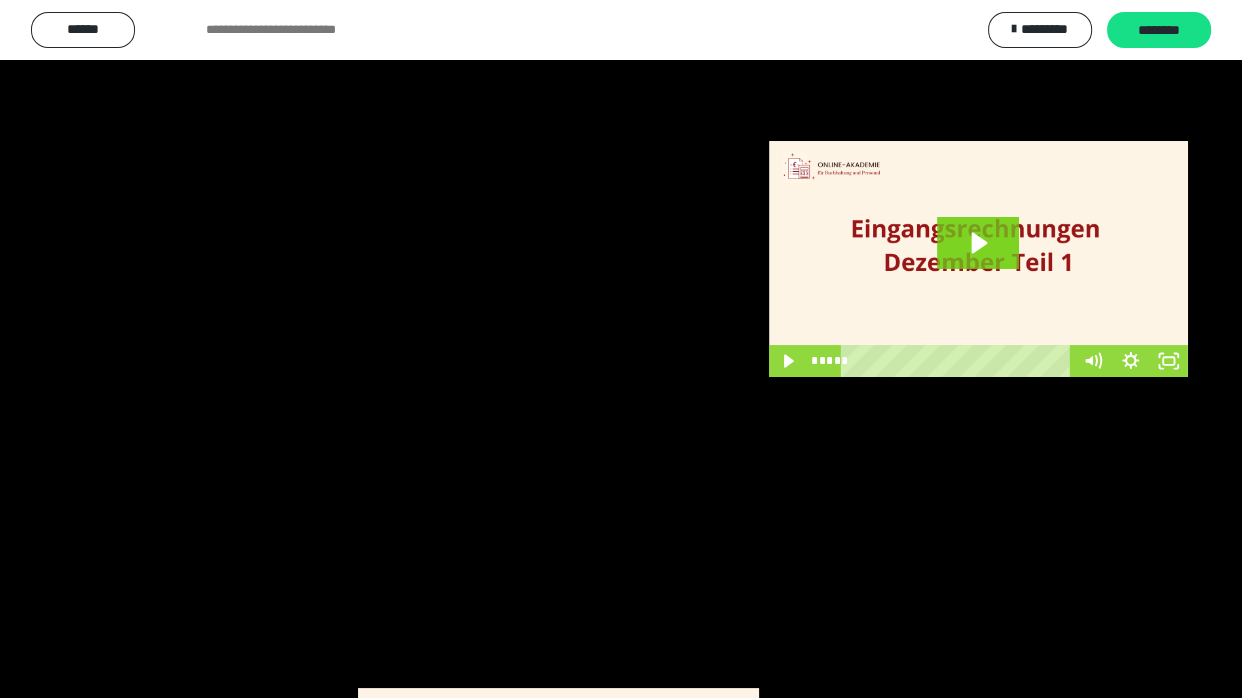 click at bounding box center [621, 349] 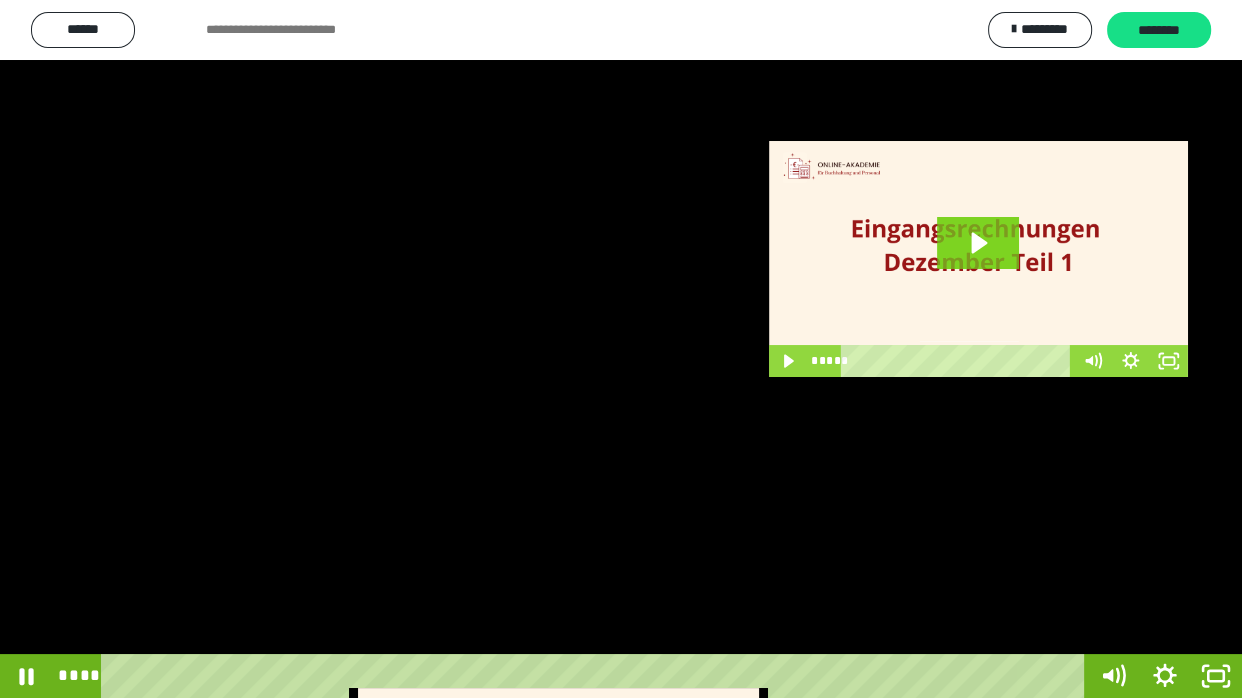 click at bounding box center (621, 349) 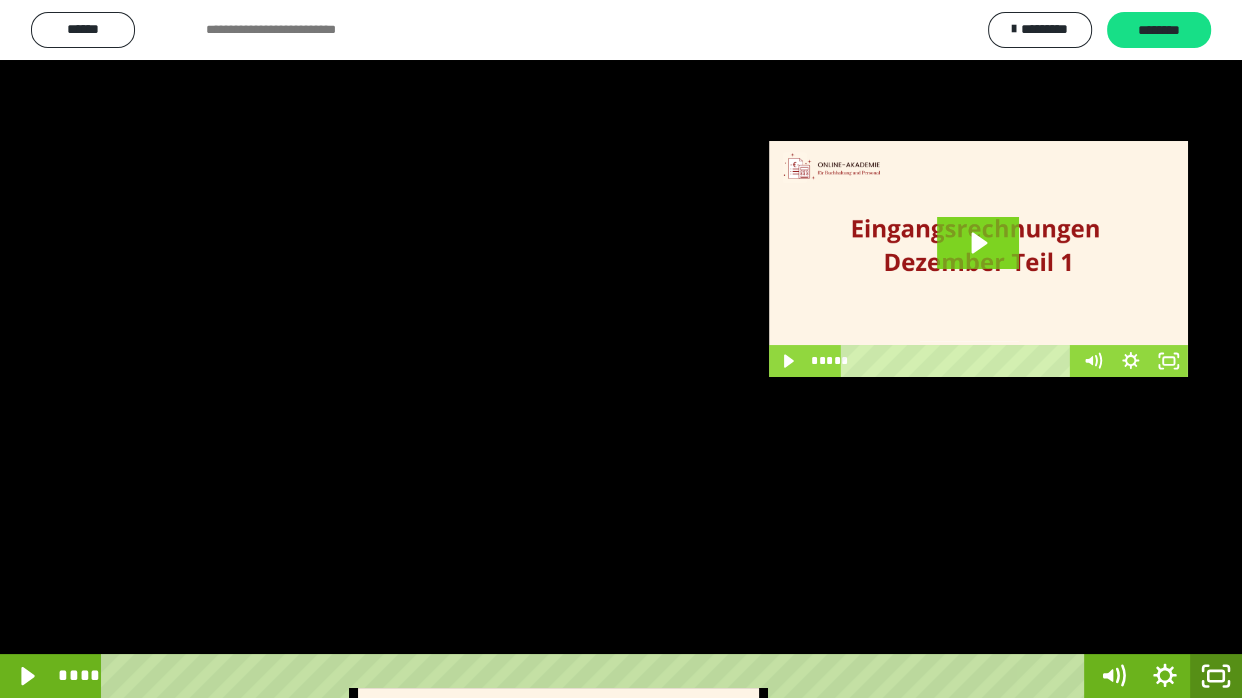click 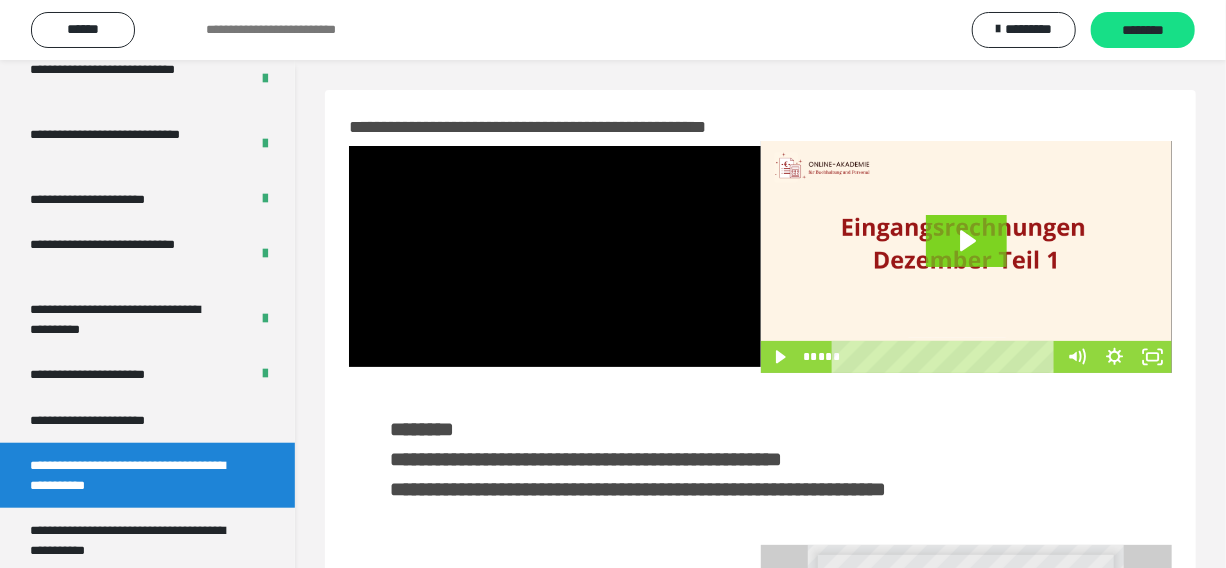 scroll, scrollTop: 497, scrollLeft: 0, axis: vertical 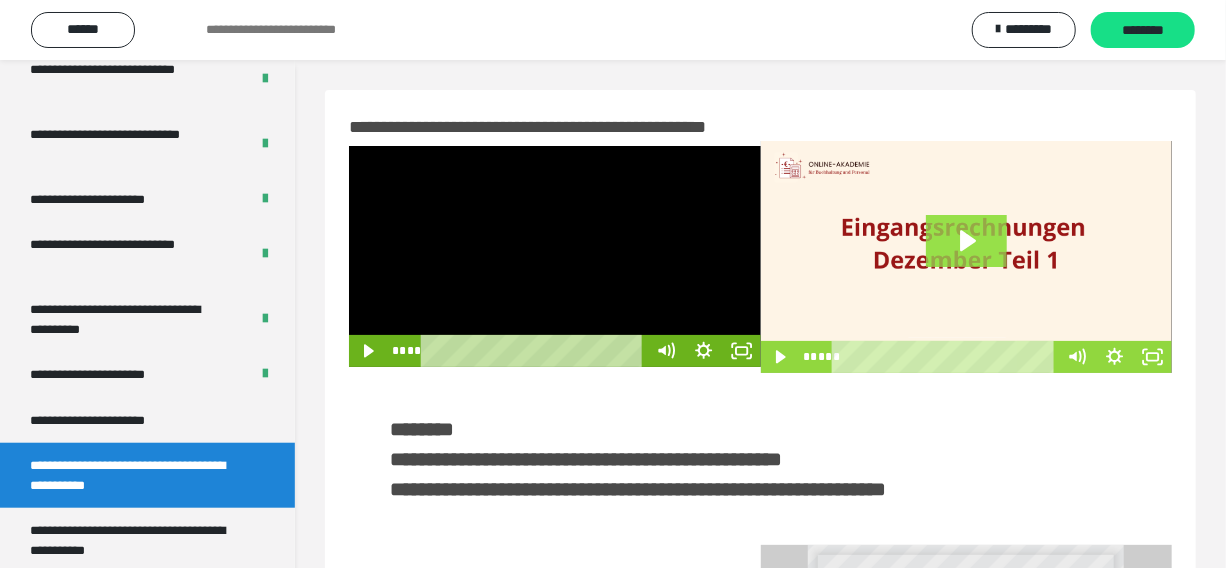 click 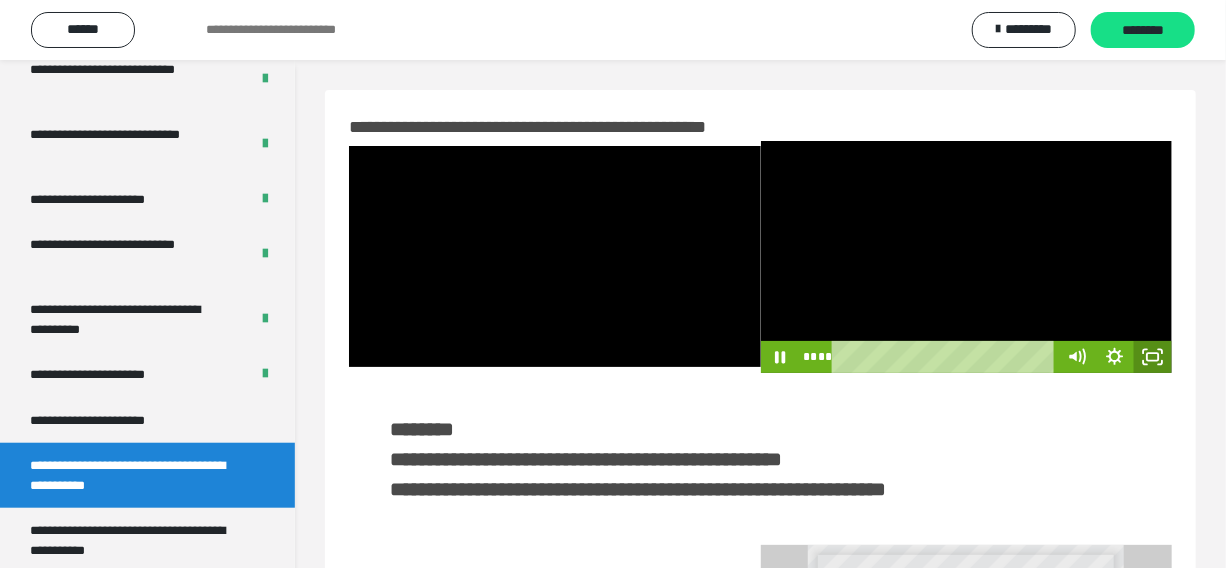 click 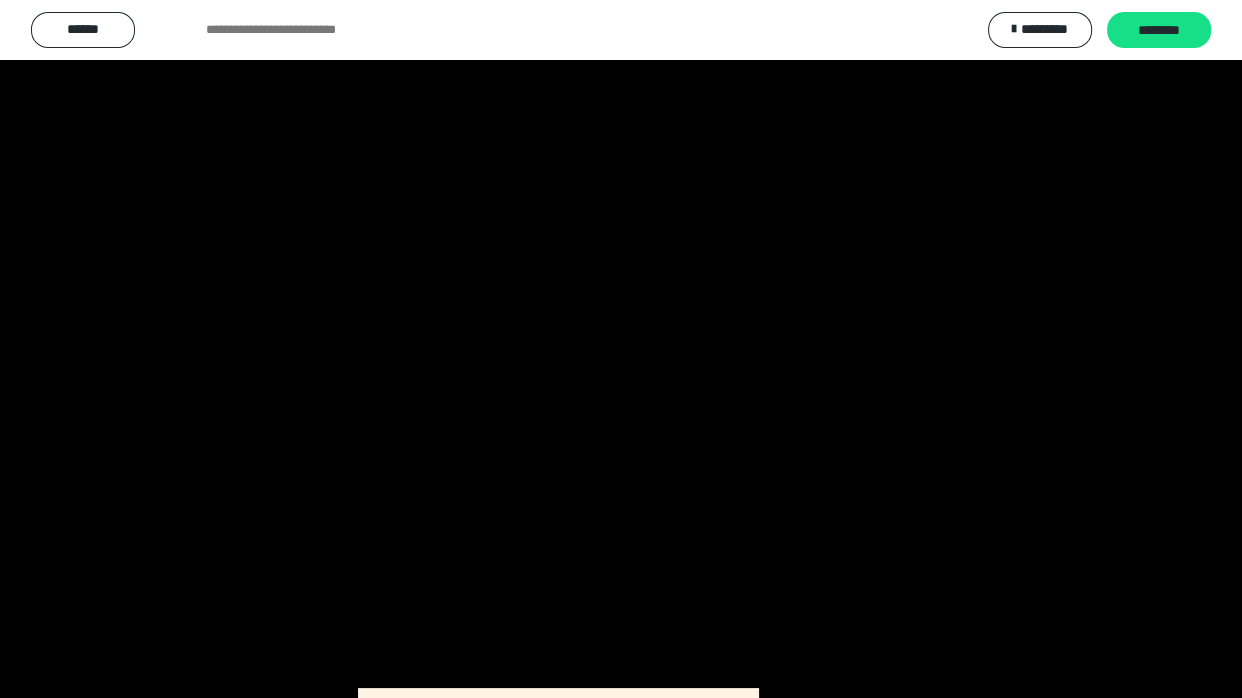 click at bounding box center [621, 349] 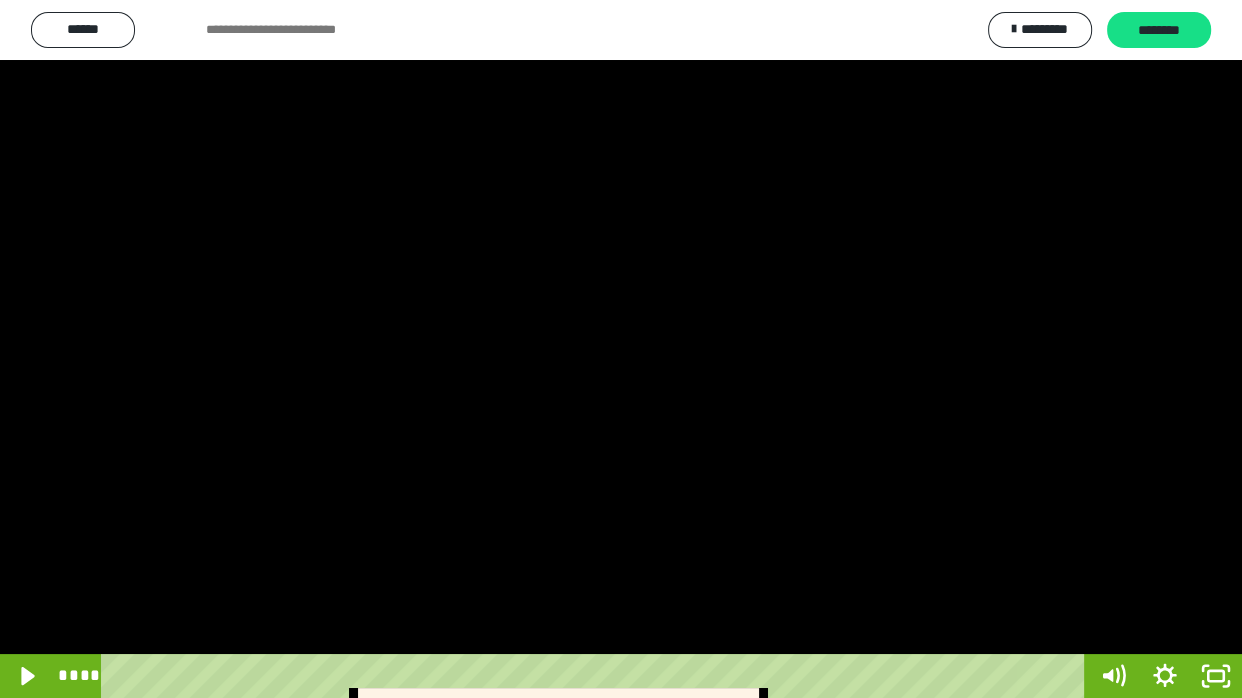 click at bounding box center (621, 349) 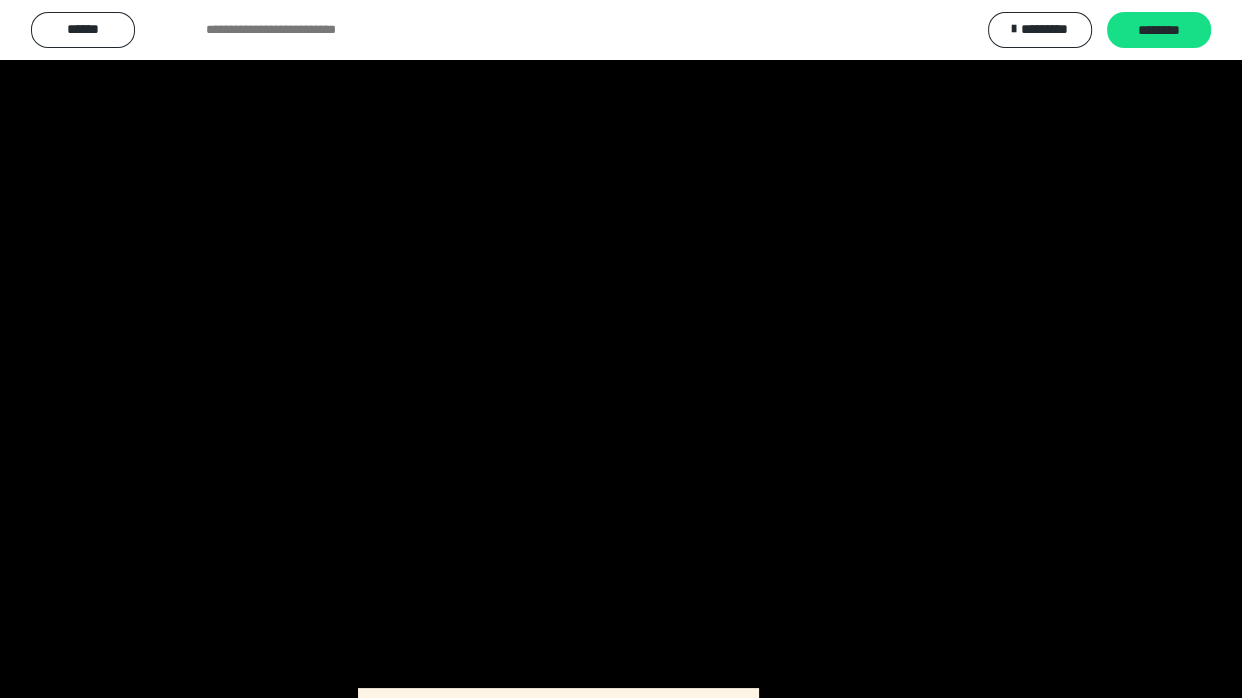 click at bounding box center (621, 349) 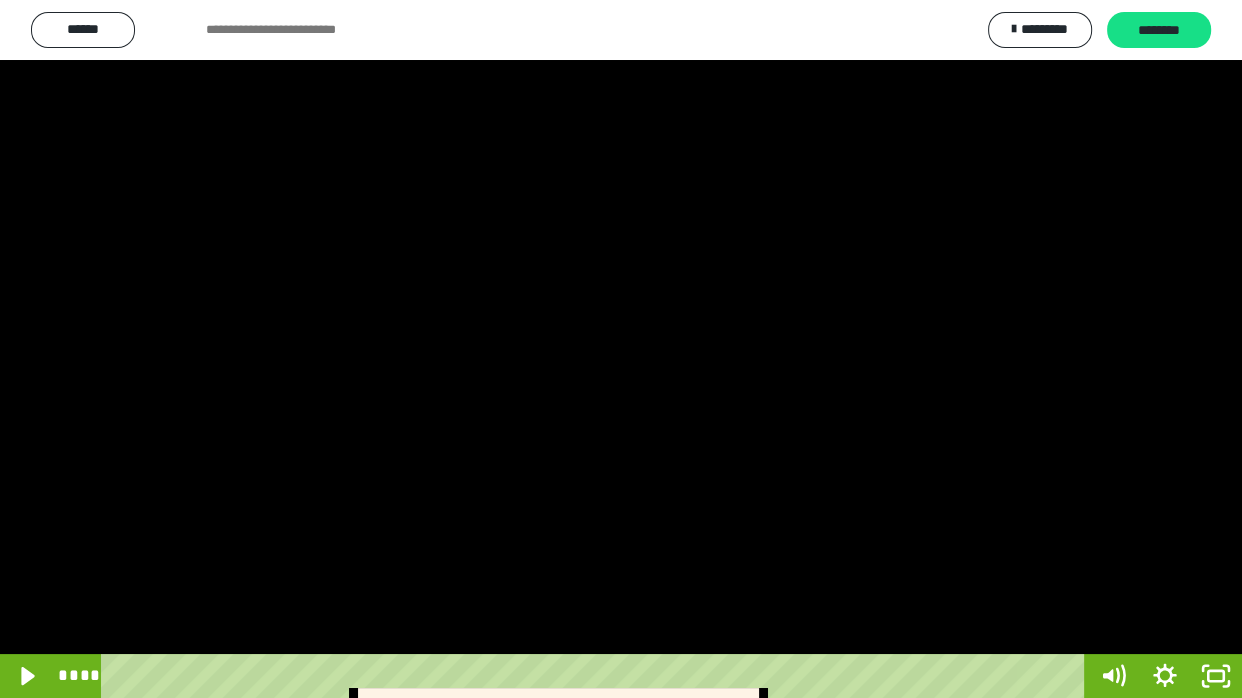 click at bounding box center (621, 349) 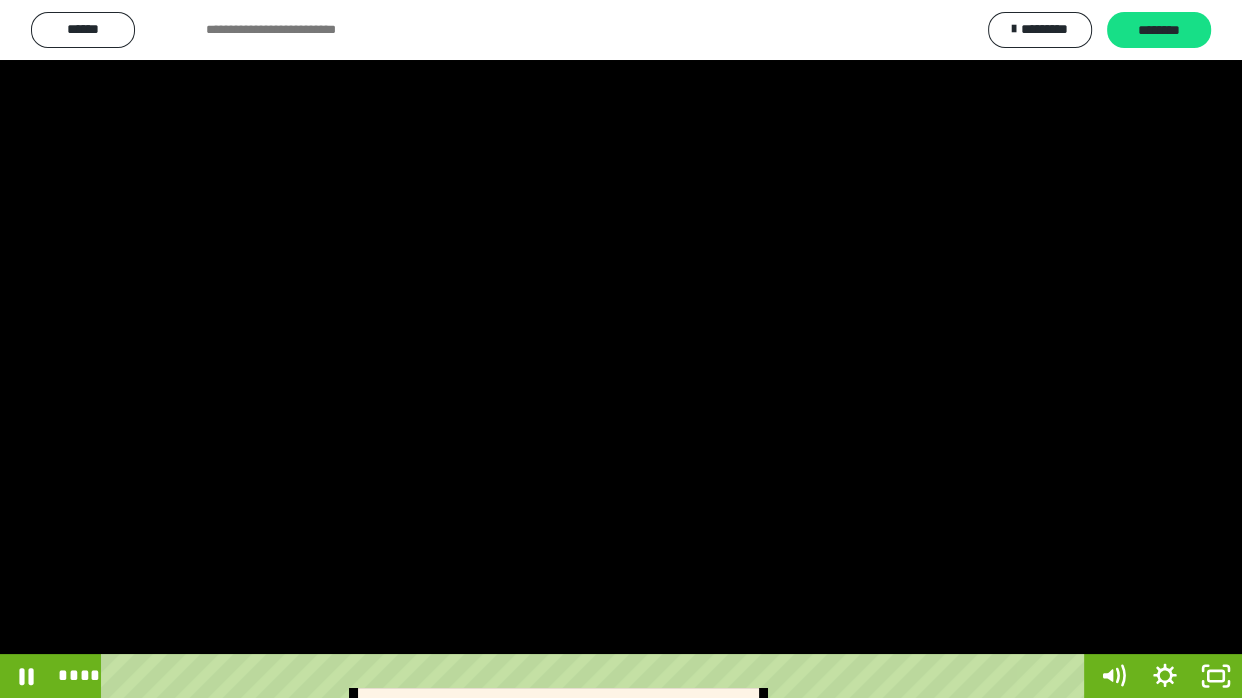 click at bounding box center (621, 349) 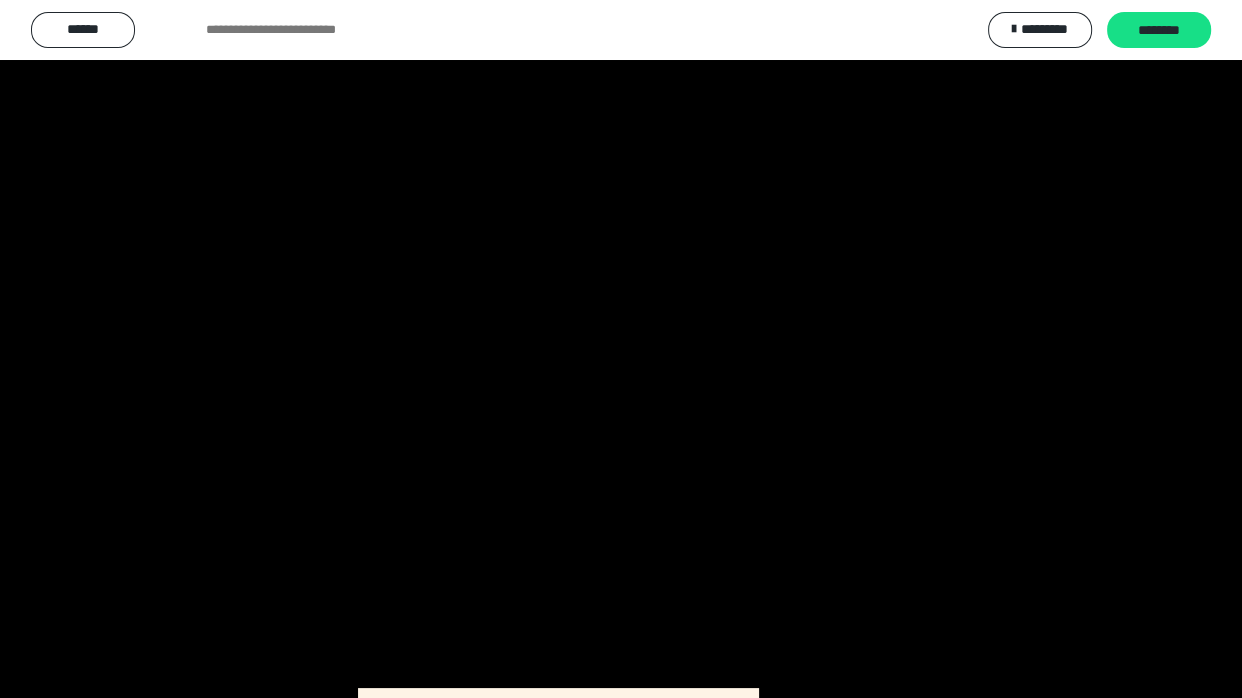 click at bounding box center [621, 349] 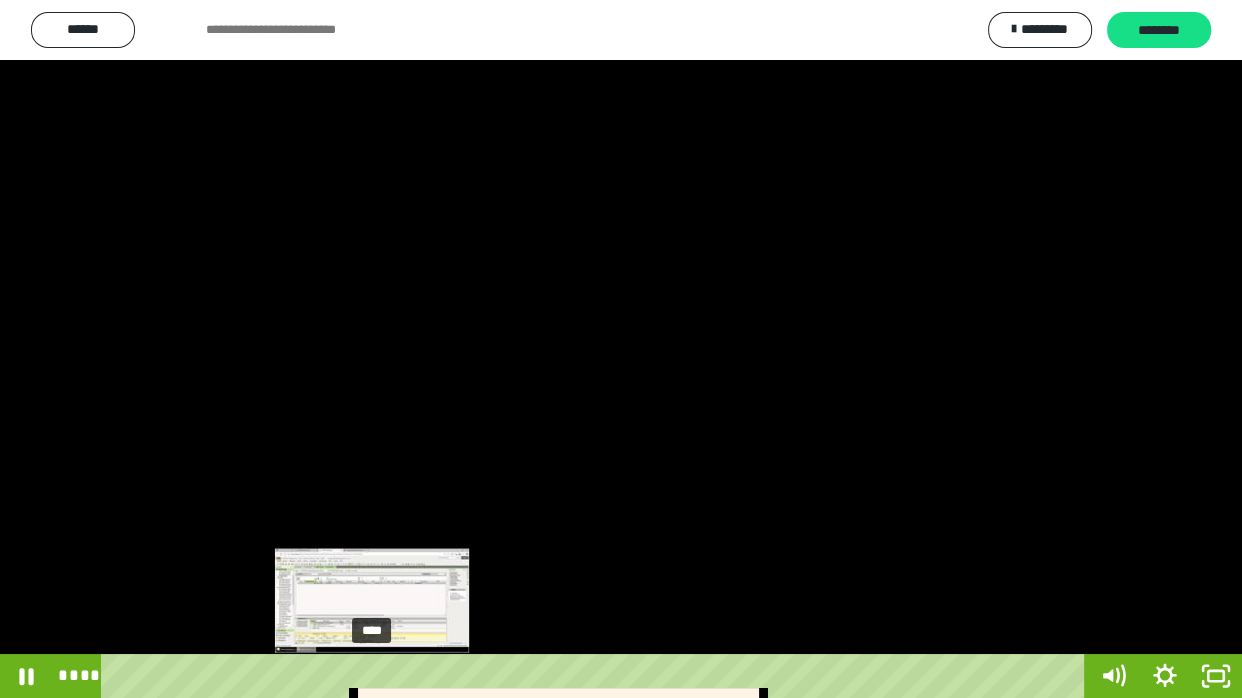 click on "****" at bounding box center (597, 676) 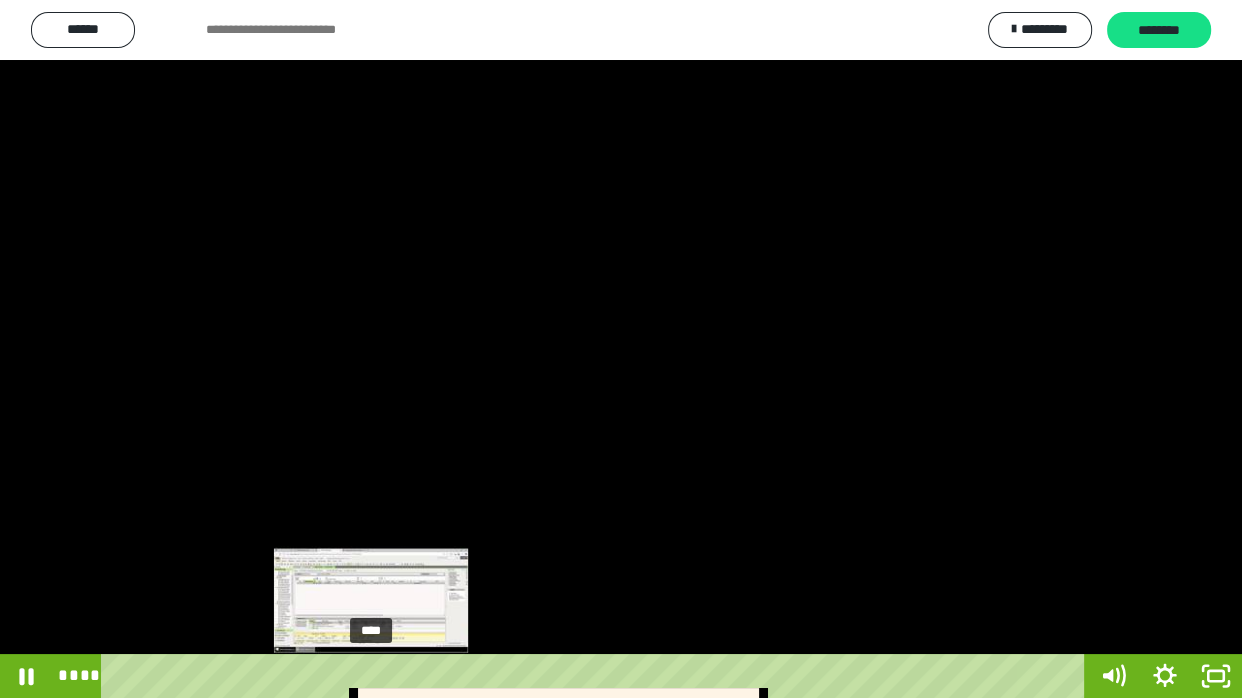 click at bounding box center (370, 676) 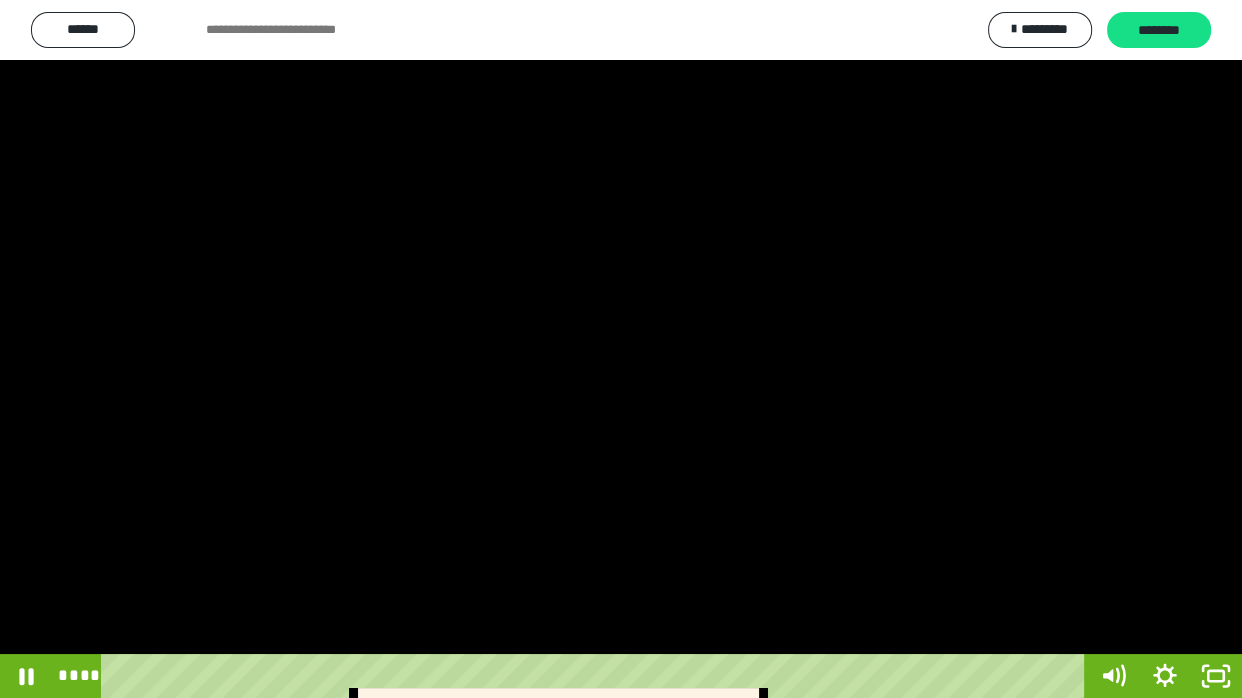 click at bounding box center [621, 349] 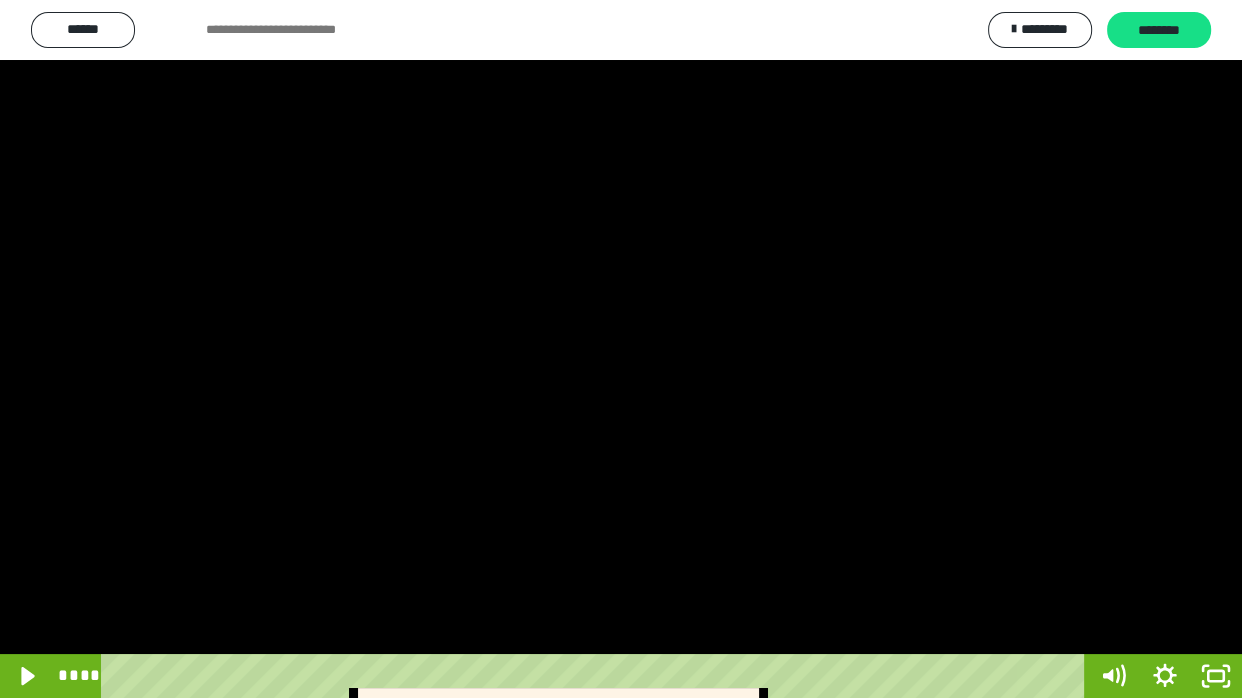 click at bounding box center (621, 349) 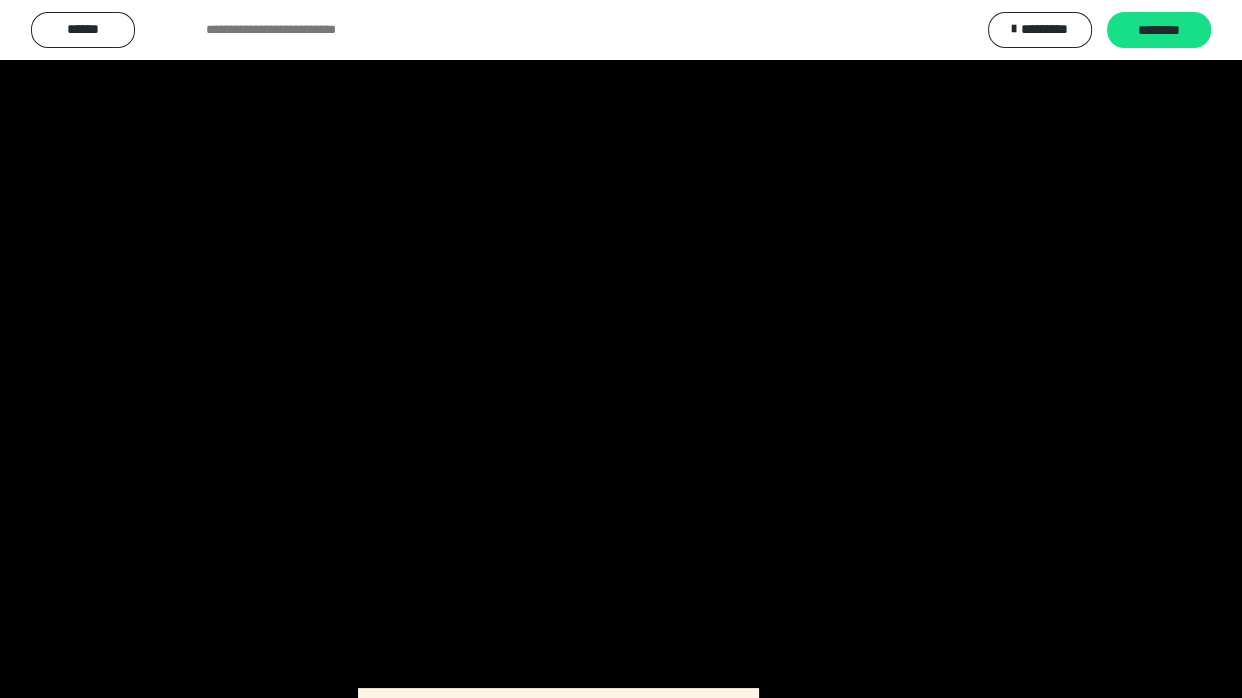 click at bounding box center (621, 349) 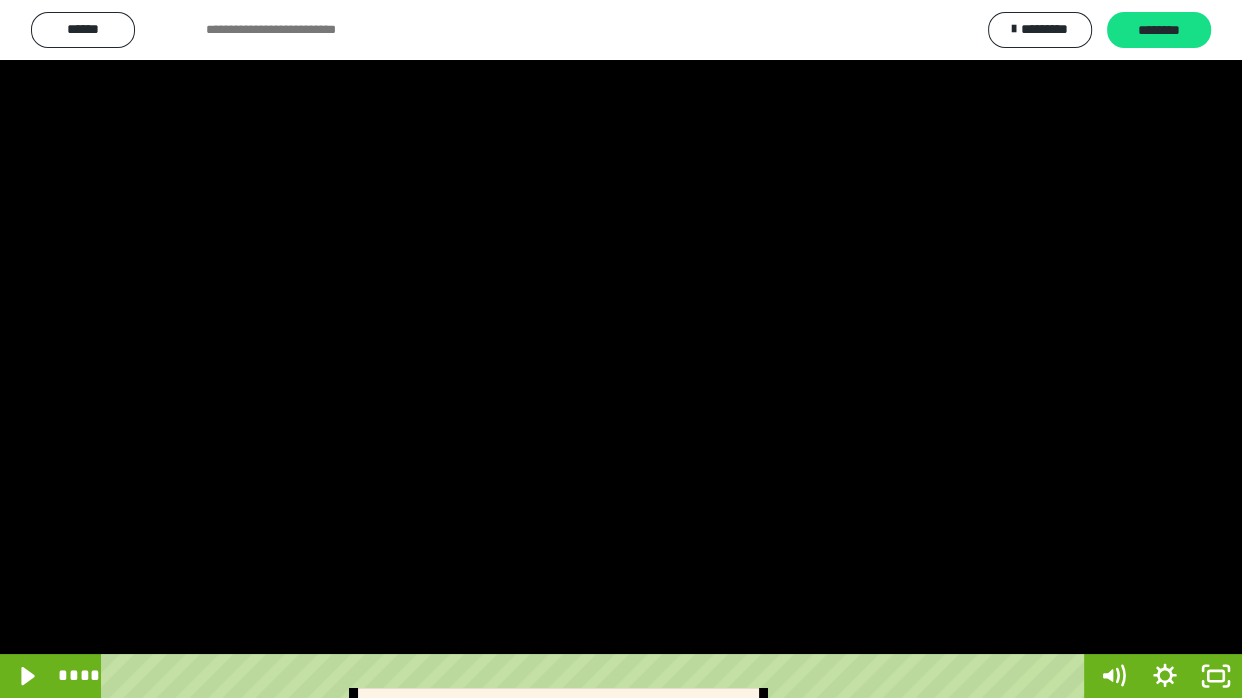 click at bounding box center (621, 349) 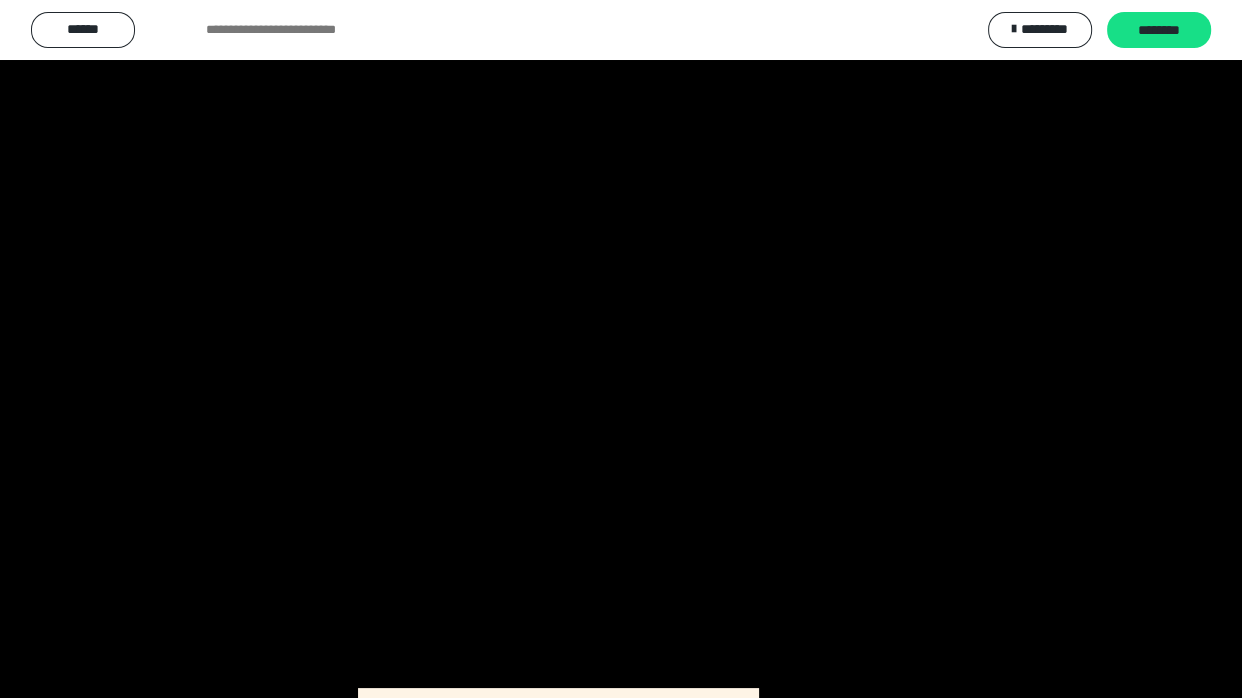 click at bounding box center [621, 349] 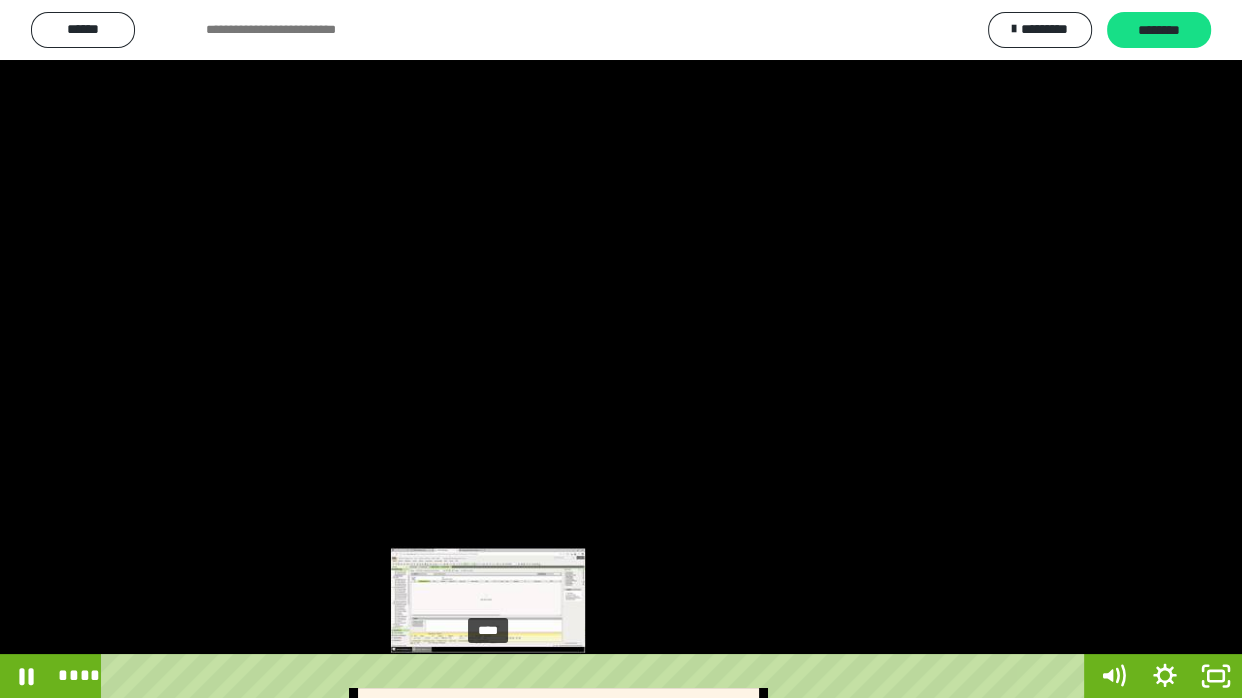 click on "****" at bounding box center [597, 676] 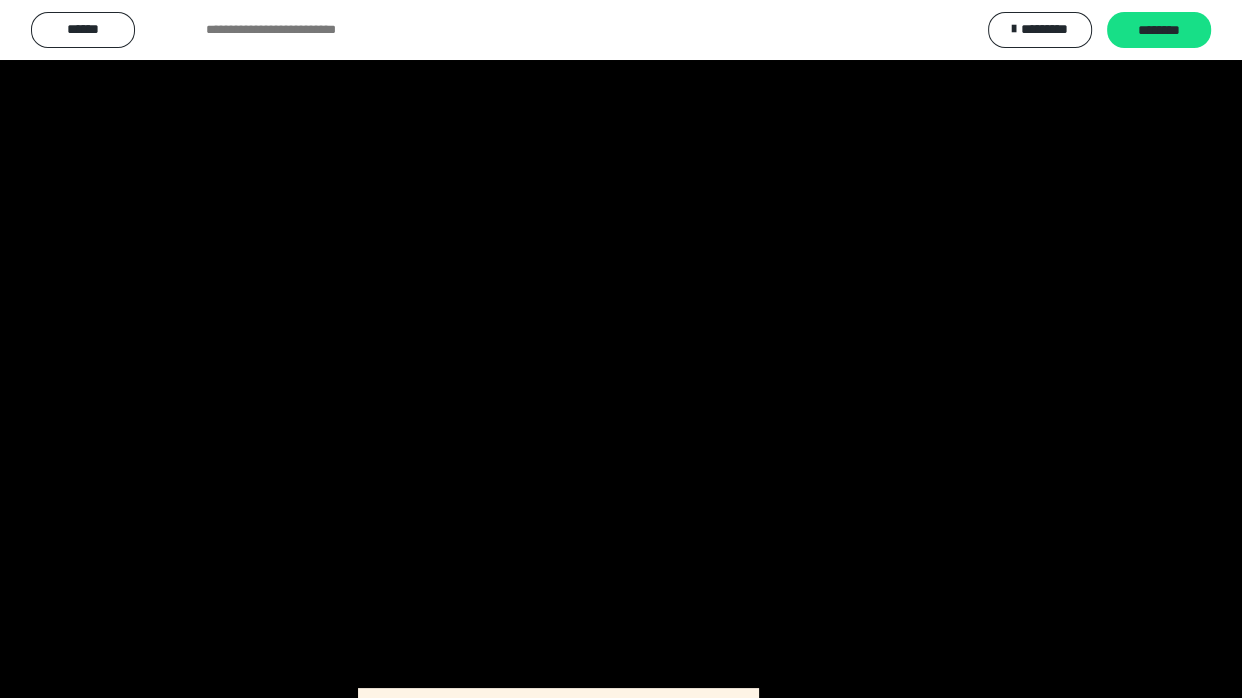 click at bounding box center [621, 349] 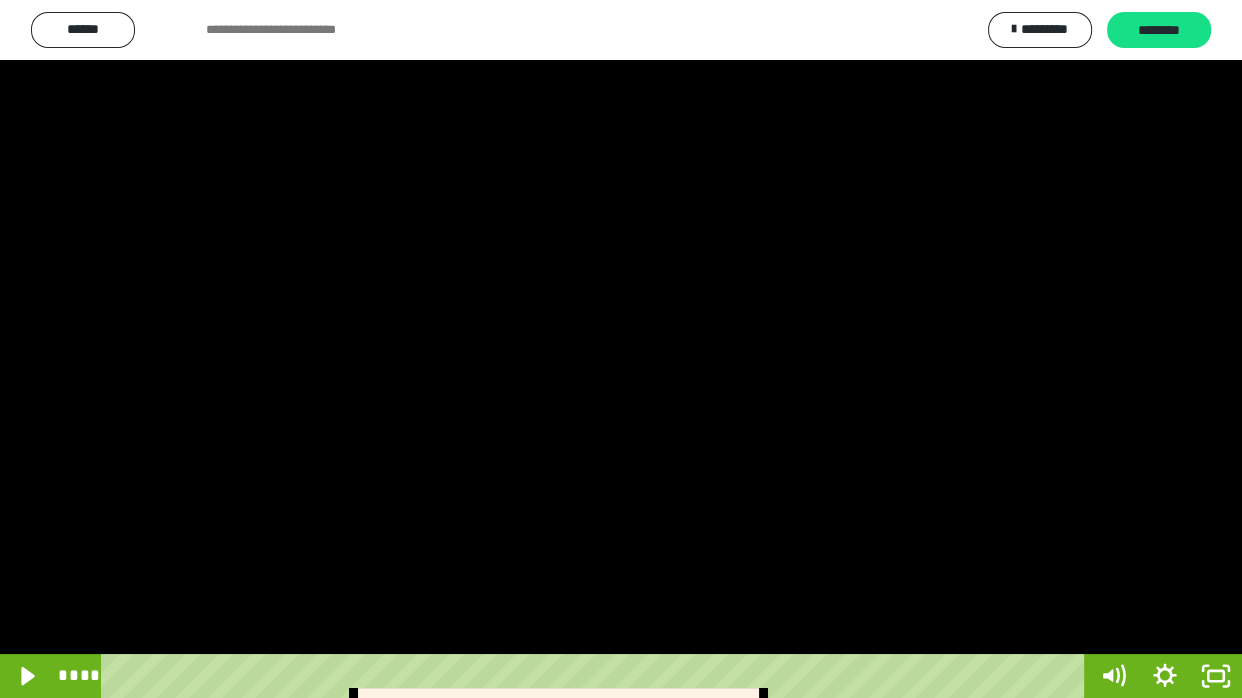 click at bounding box center [621, 349] 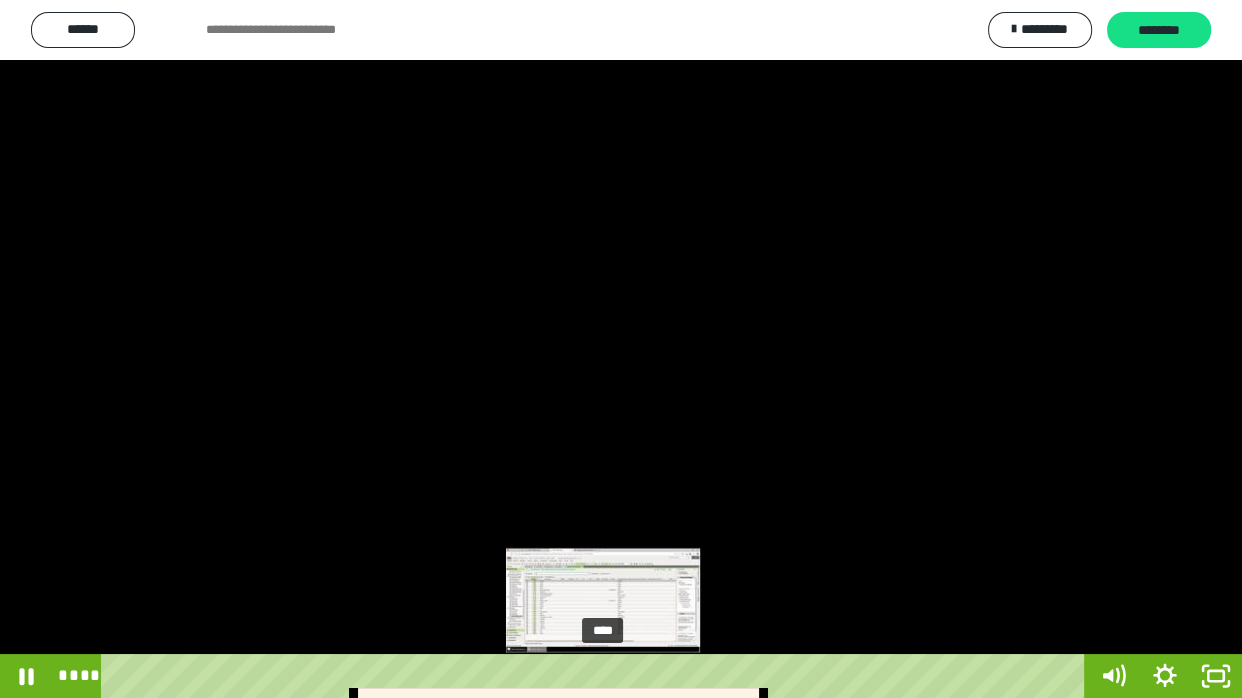 click on "****" at bounding box center (597, 676) 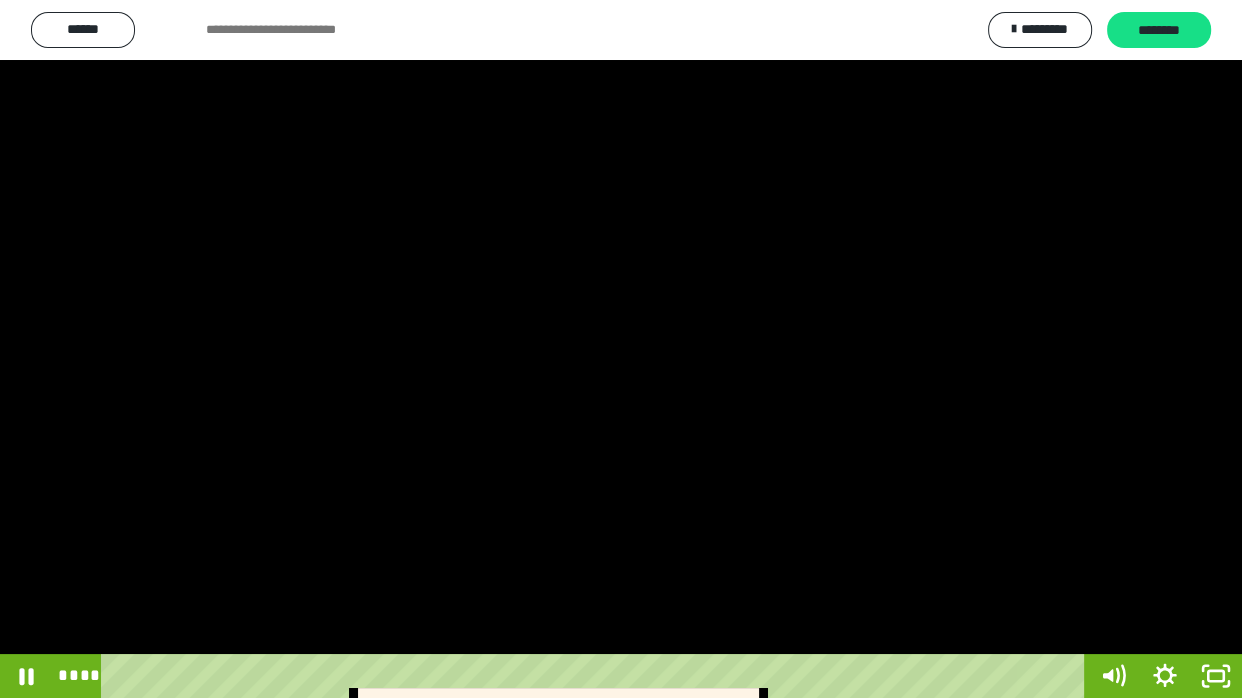 click at bounding box center [621, 349] 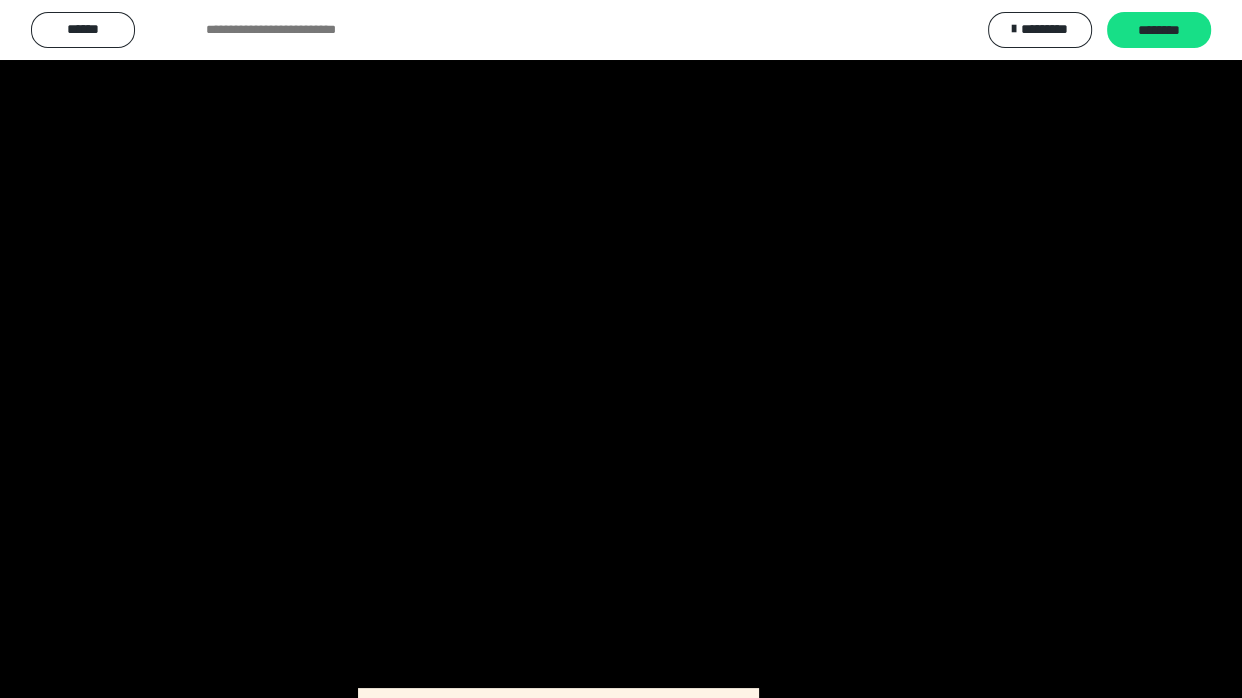 click at bounding box center (621, 349) 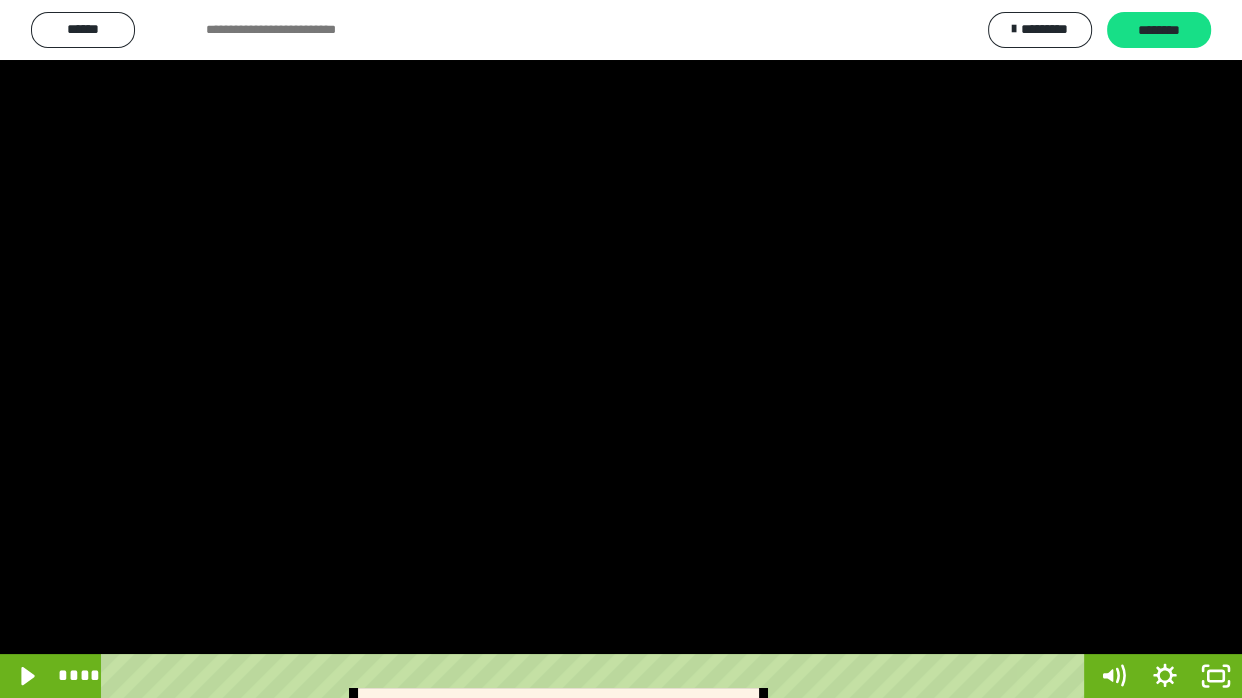 click at bounding box center (621, 349) 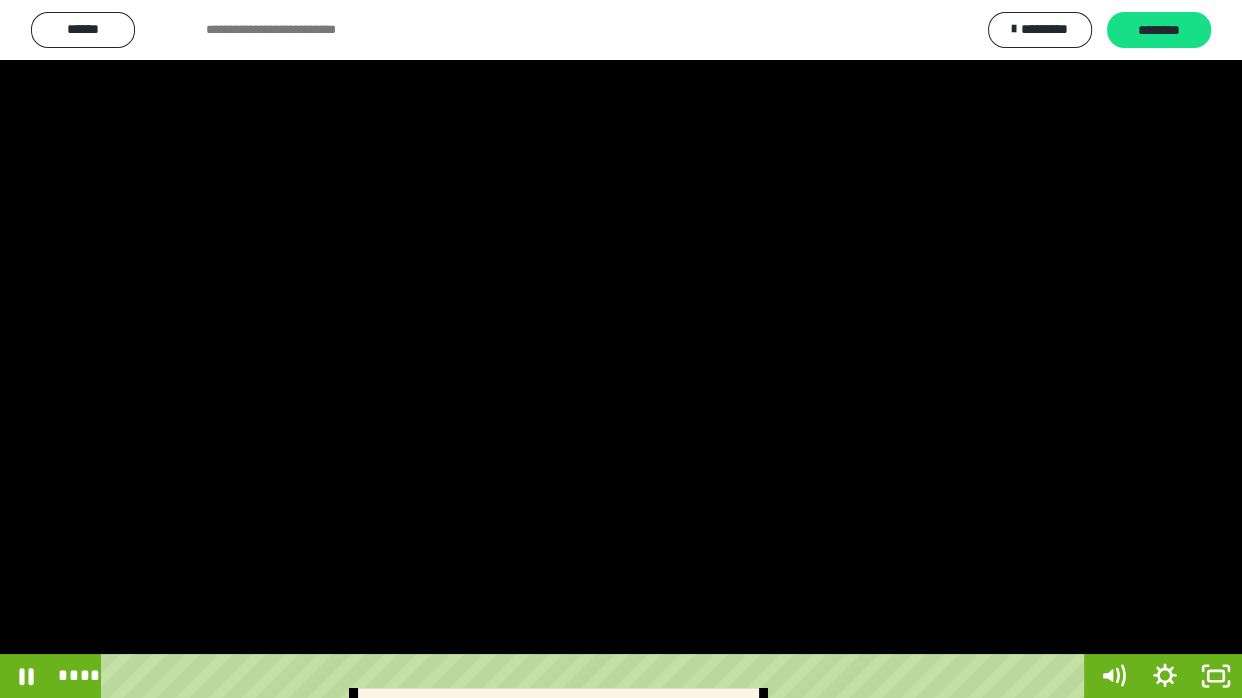 click at bounding box center (621, 349) 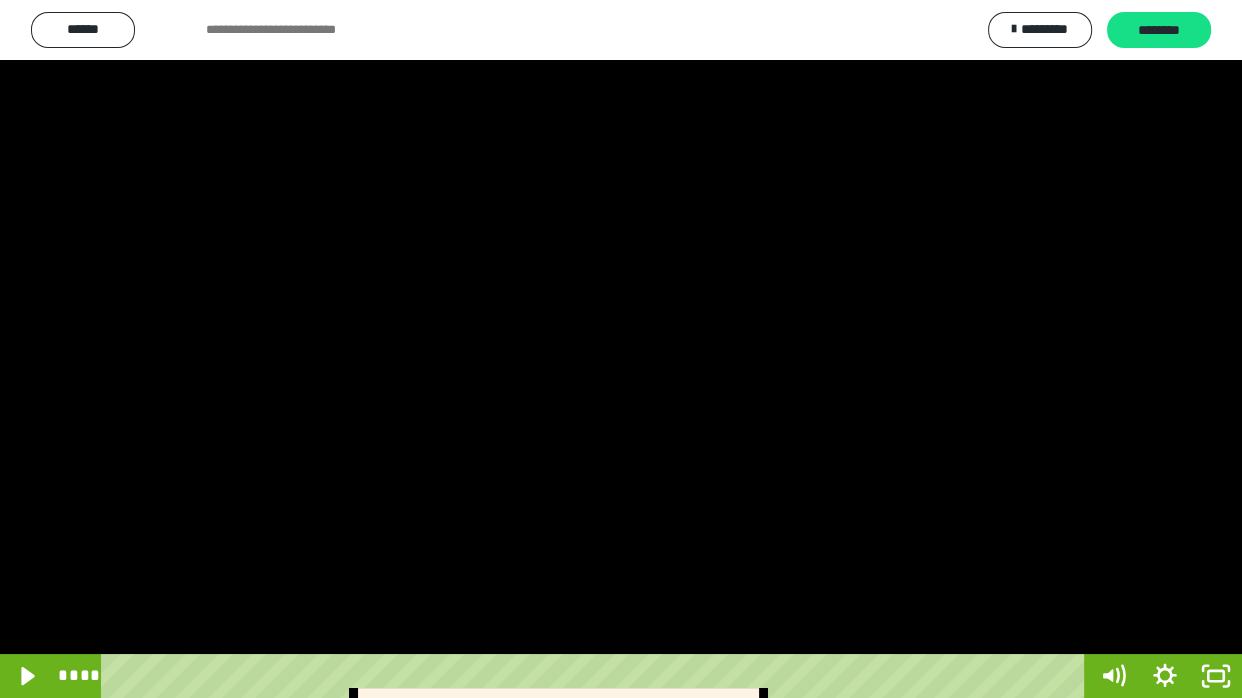 click at bounding box center (621, 349) 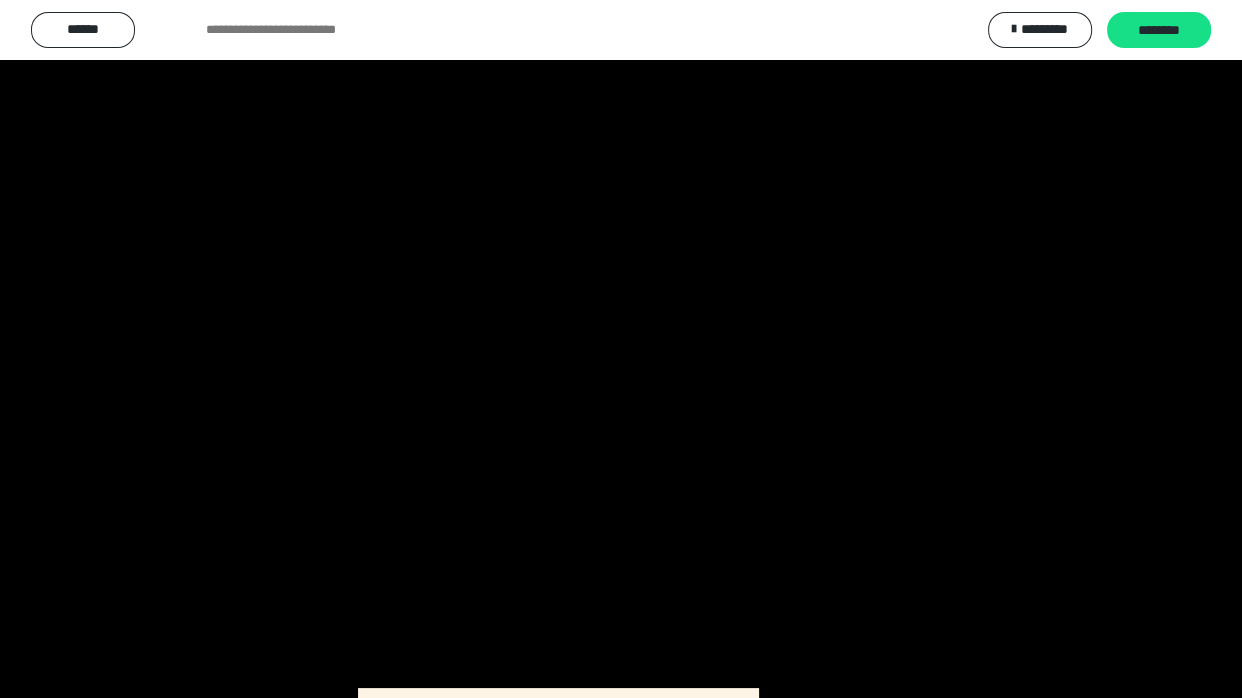 click at bounding box center (621, 349) 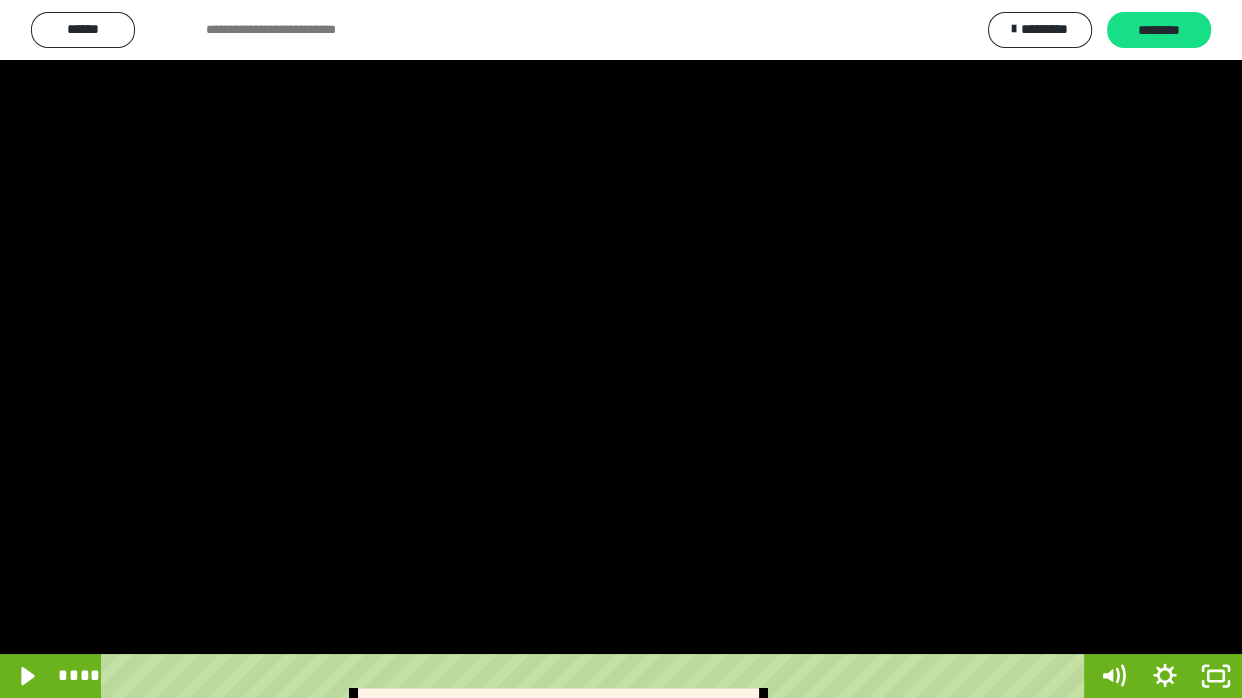 click at bounding box center (621, 349) 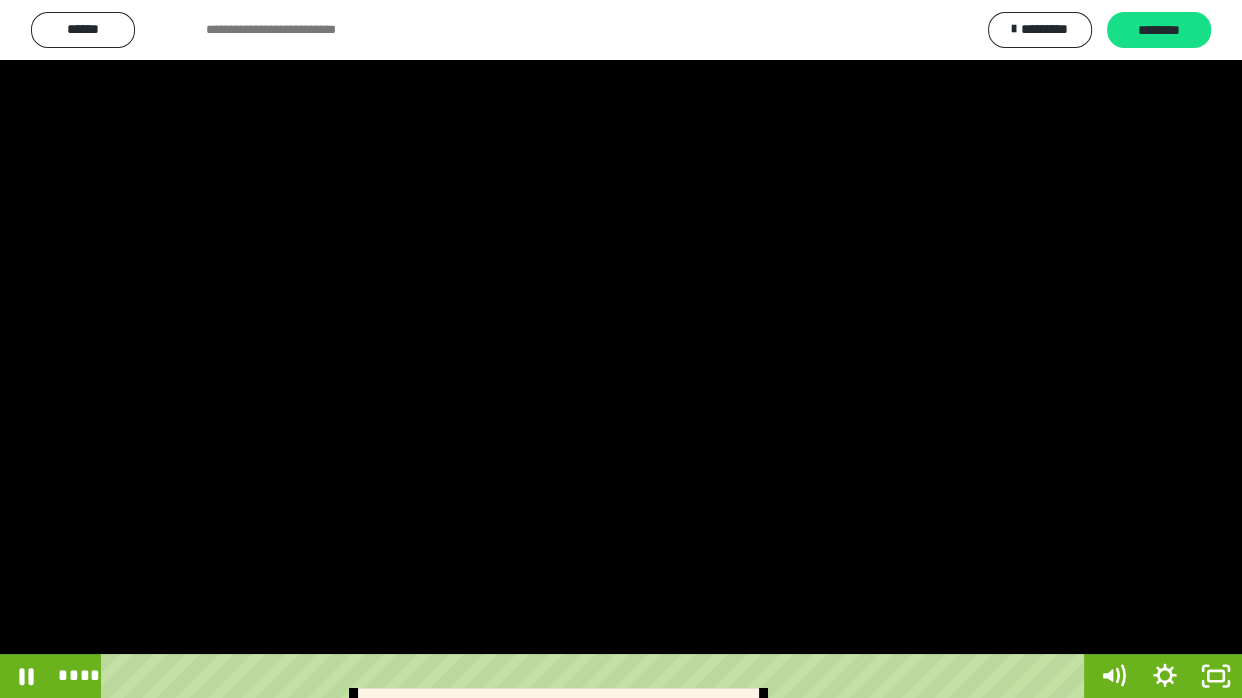 click at bounding box center [621, 349] 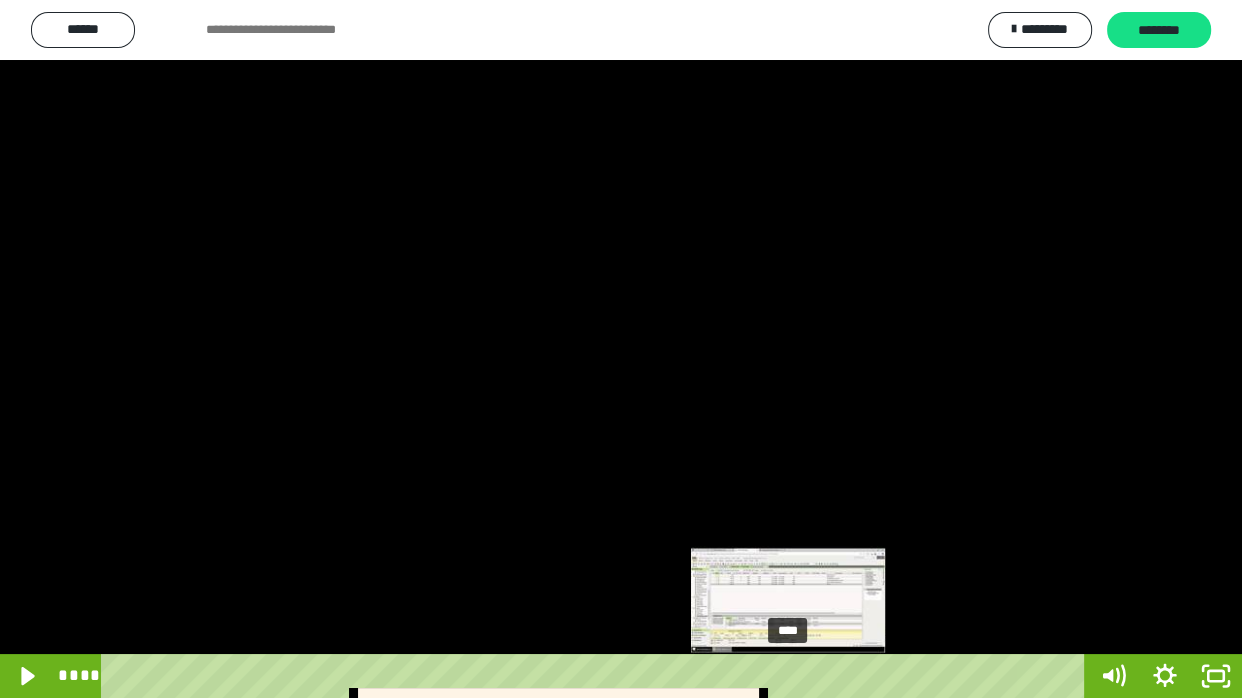 click on "****" at bounding box center [597, 676] 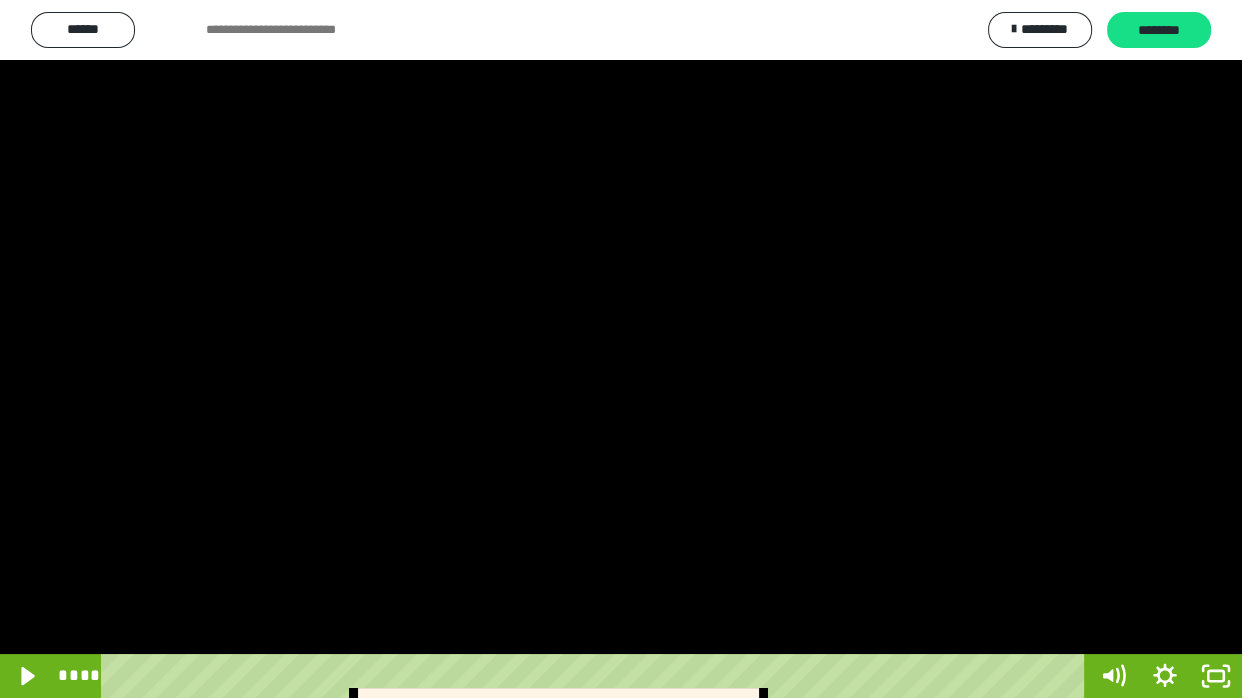 click at bounding box center [621, 349] 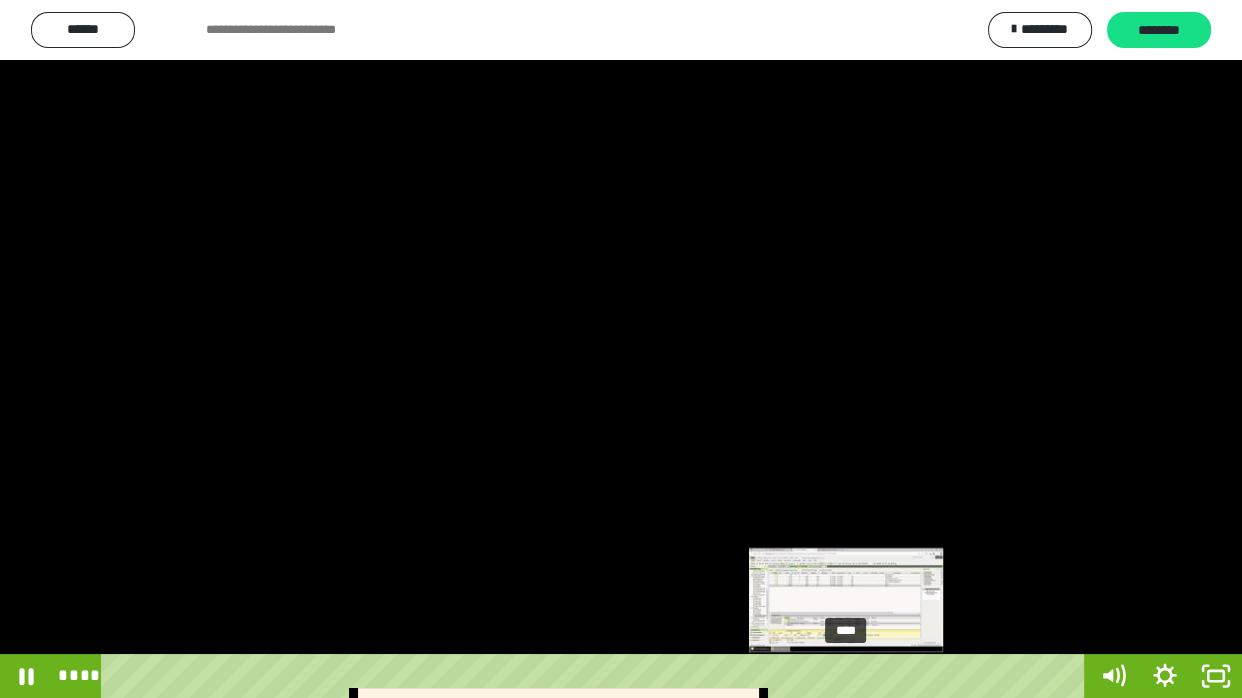 click on "****" at bounding box center (597, 676) 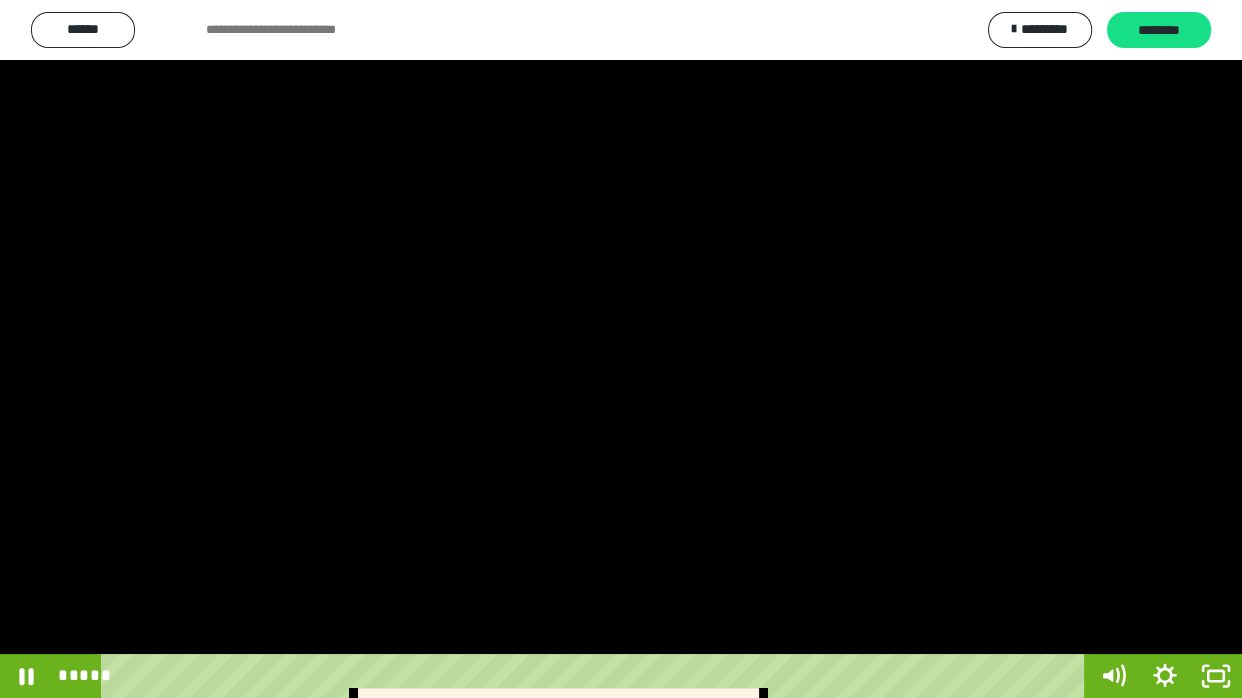 click at bounding box center [621, 349] 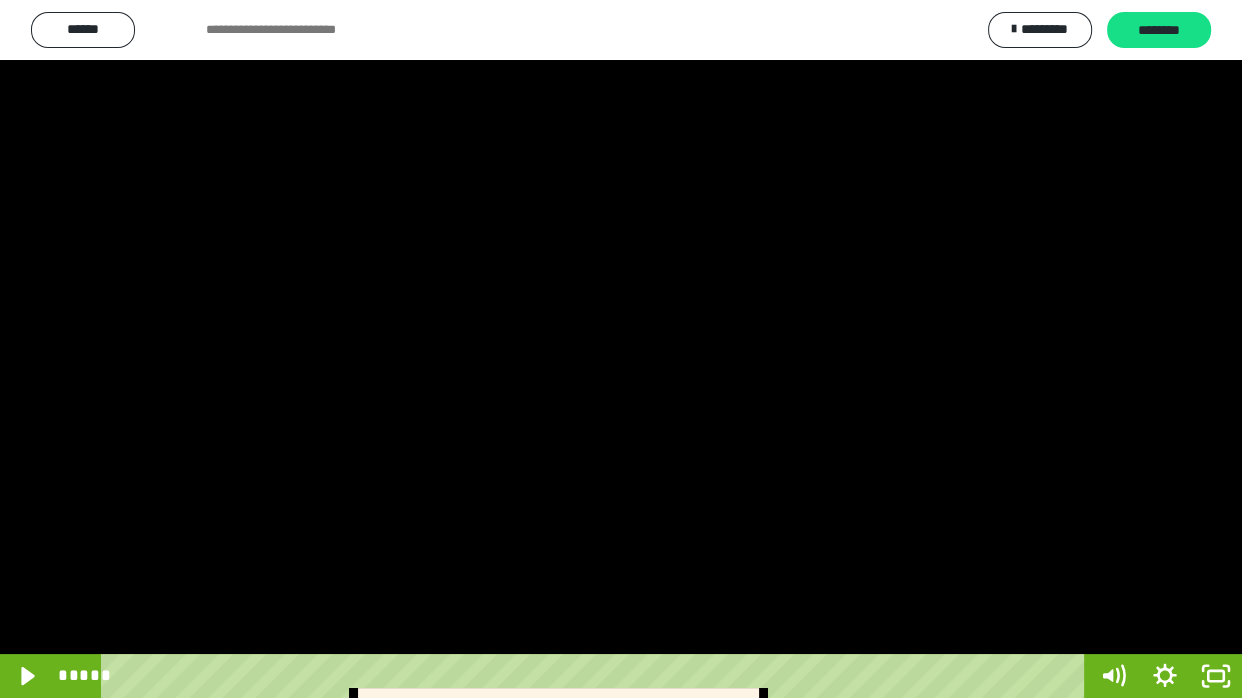 click at bounding box center (621, 349) 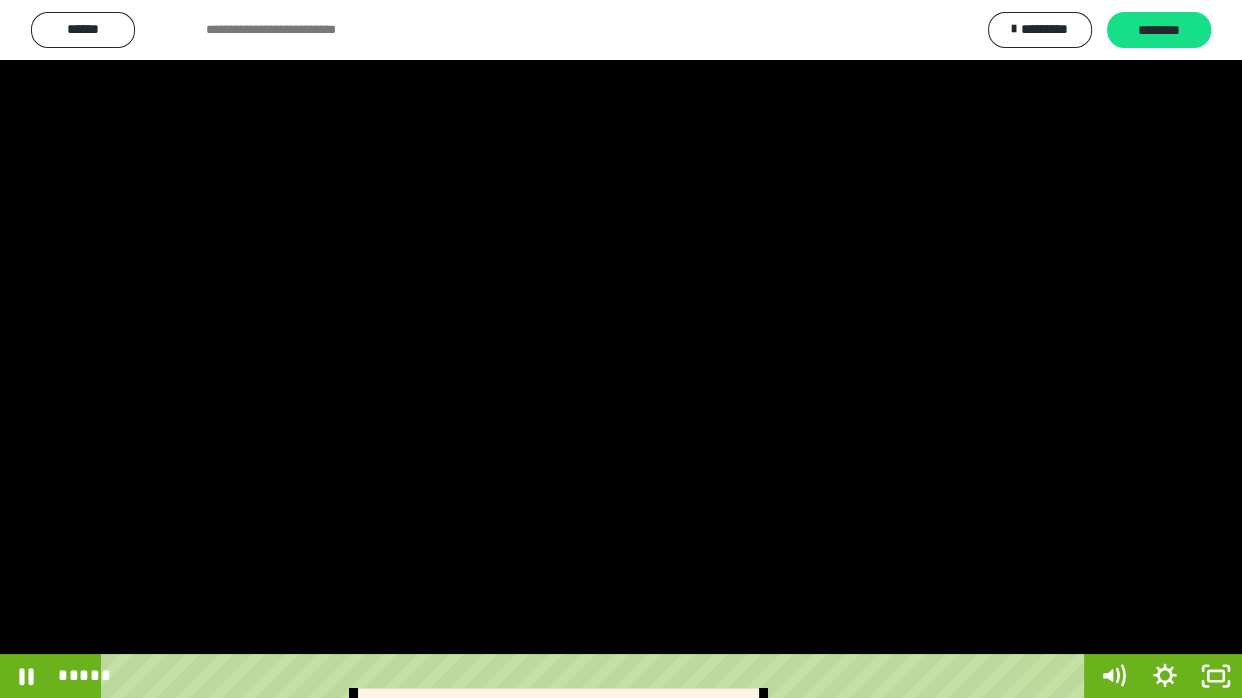 click at bounding box center [621, 349] 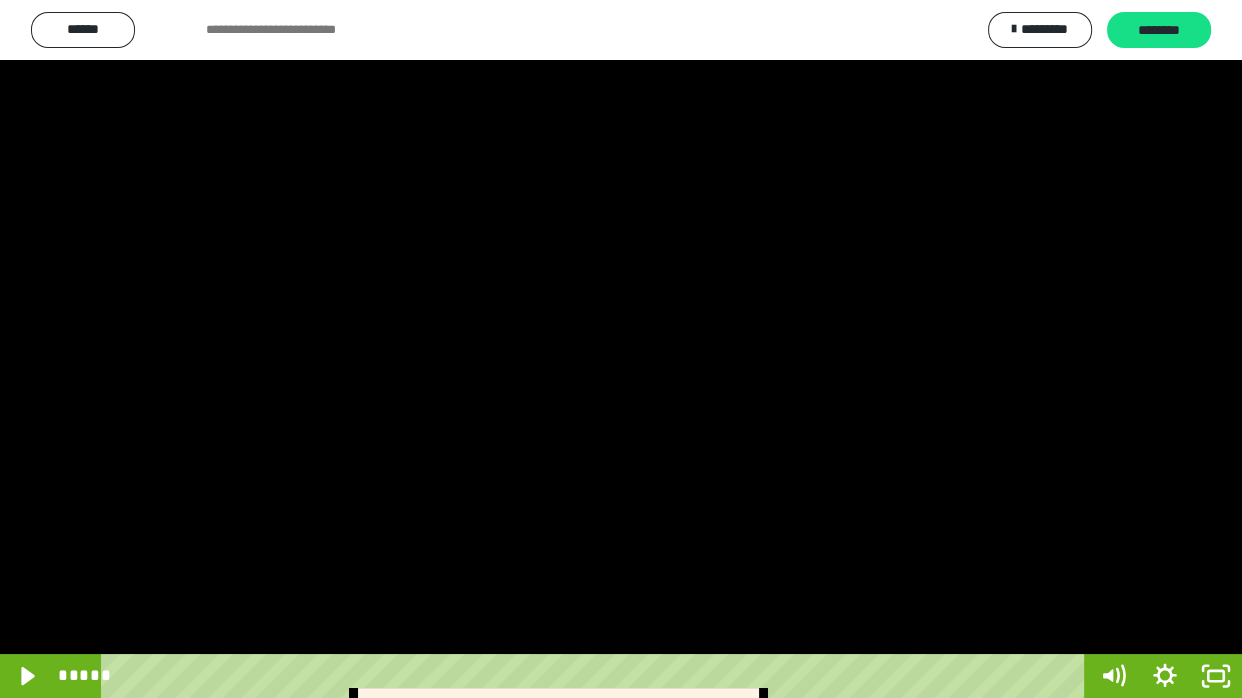 click at bounding box center (621, 349) 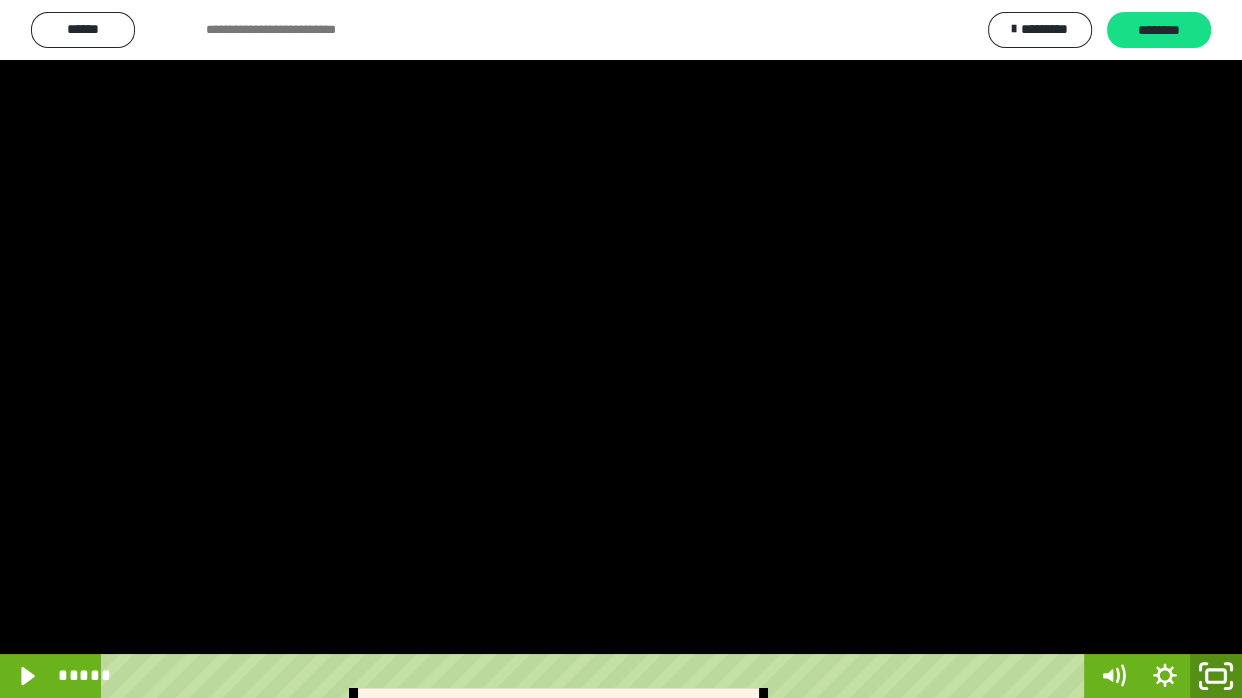 click 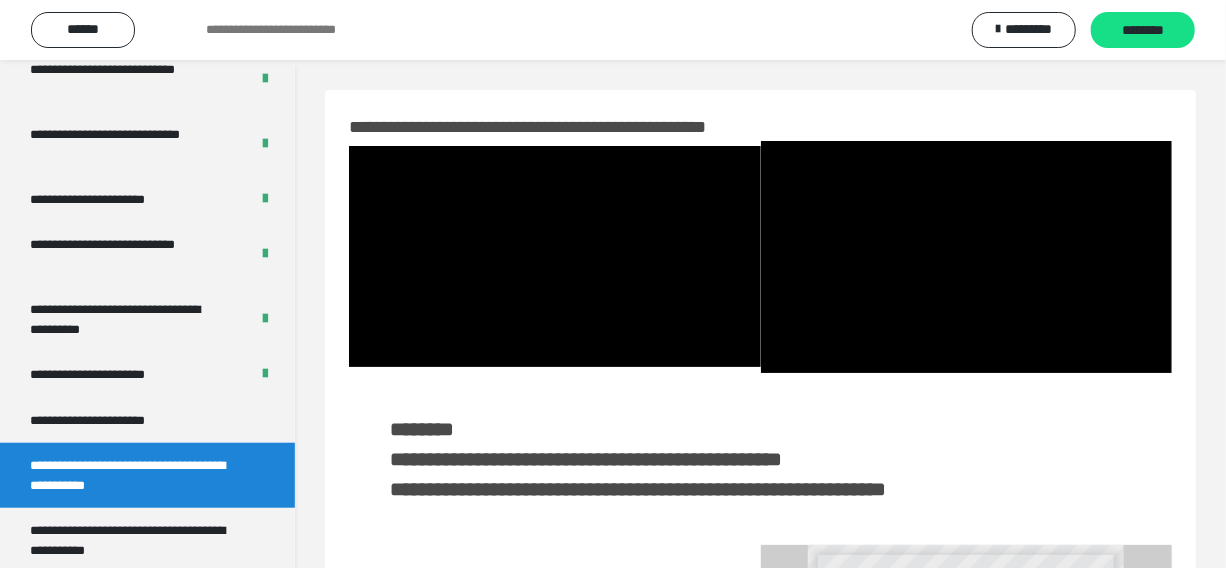 scroll, scrollTop: 497, scrollLeft: 0, axis: vertical 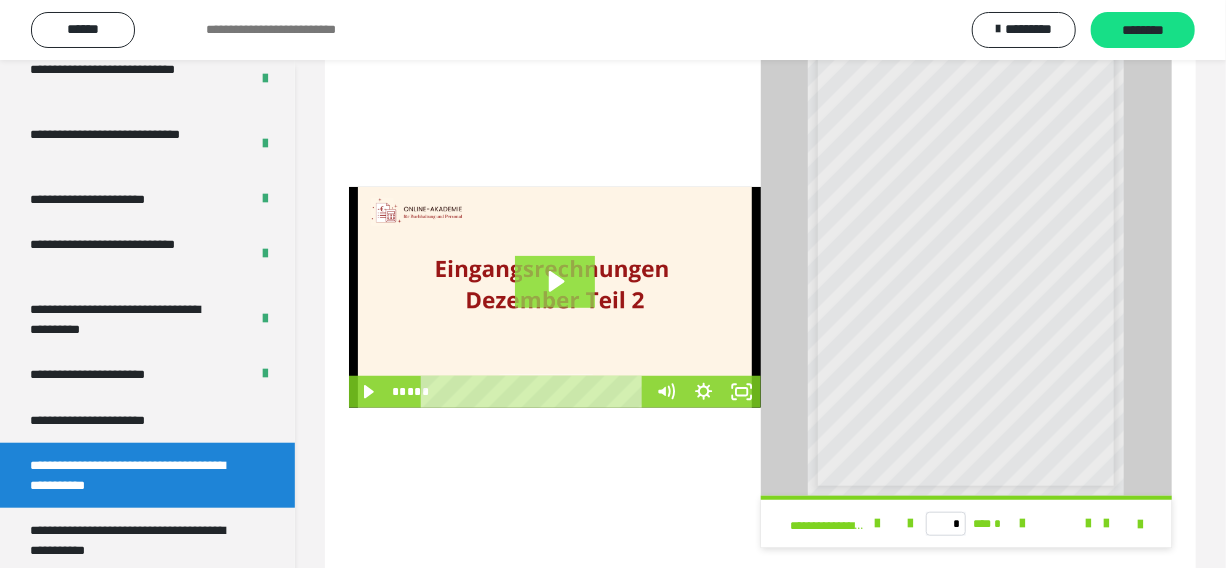 click 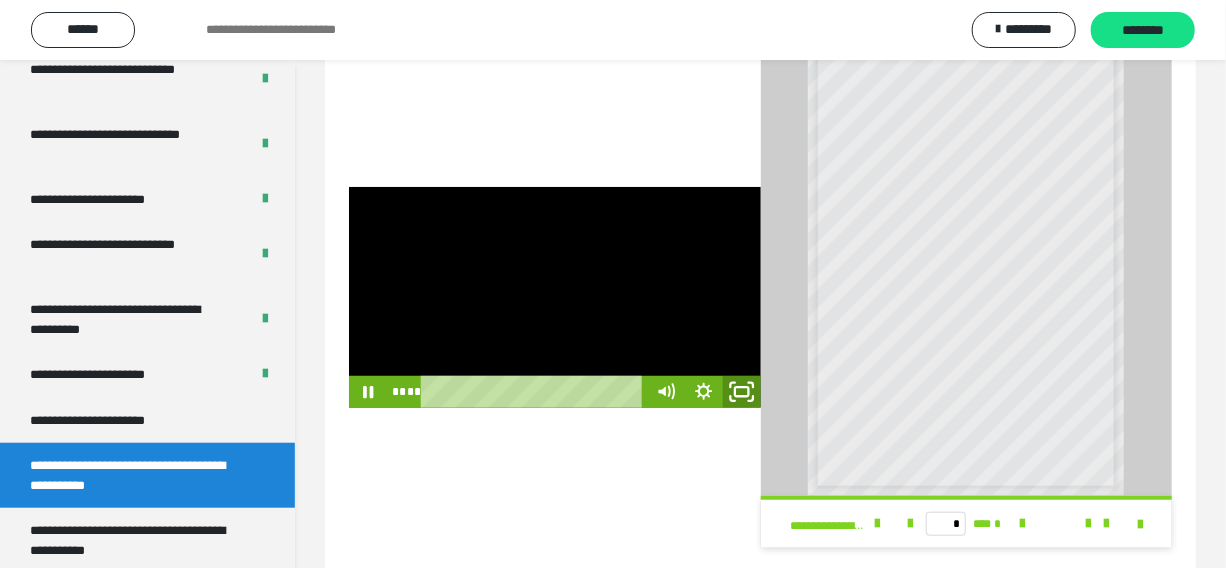 click 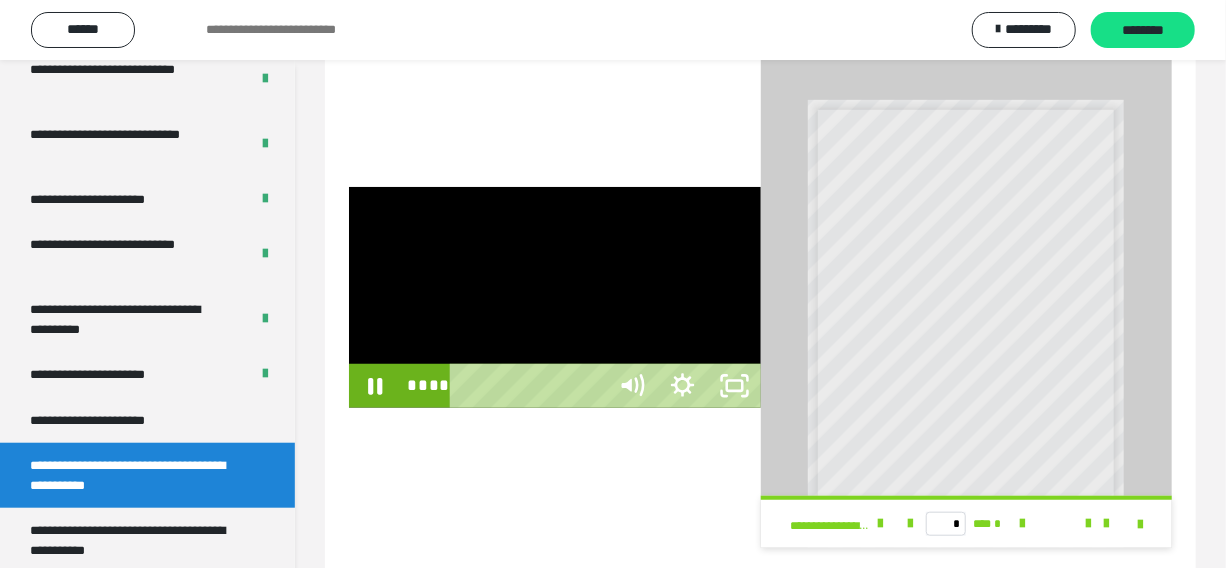 scroll, scrollTop: 406, scrollLeft: 0, axis: vertical 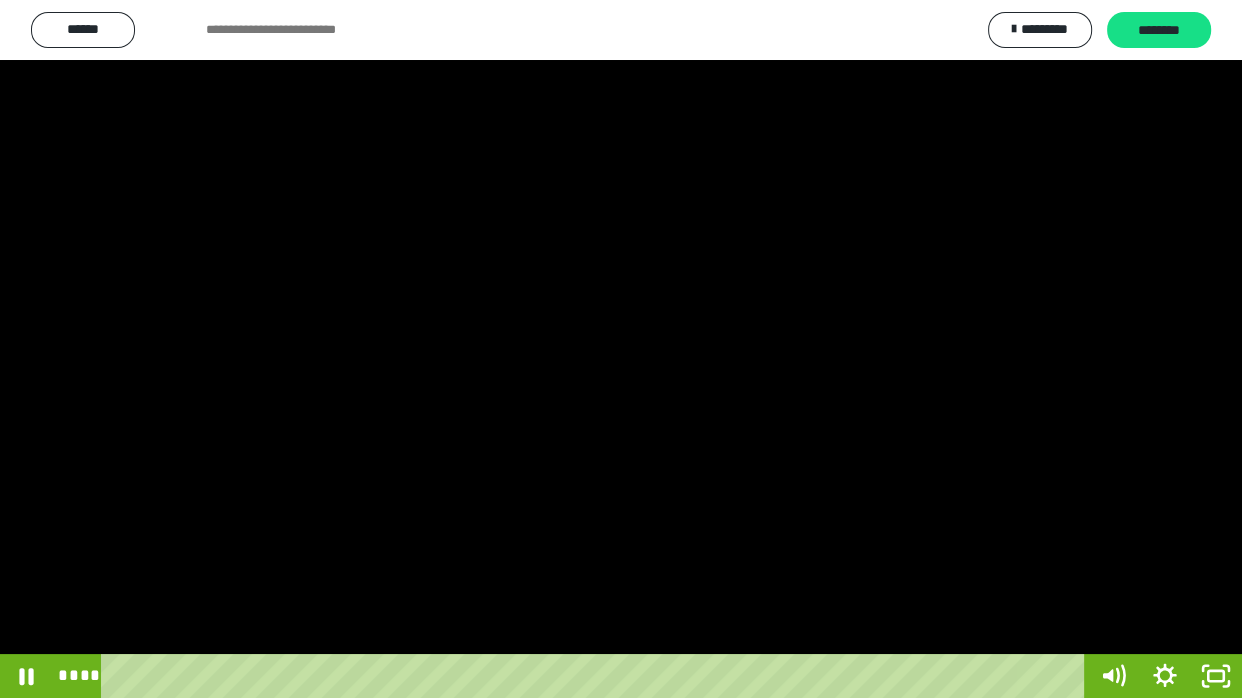 click at bounding box center (621, 349) 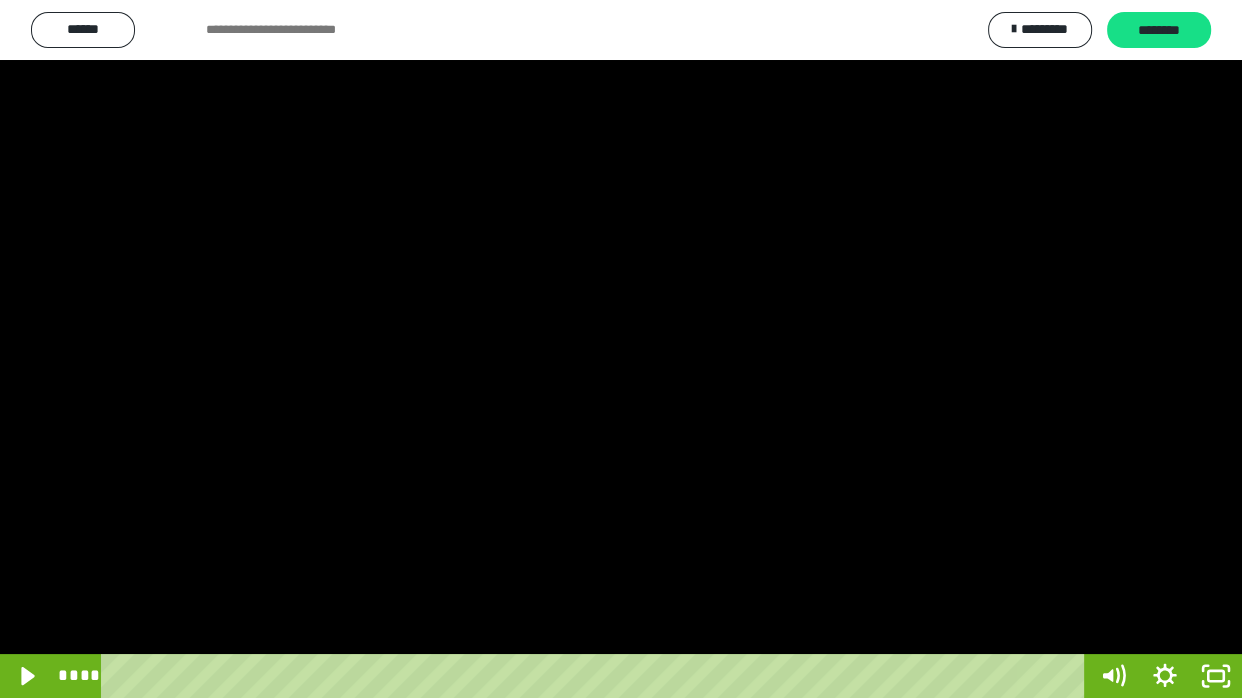 click at bounding box center (621, 349) 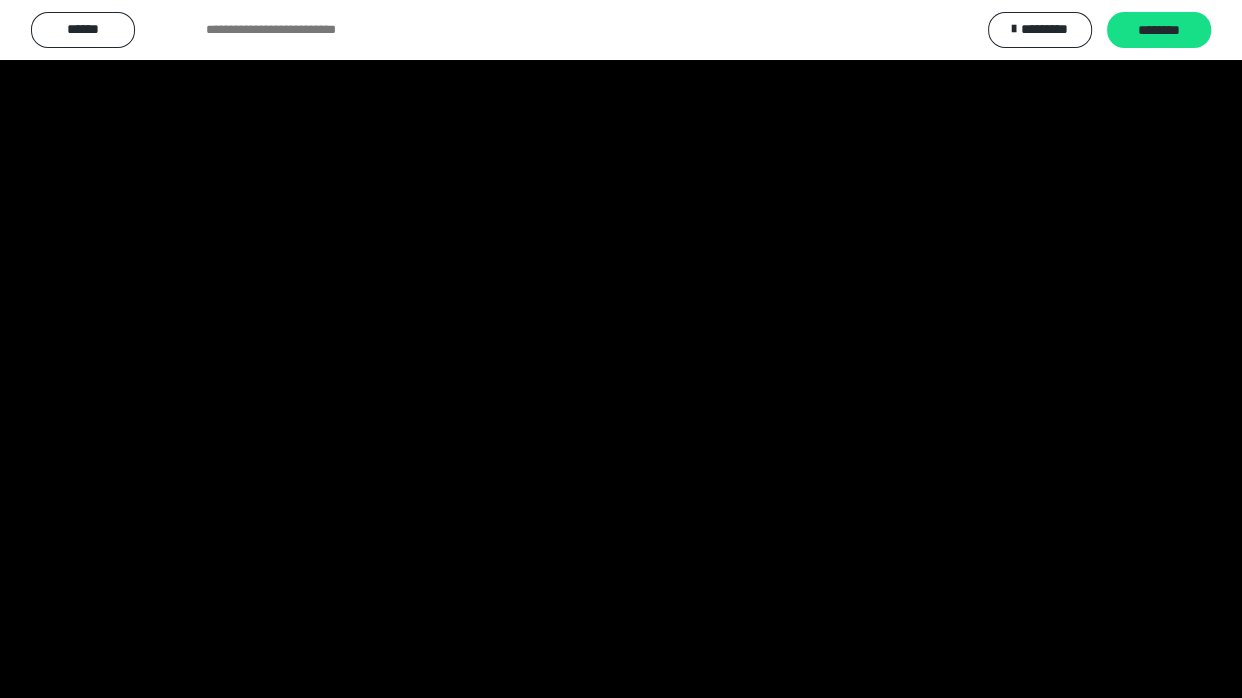 click at bounding box center [621, 349] 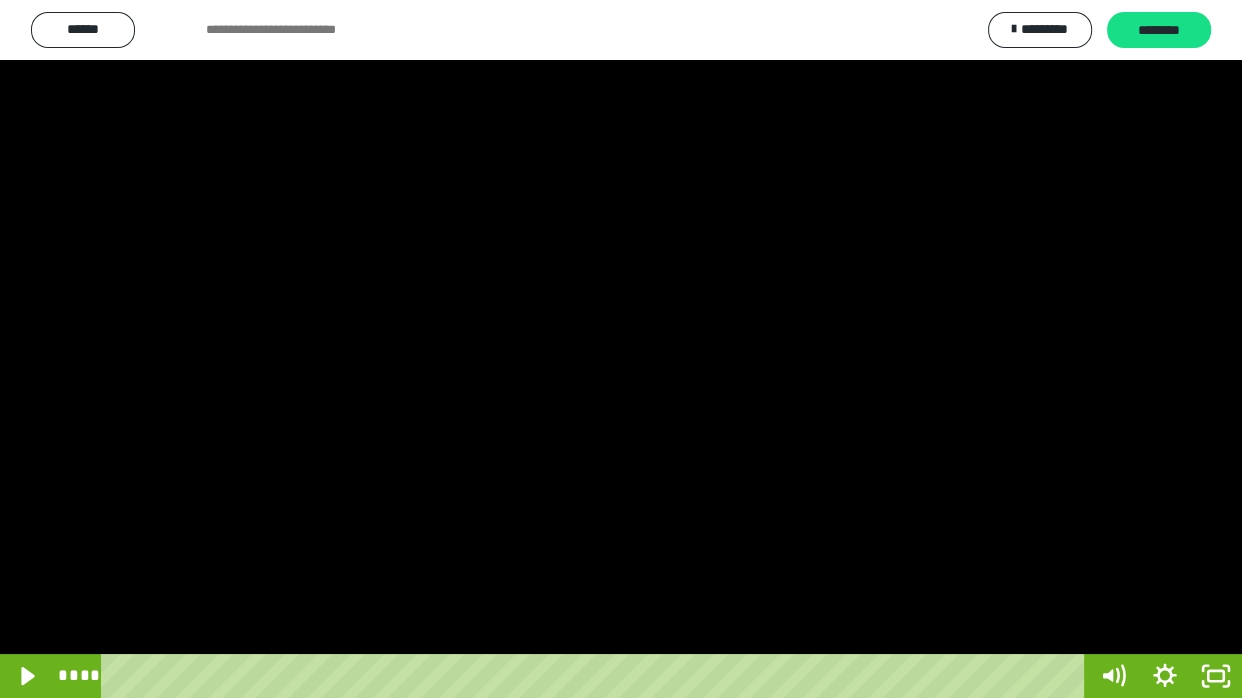click at bounding box center [621, 349] 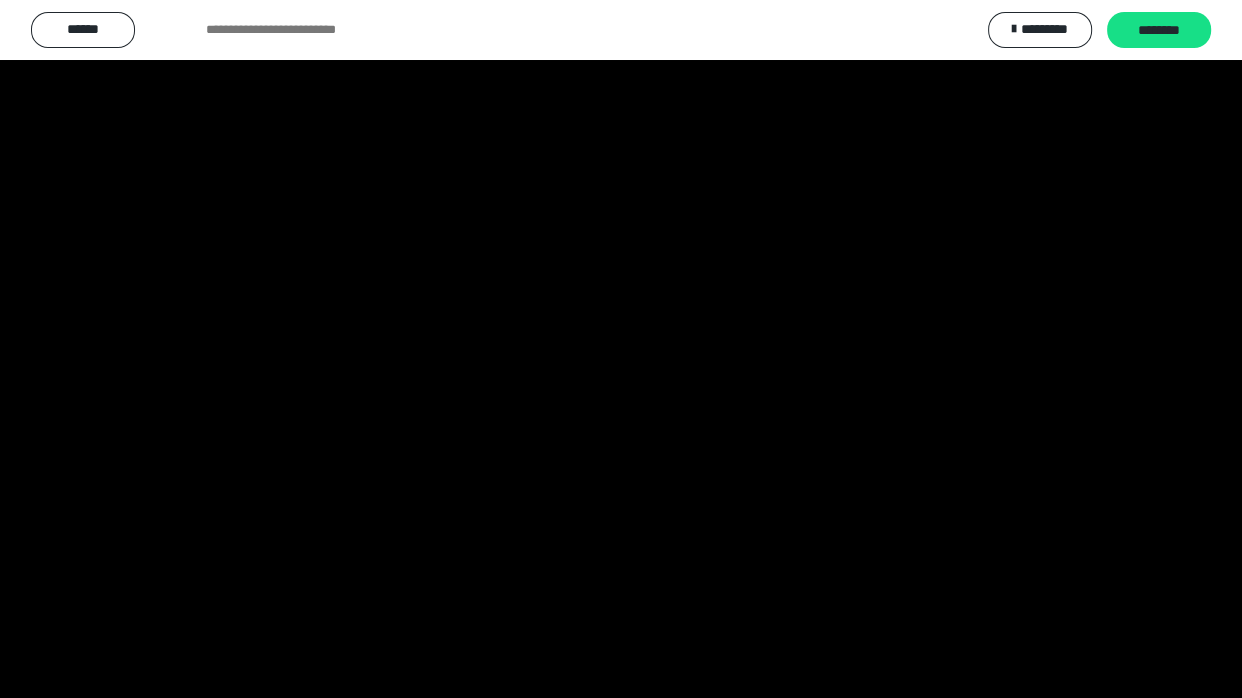 click at bounding box center [621, 349] 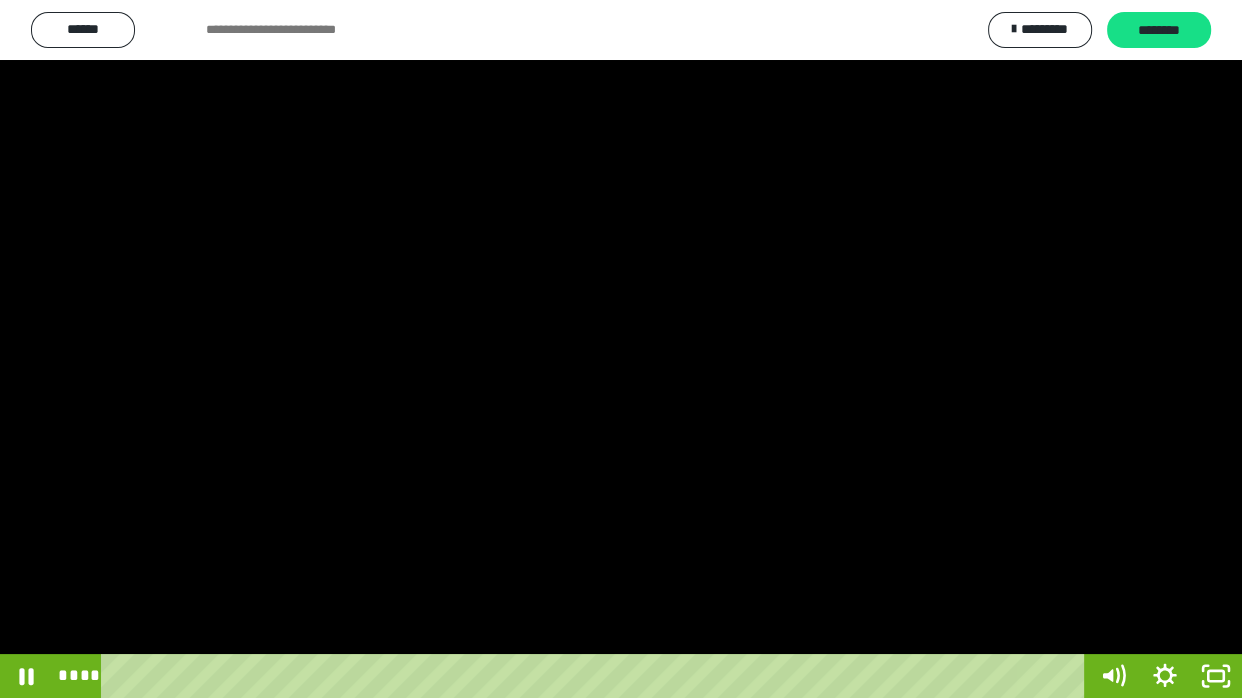 click at bounding box center (621, 349) 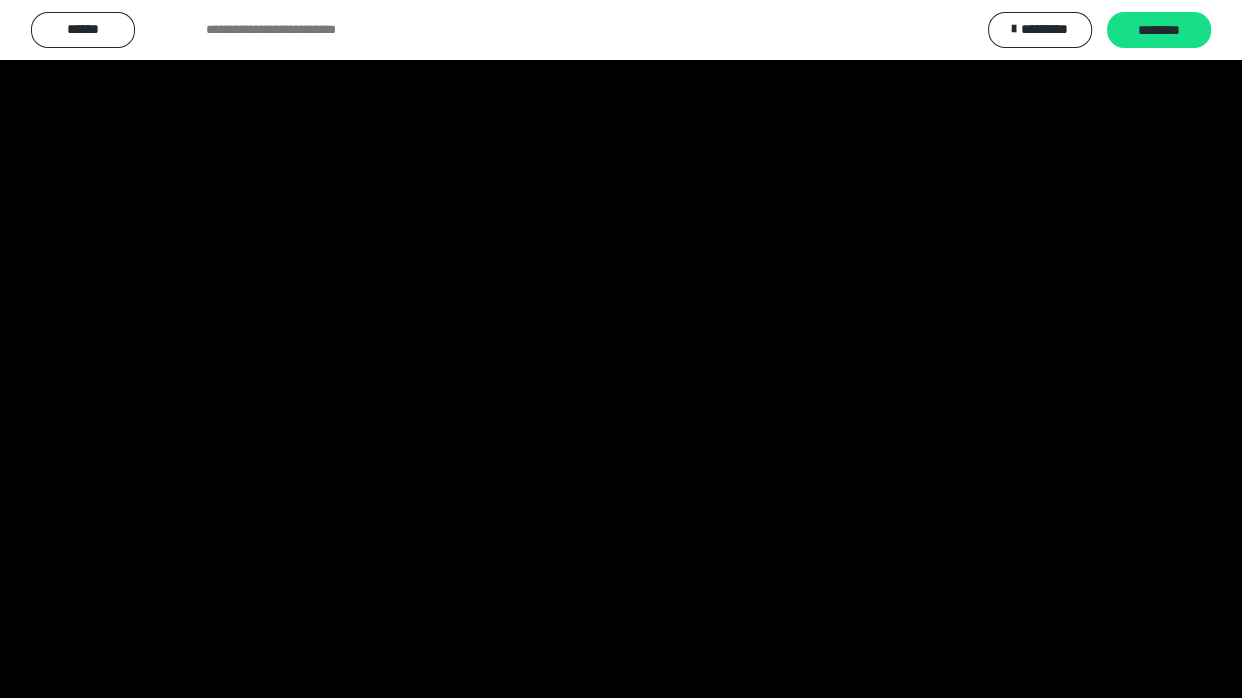 click at bounding box center [621, 349] 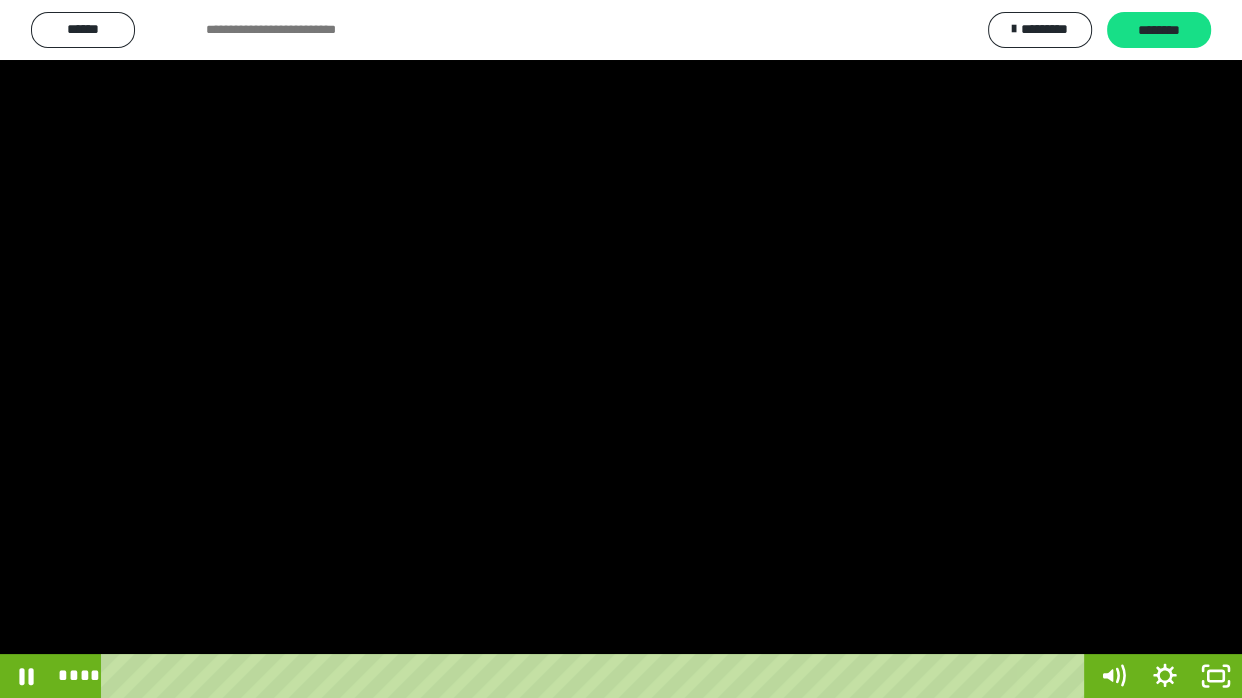 click at bounding box center (621, 349) 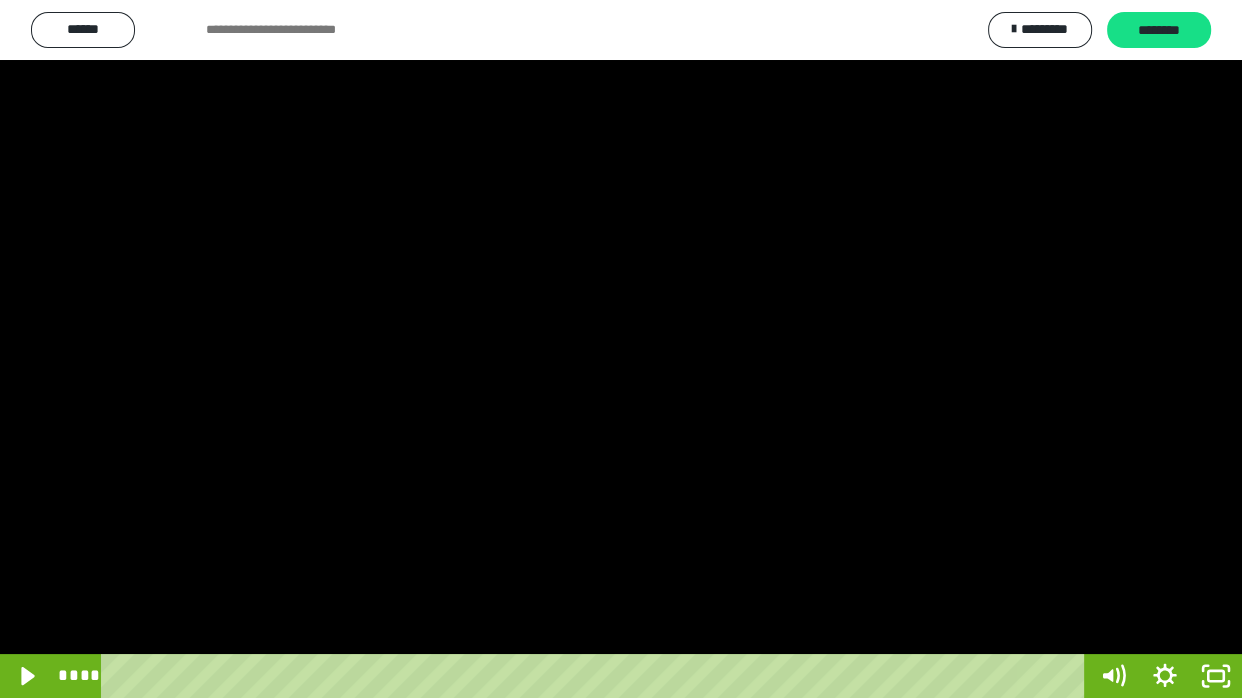 click at bounding box center [621, 349] 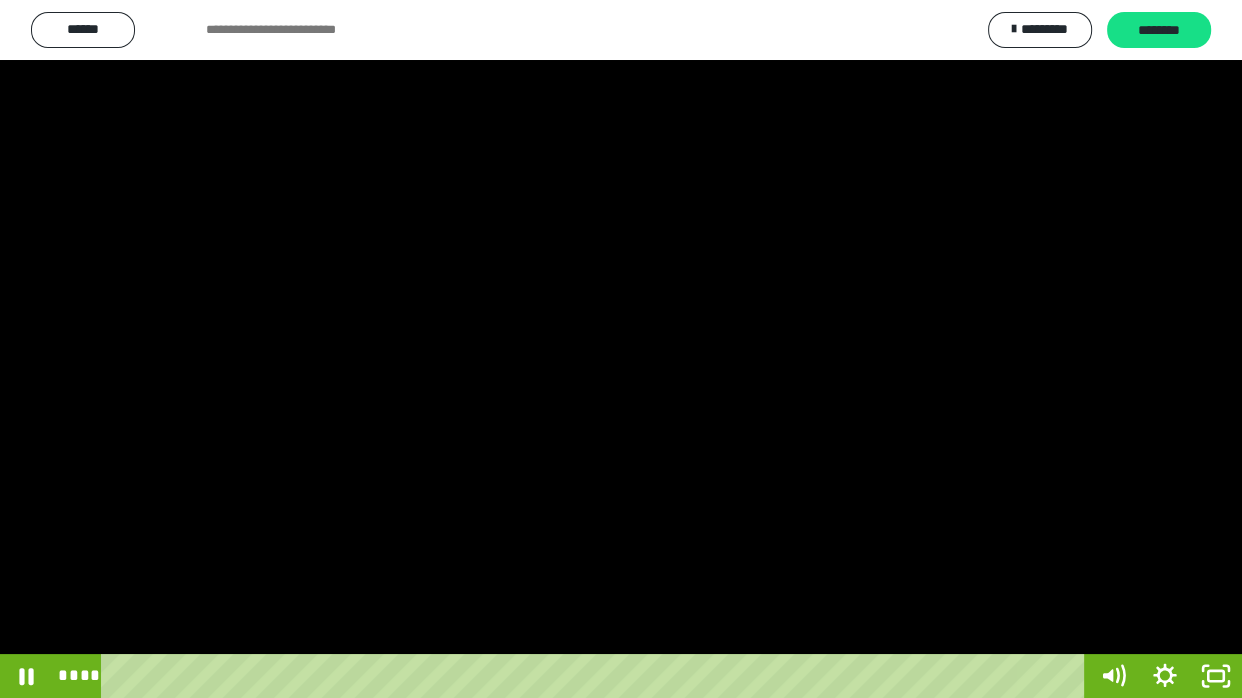 click at bounding box center (621, 349) 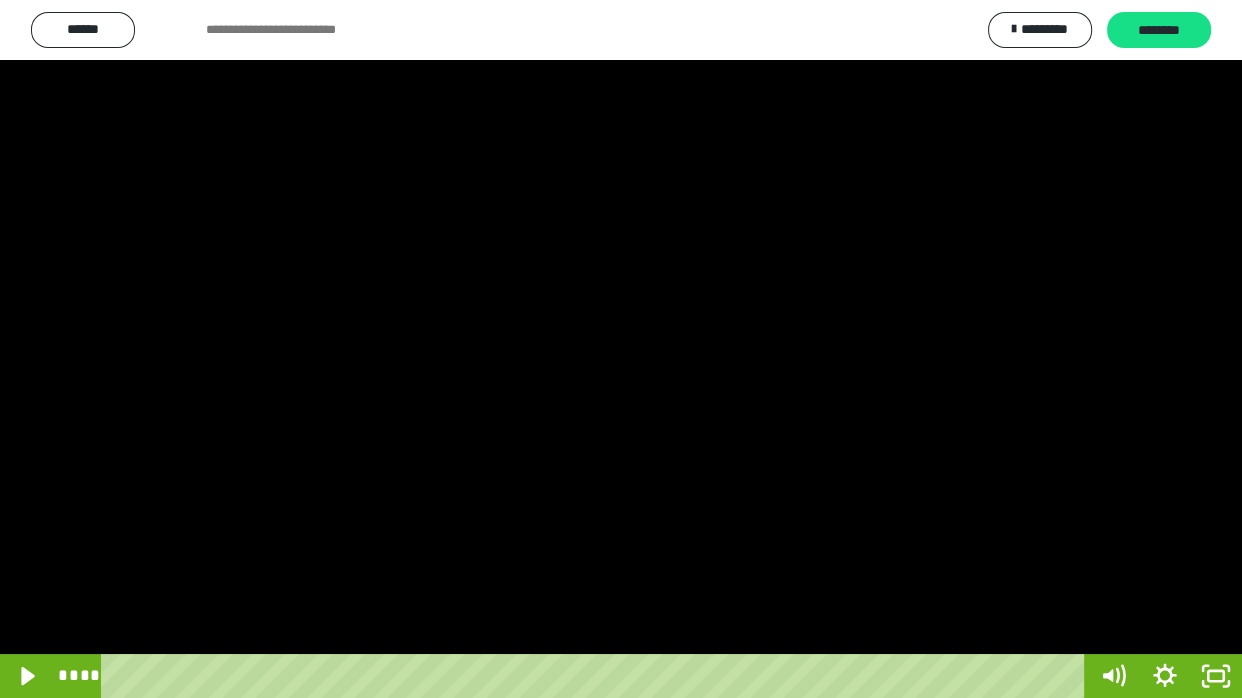 click at bounding box center [621, 349] 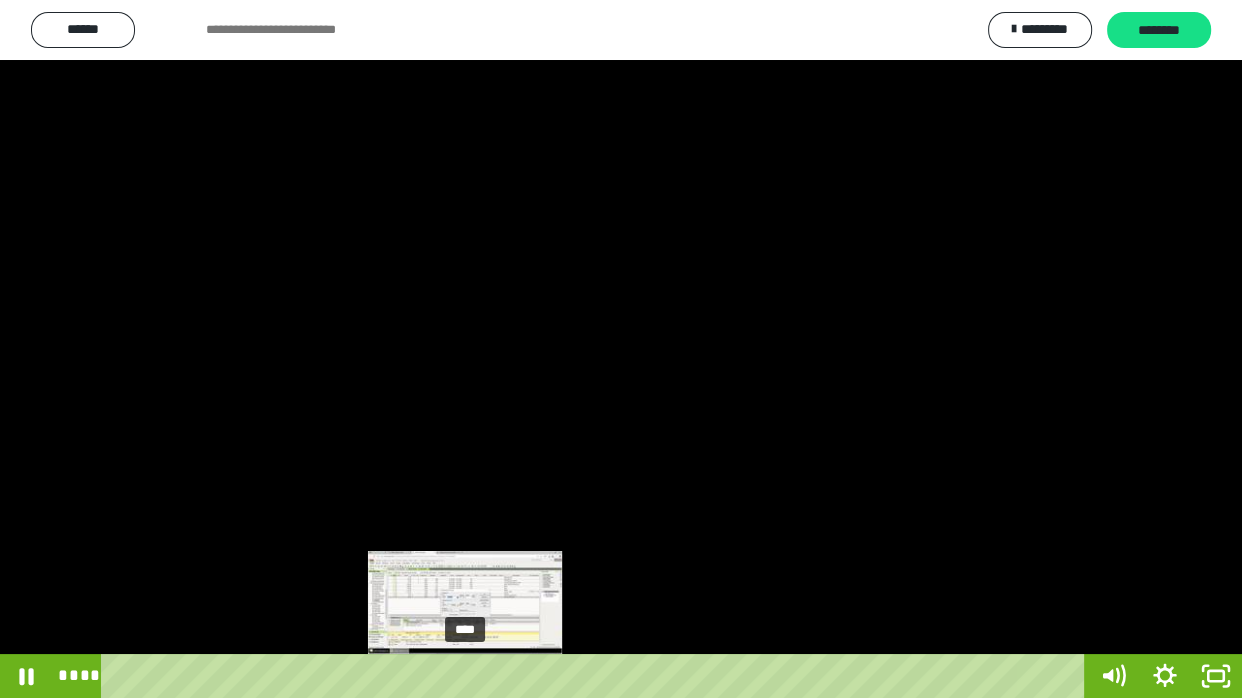 click on "****" at bounding box center [597, 676] 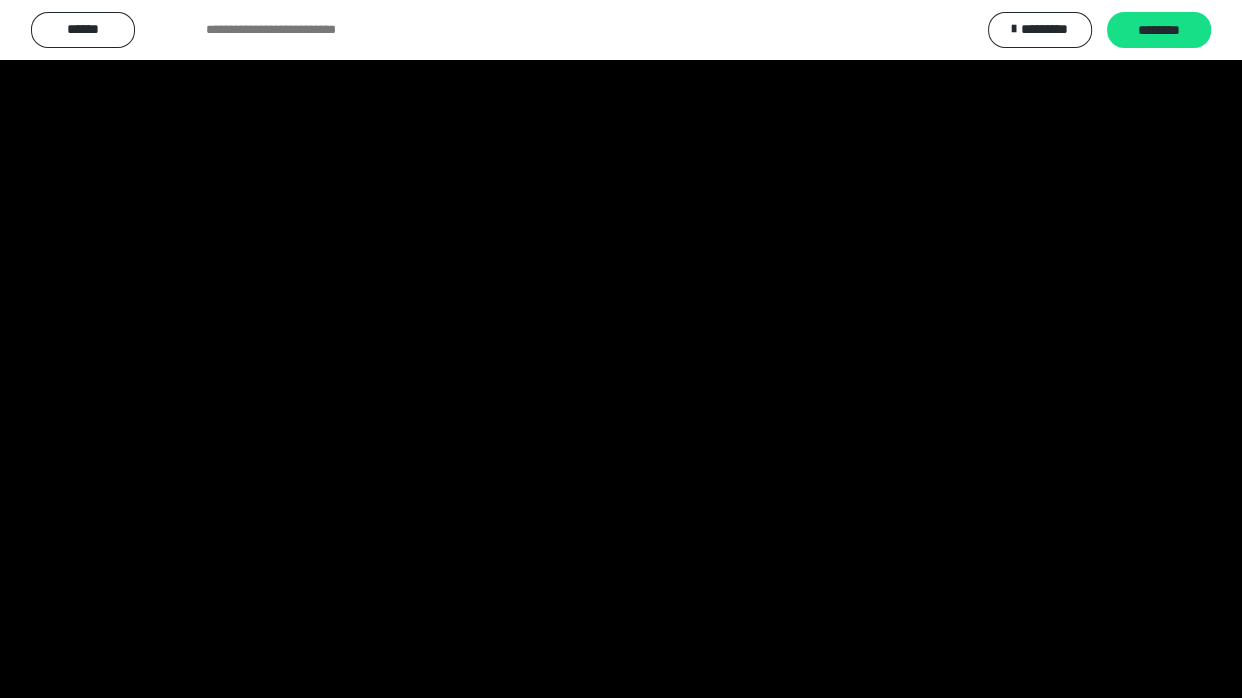 click at bounding box center (621, 349) 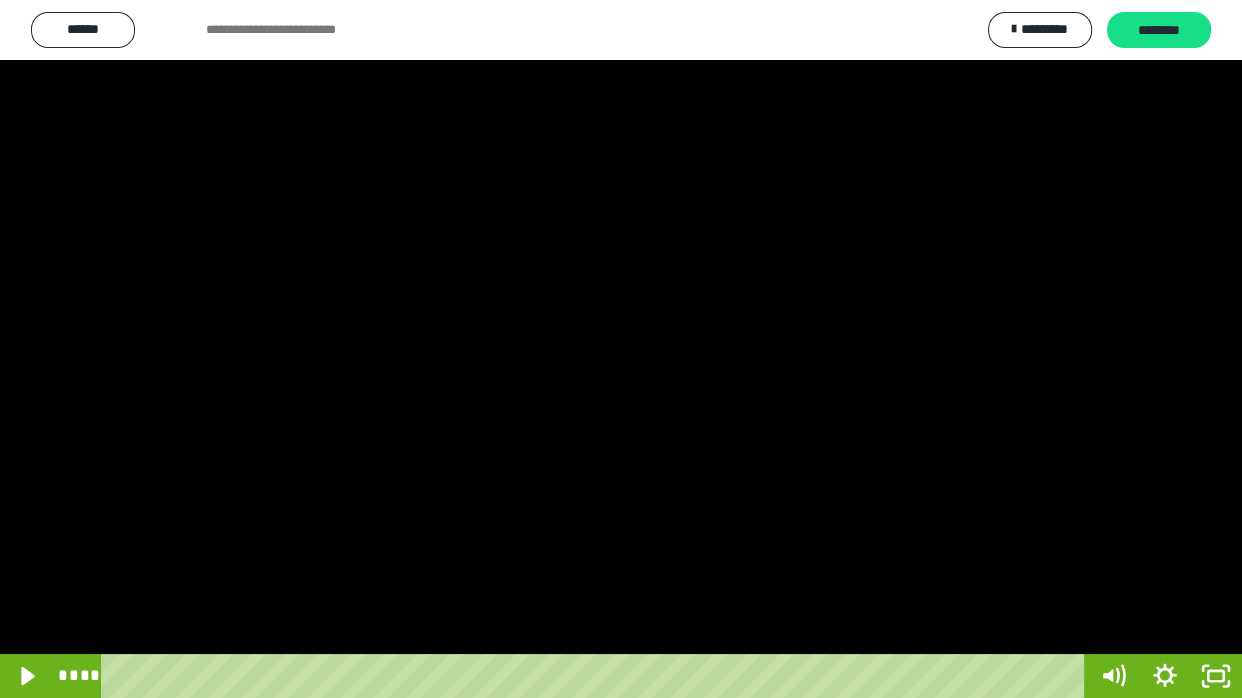 drag, startPoint x: 586, startPoint y: 381, endPoint x: 561, endPoint y: 362, distance: 31.400637 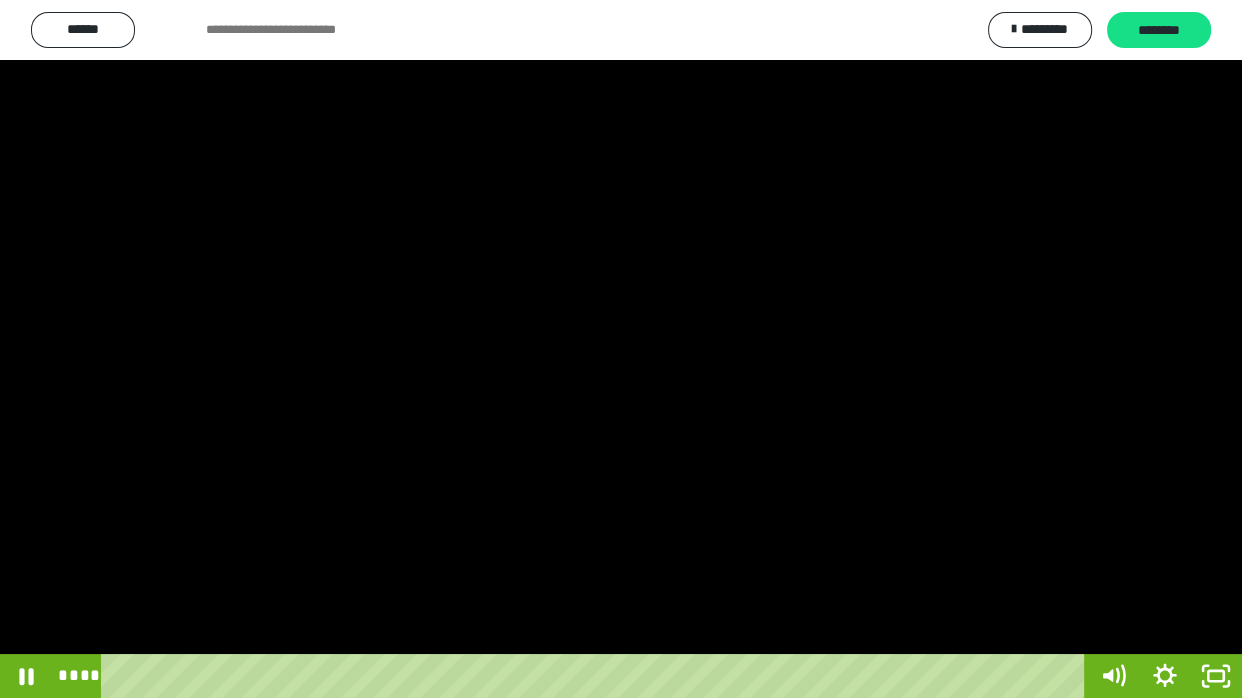 click at bounding box center [621, 349] 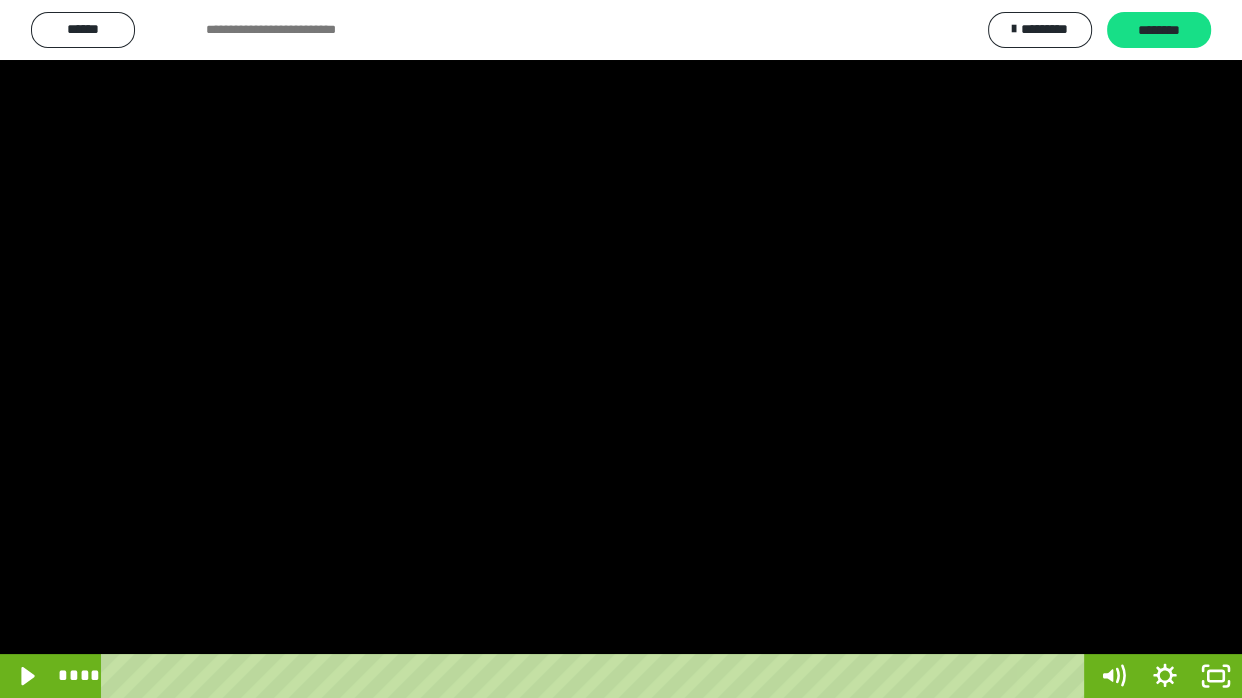 click at bounding box center (621, 349) 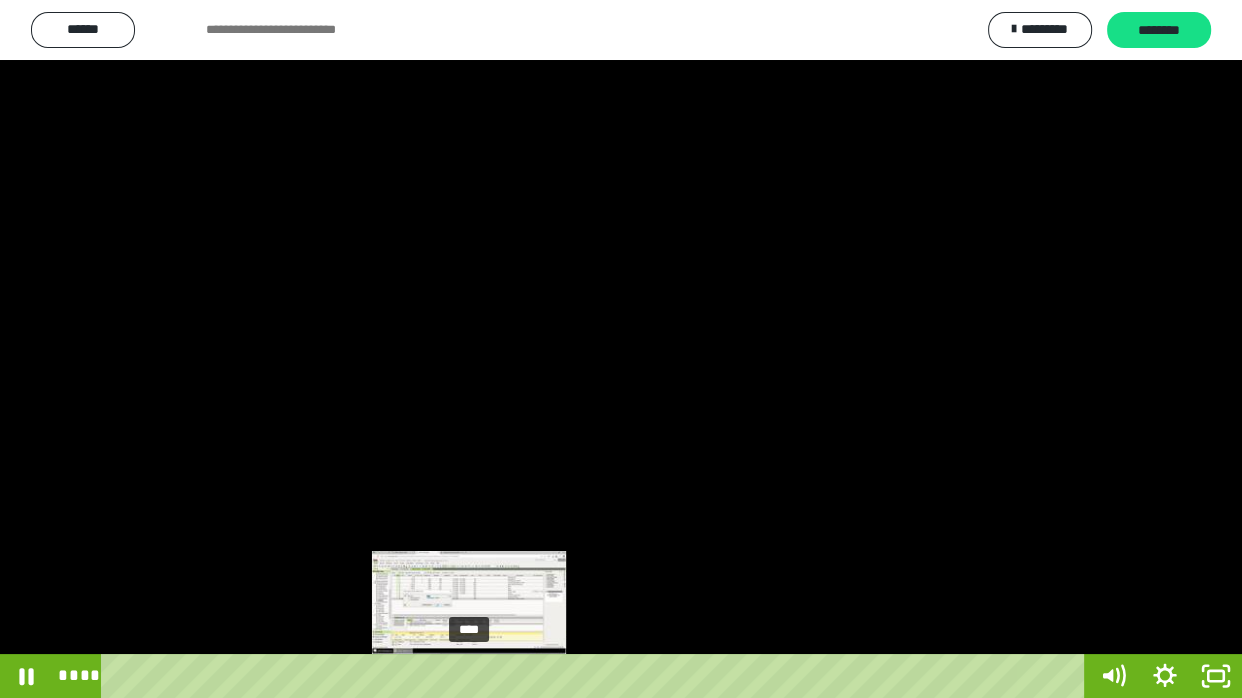 click on "****" at bounding box center (597, 676) 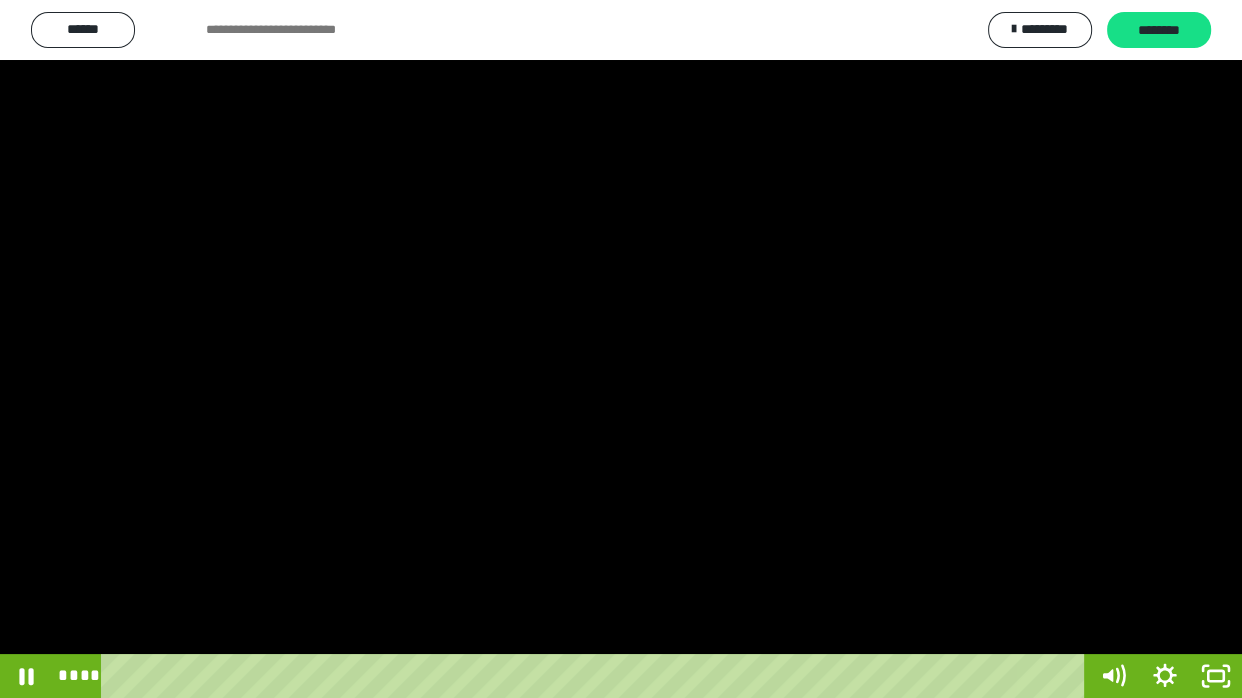 click at bounding box center [621, 349] 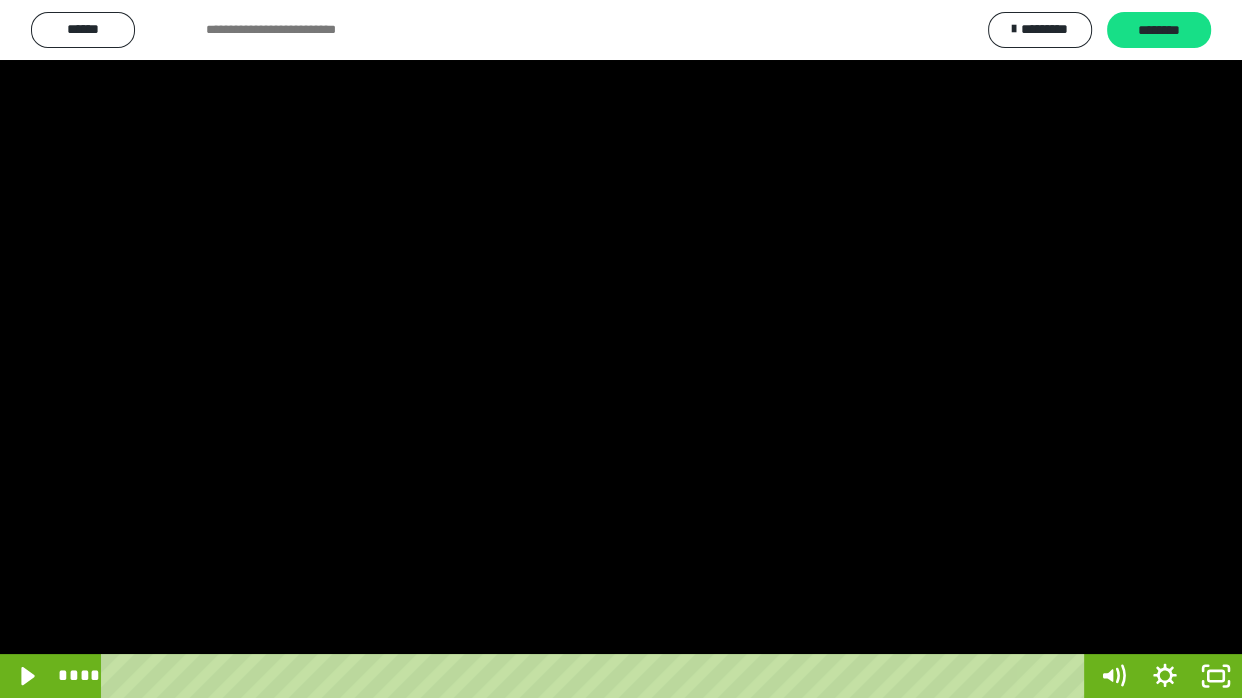 click at bounding box center [621, 349] 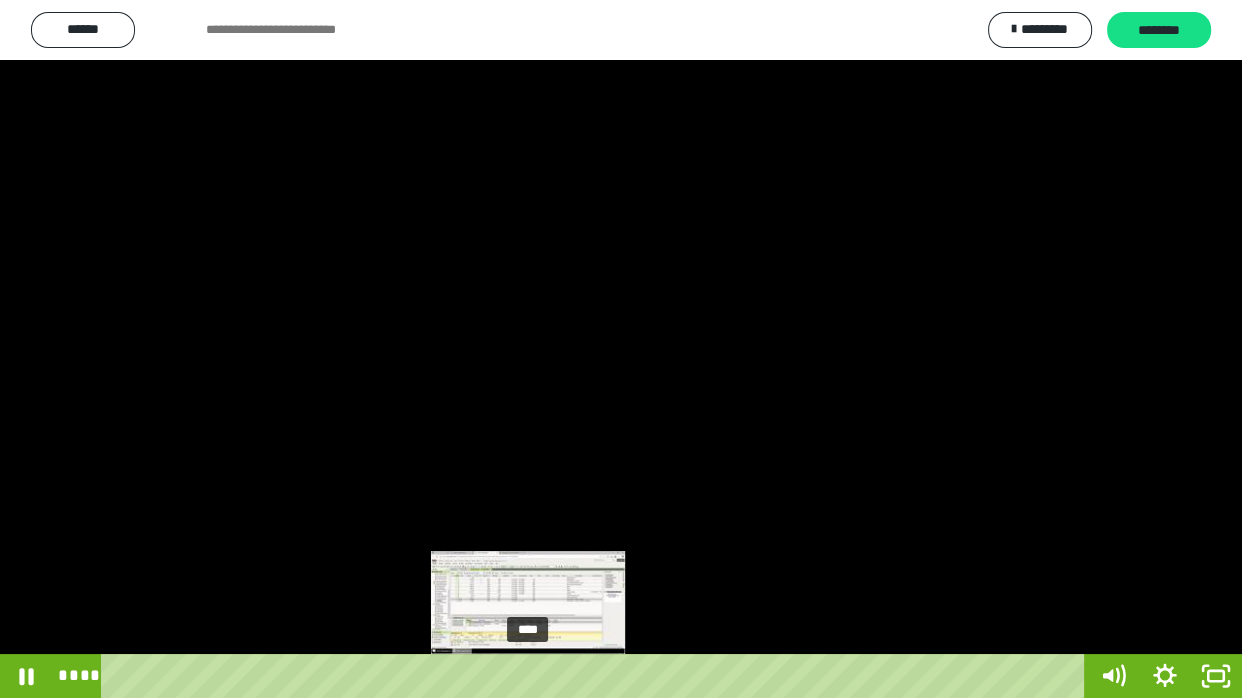 click at bounding box center [528, 676] 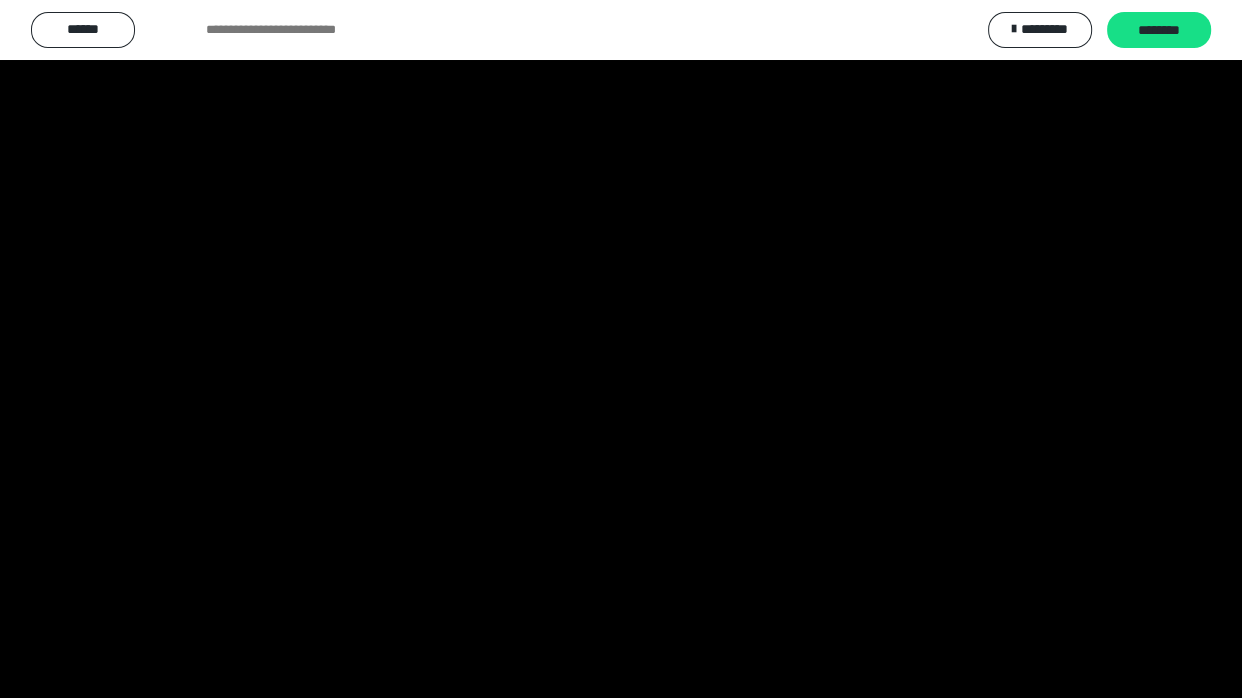 click at bounding box center (621, 349) 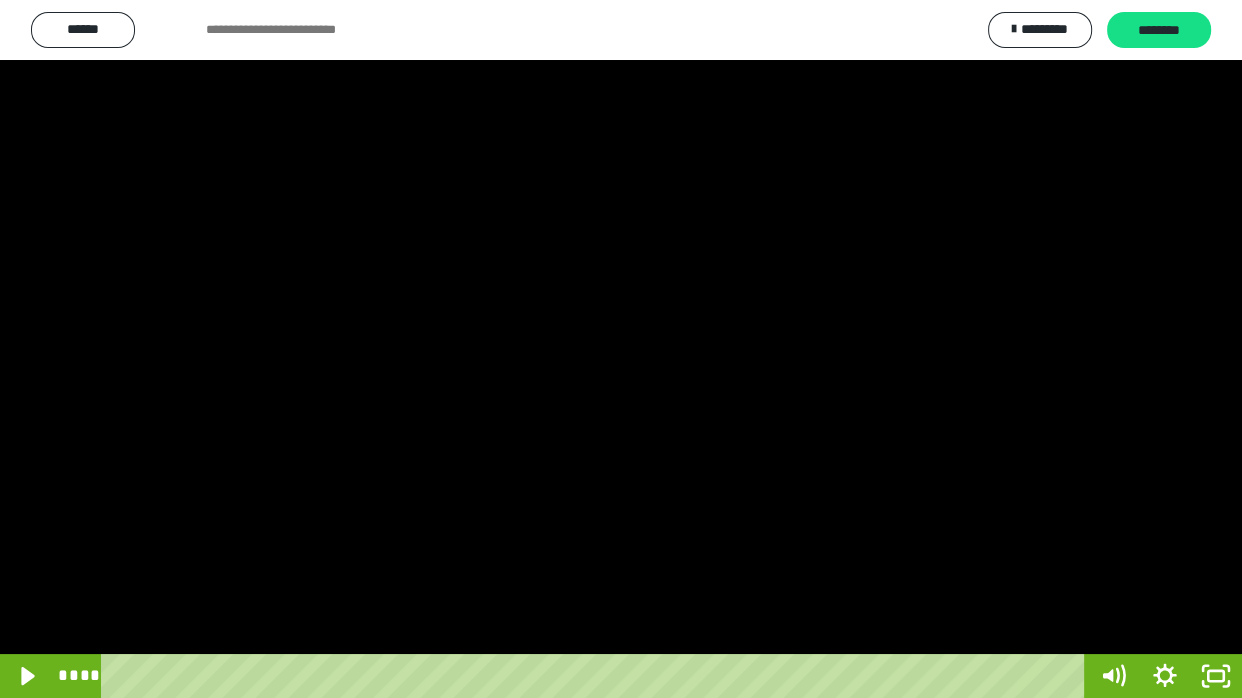 click at bounding box center [621, 349] 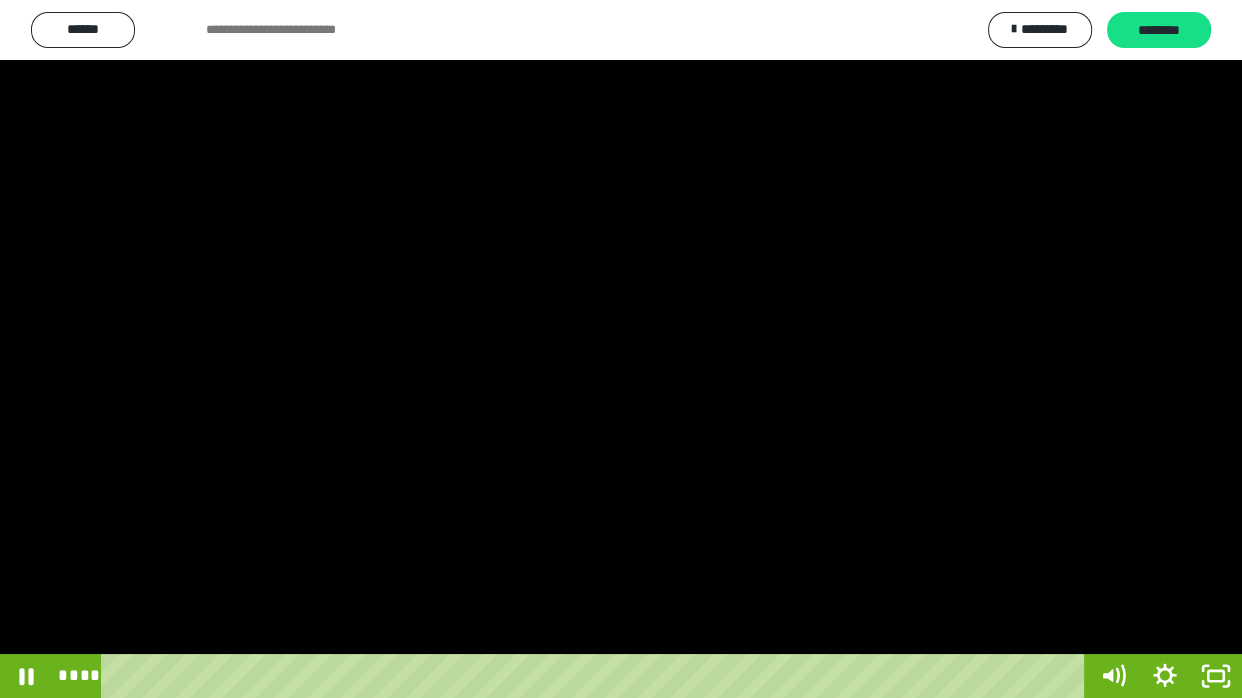 click at bounding box center [621, 349] 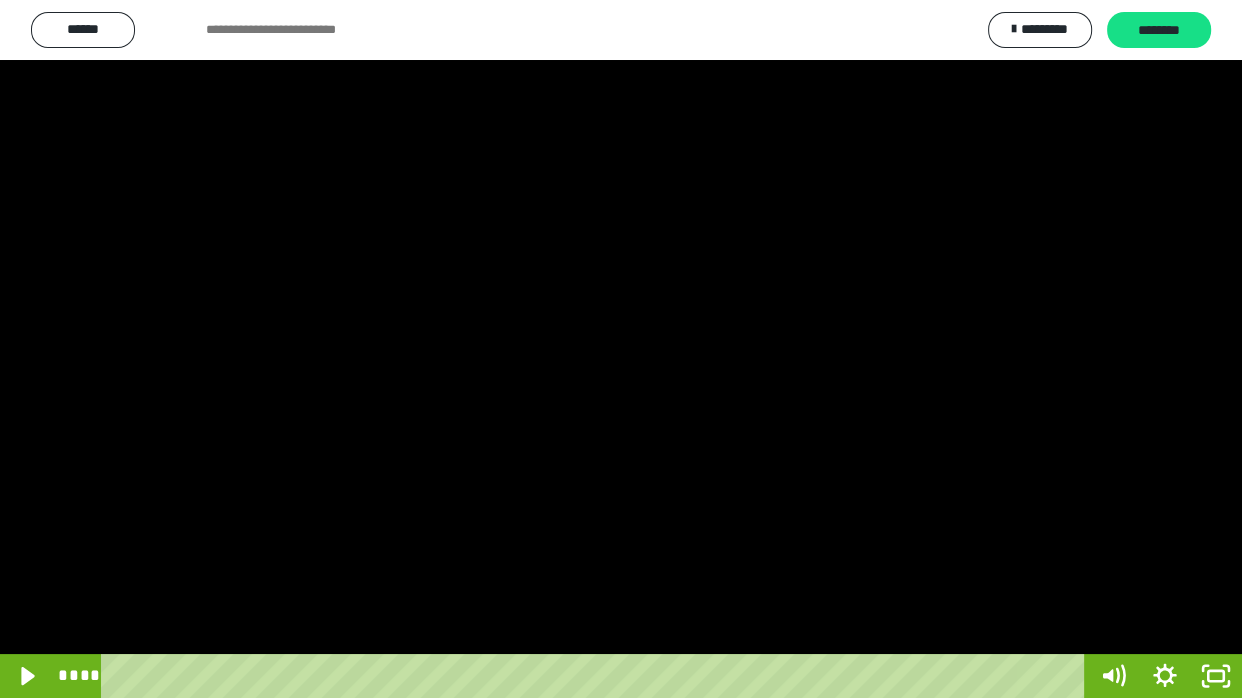 click at bounding box center [621, 349] 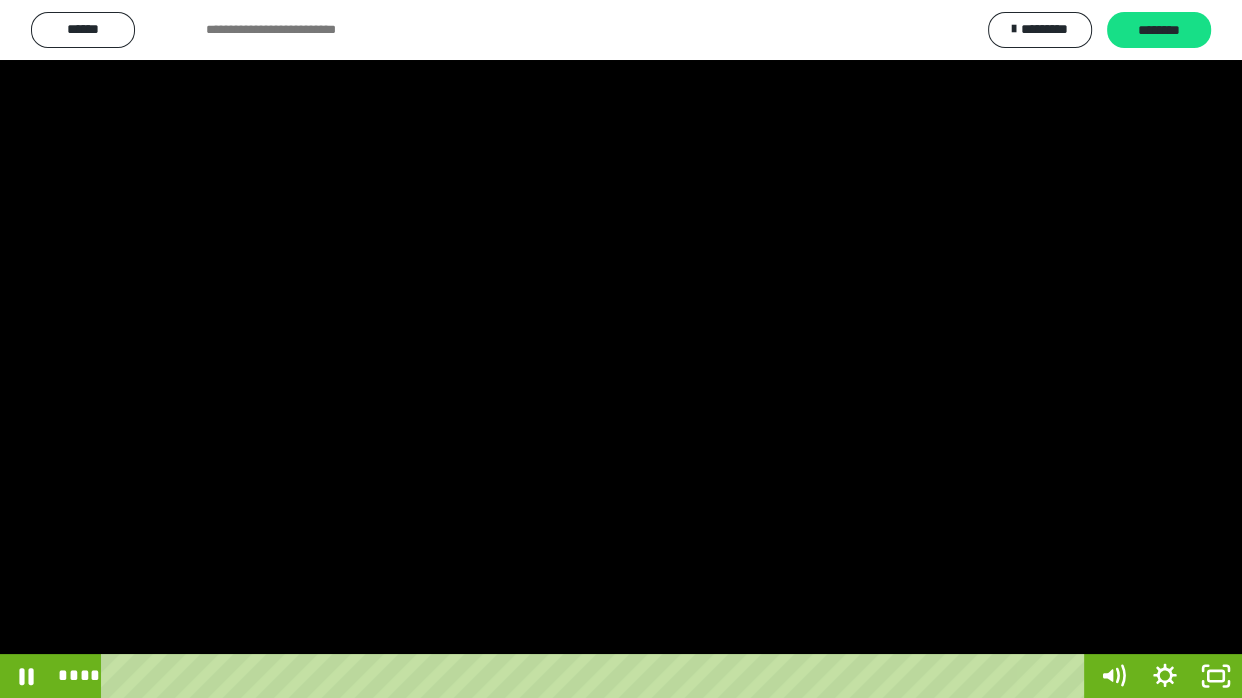 click at bounding box center (621, 349) 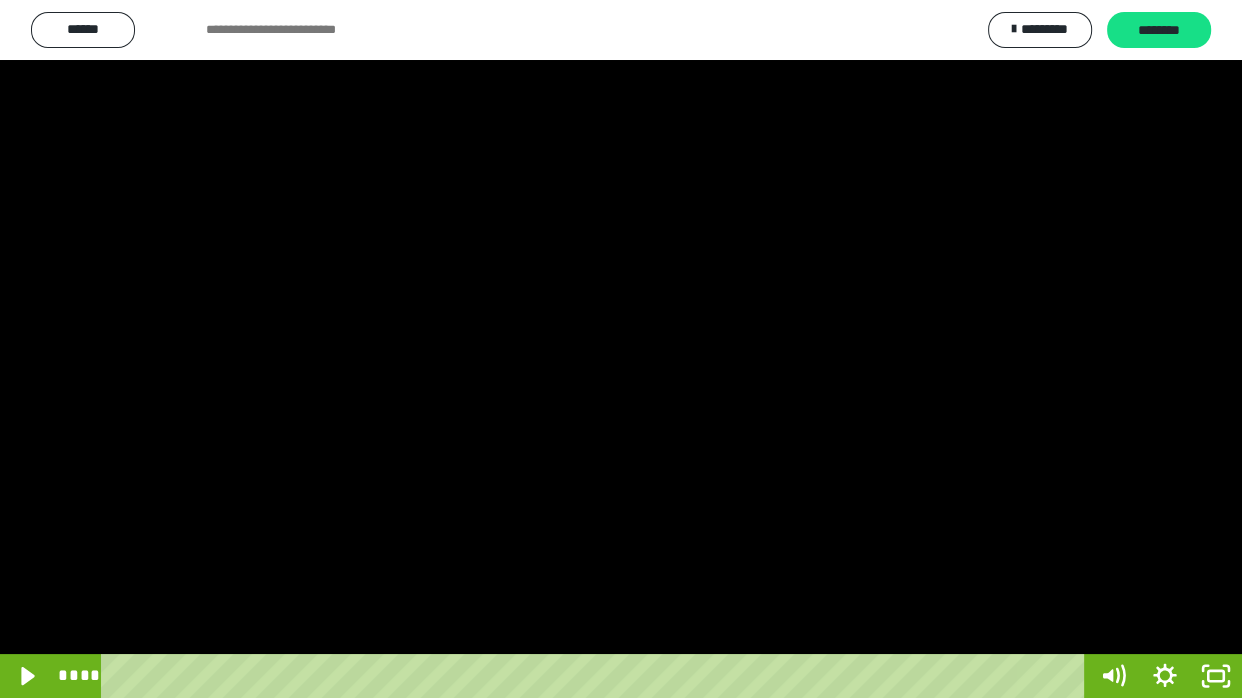 click at bounding box center [621, 349] 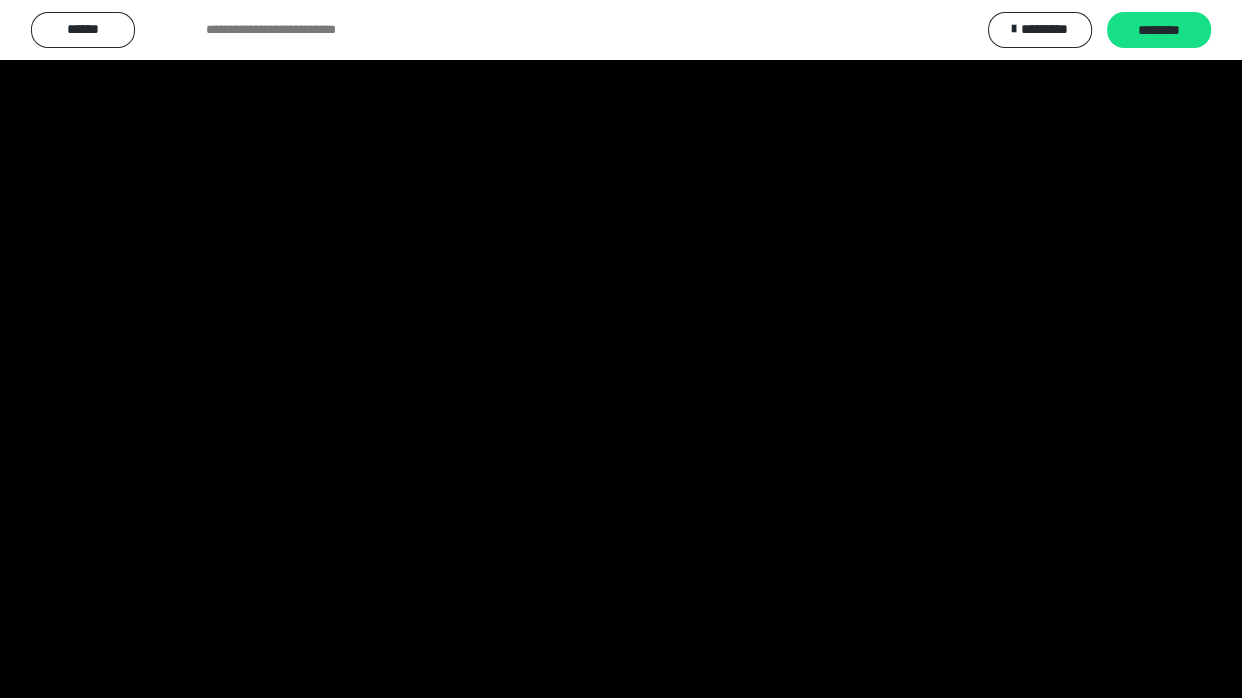 click at bounding box center (621, 349) 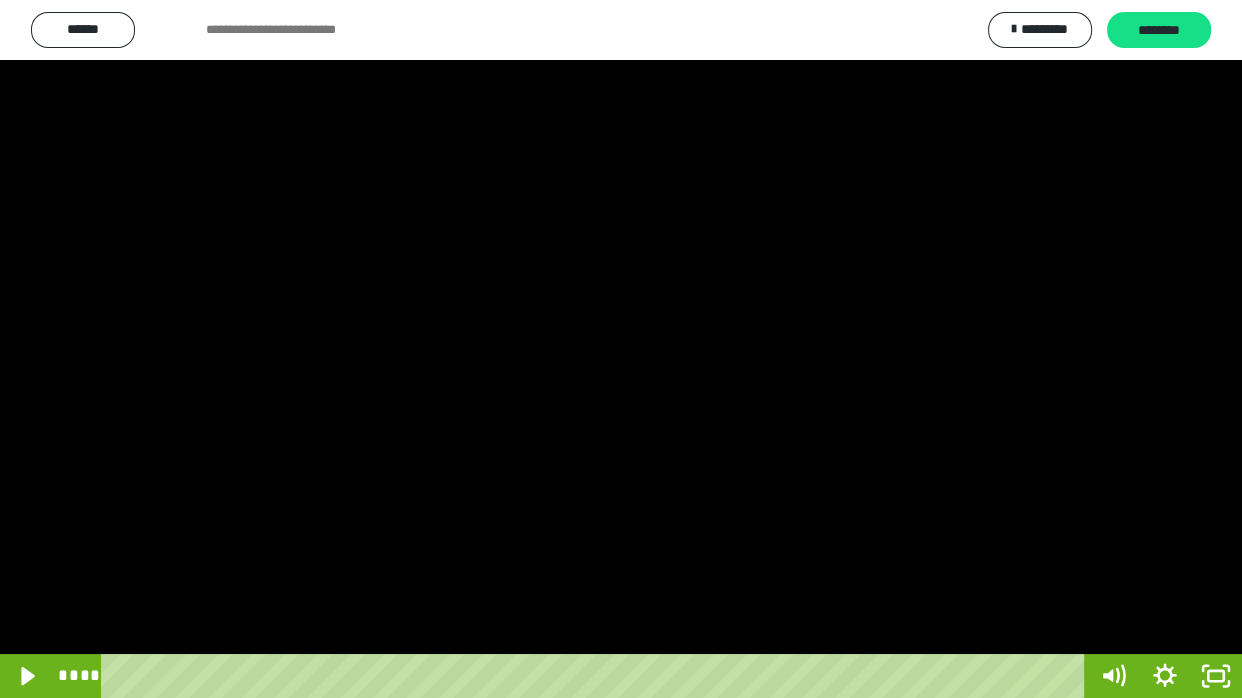 click at bounding box center [621, 349] 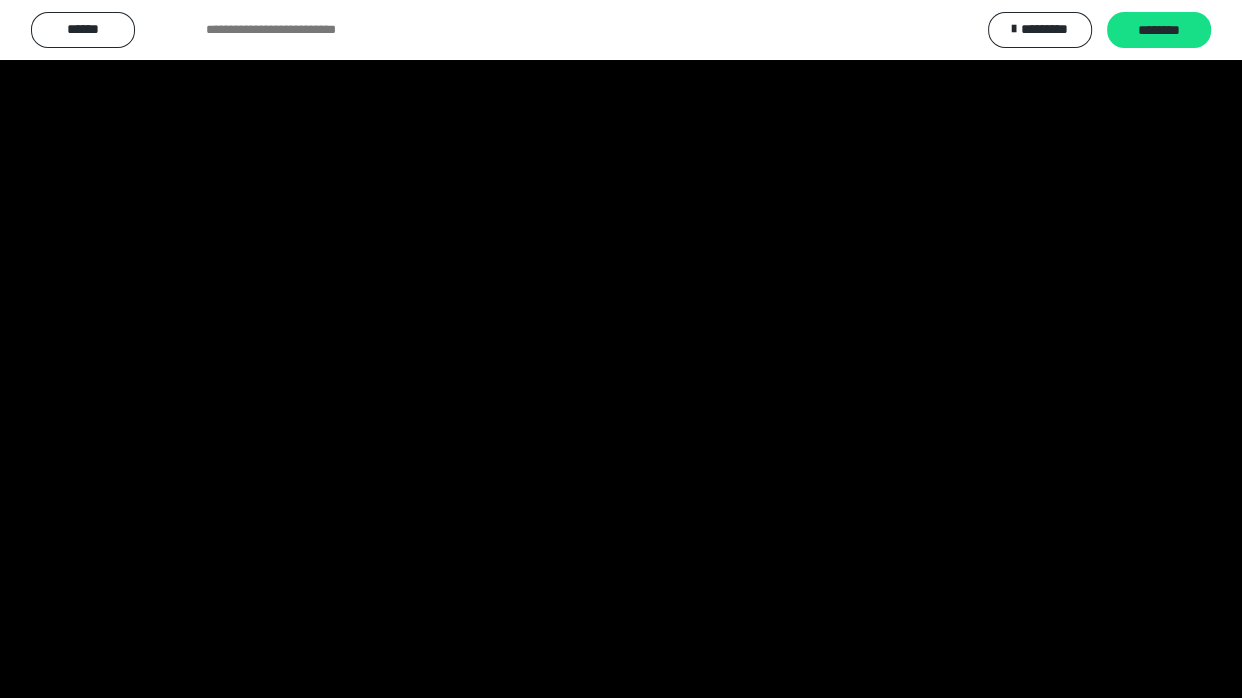 click at bounding box center [621, 349] 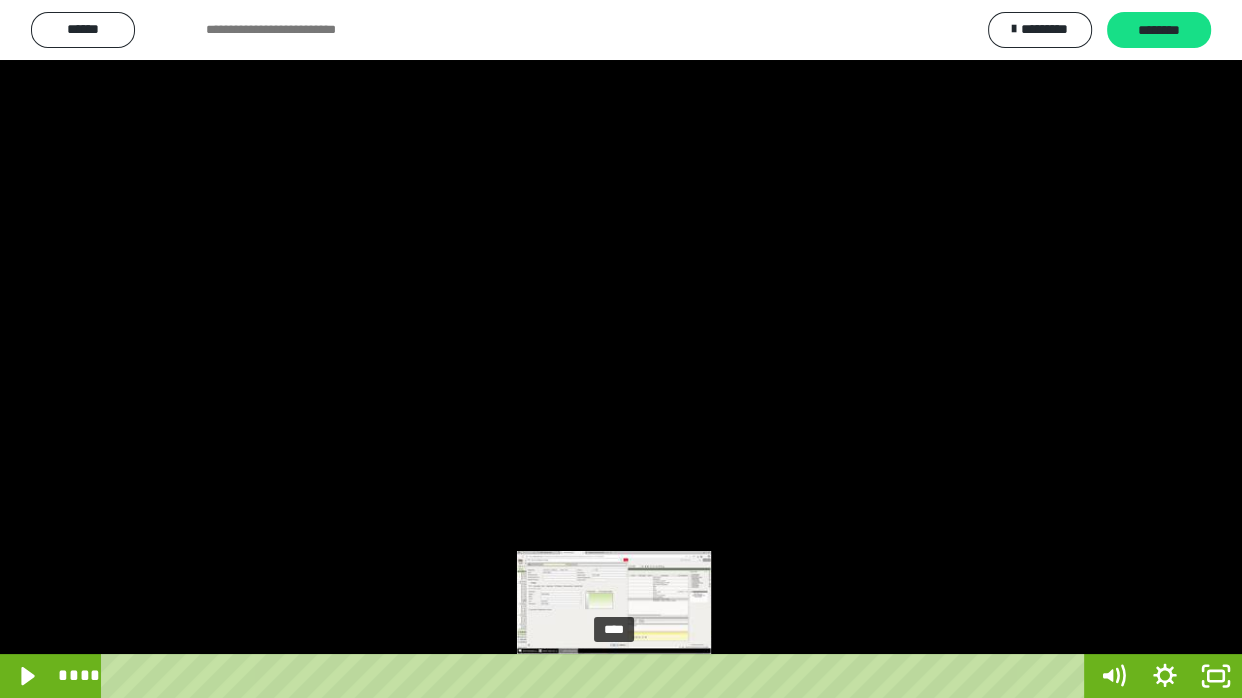 click at bounding box center (614, 676) 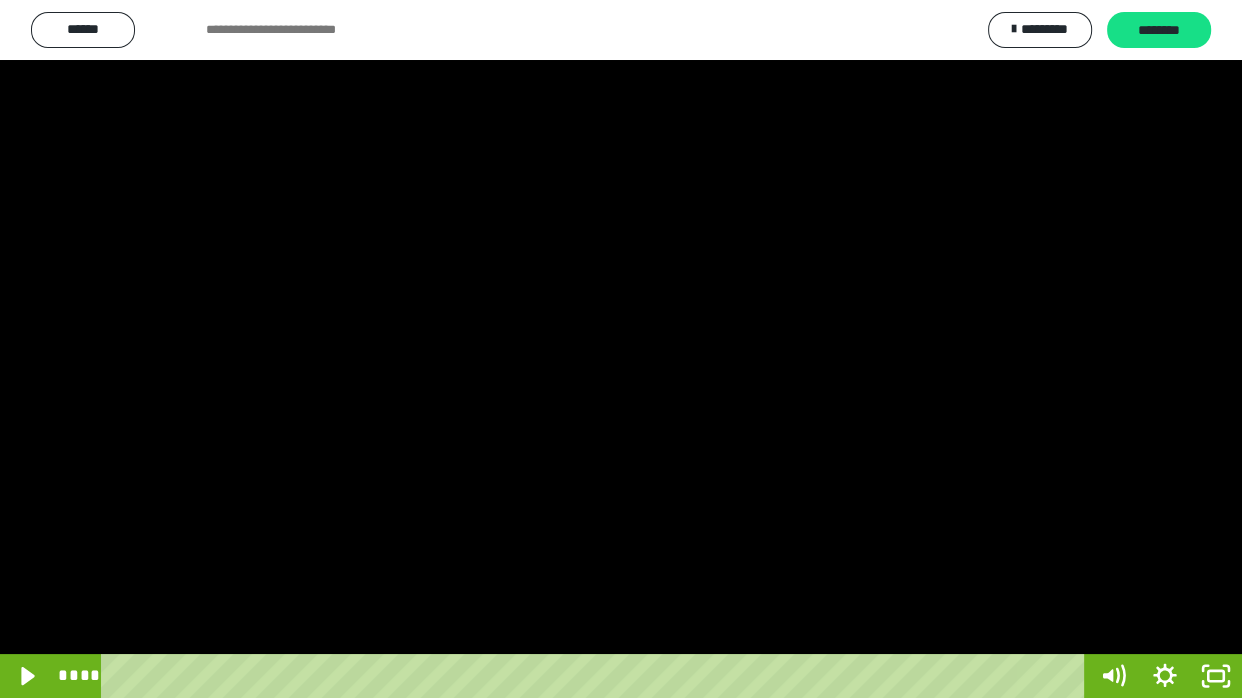 click at bounding box center [621, 349] 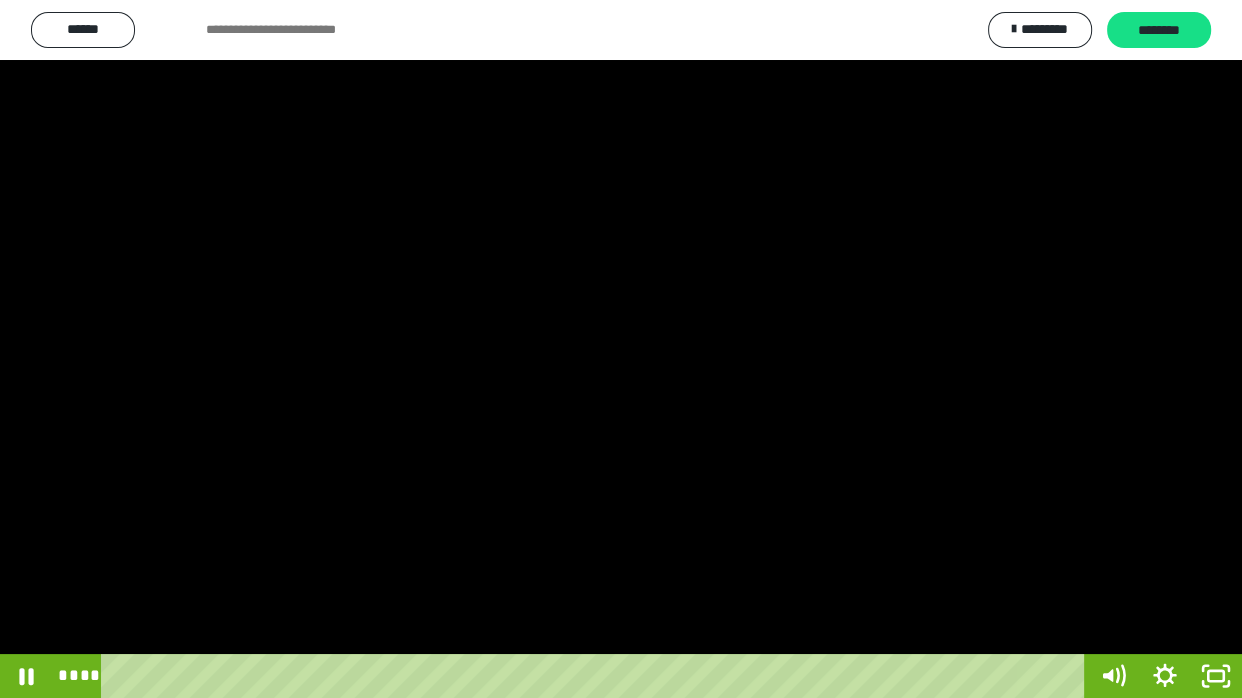 click at bounding box center [621, 349] 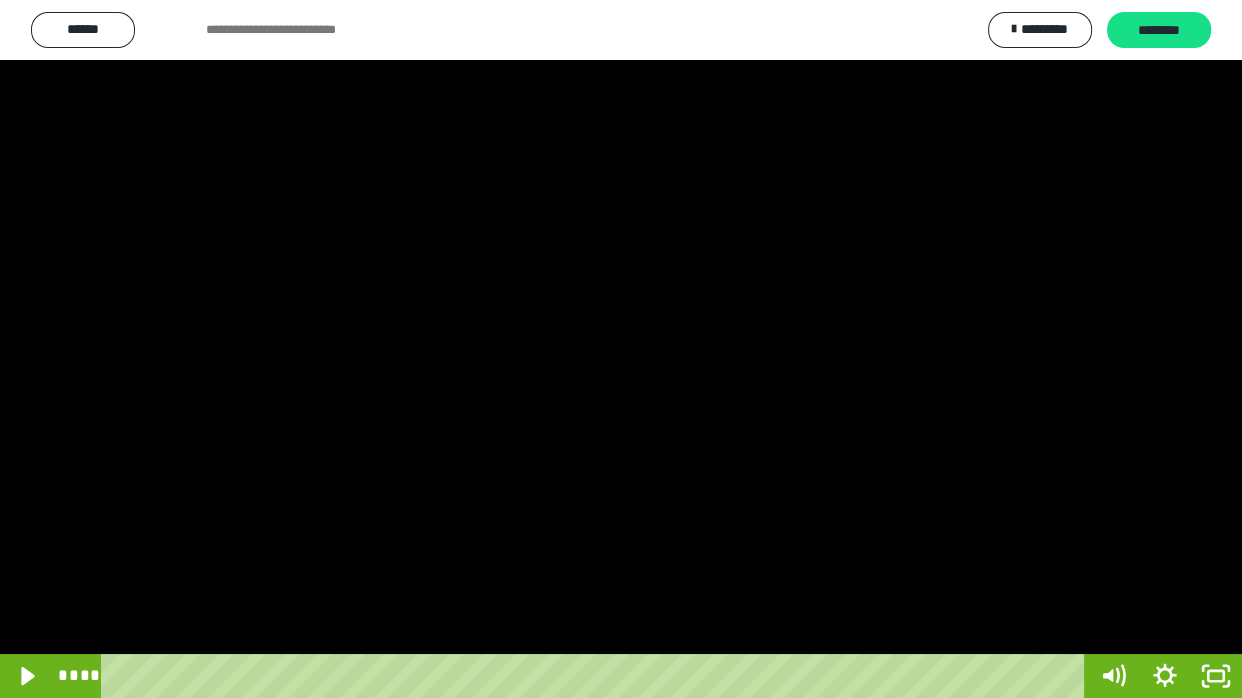 click at bounding box center [621, 349] 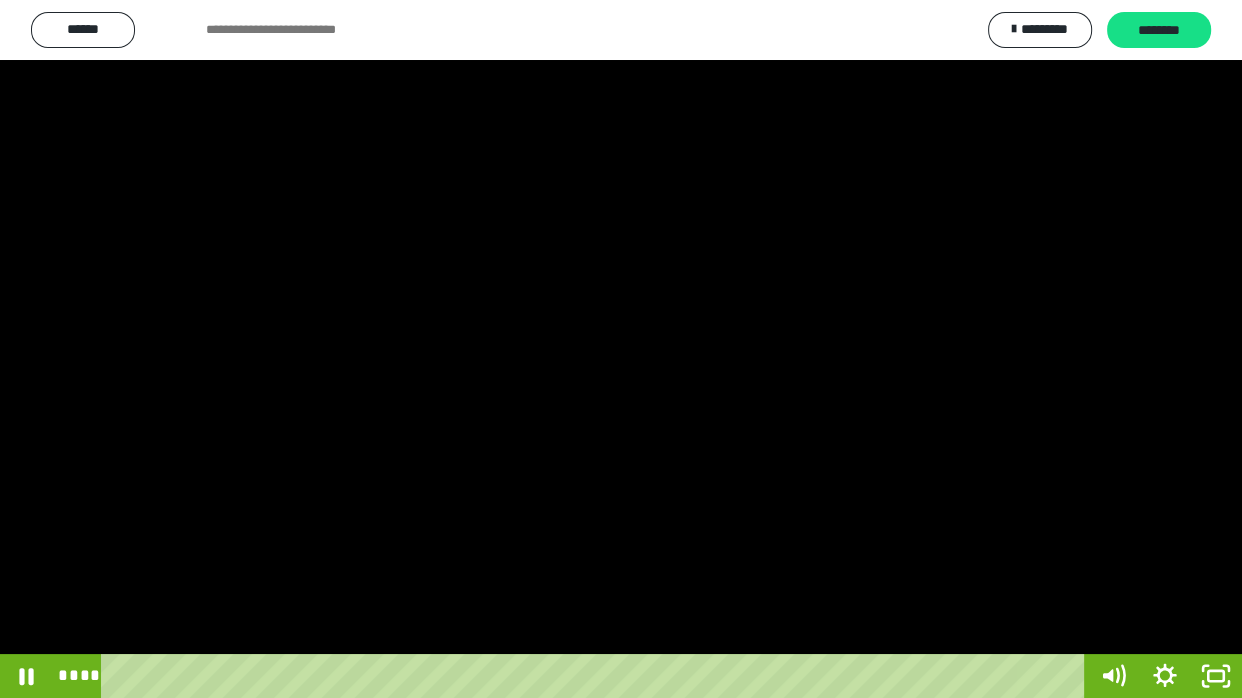 click at bounding box center (621, 349) 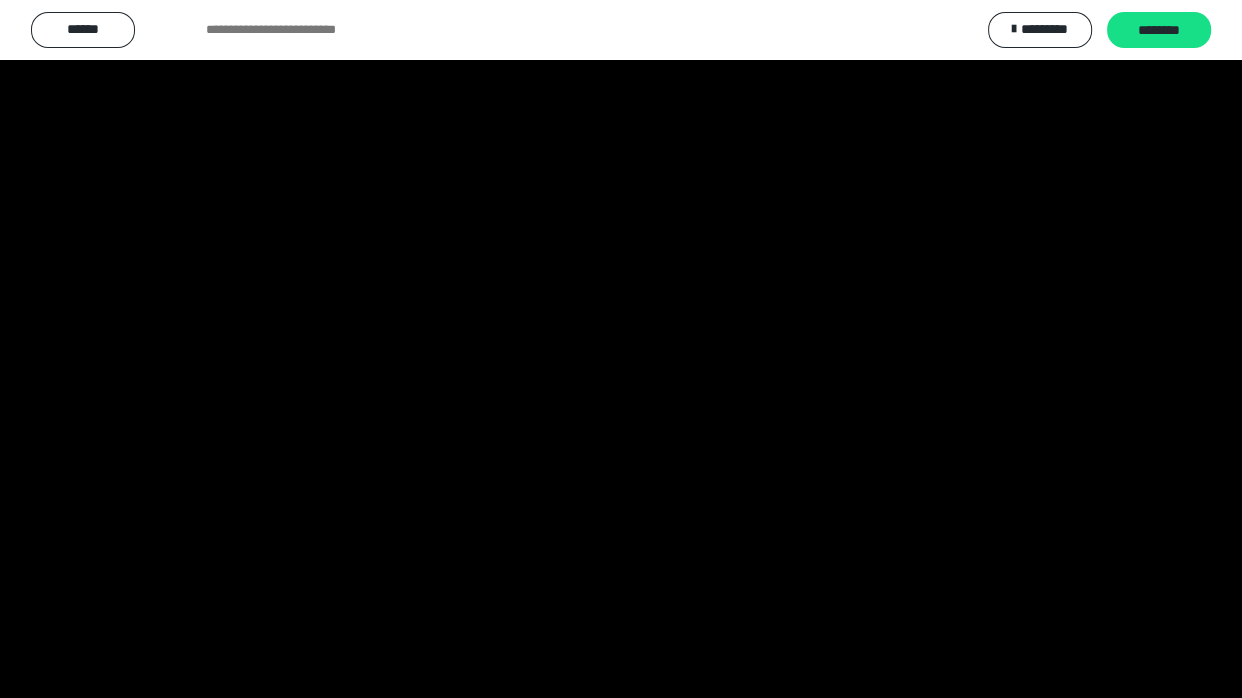 click at bounding box center [621, 349] 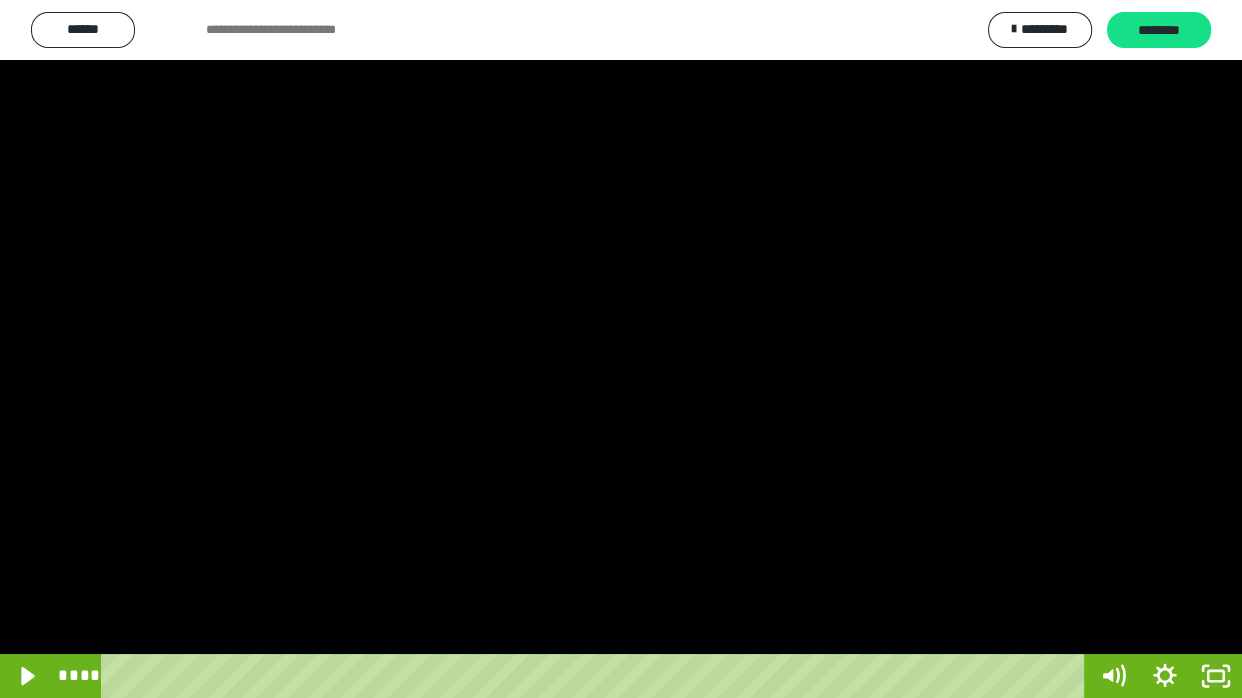 click at bounding box center (621, 349) 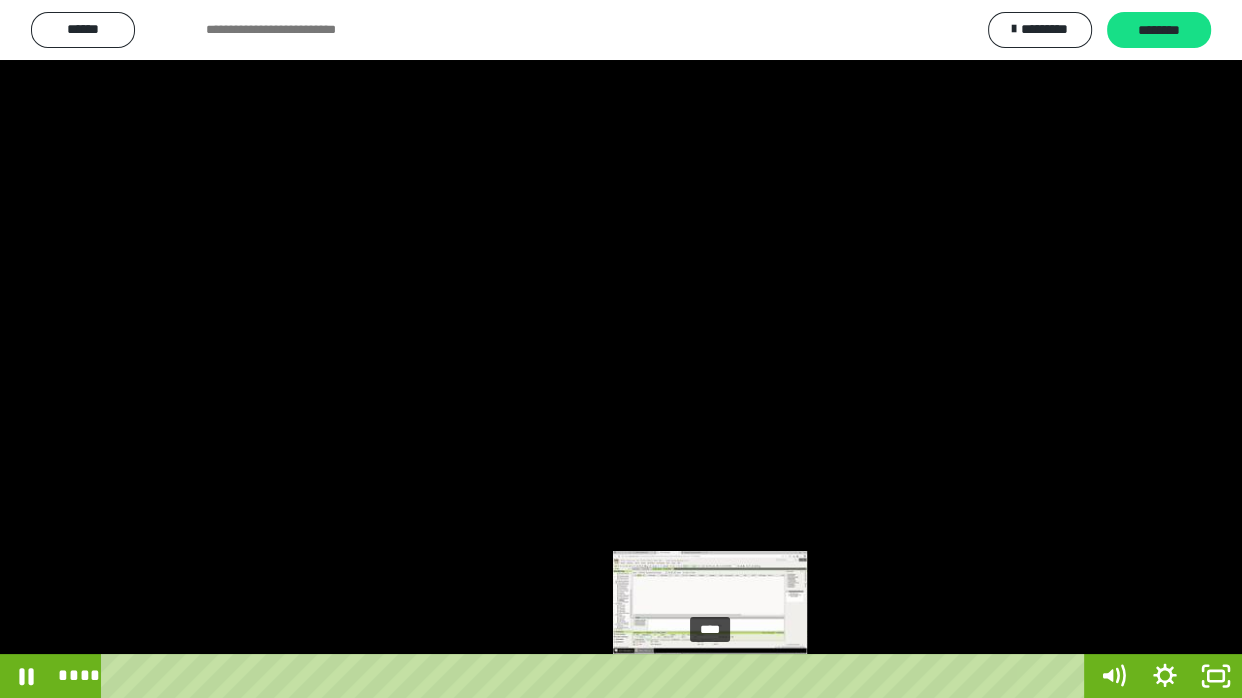 click at bounding box center (709, 676) 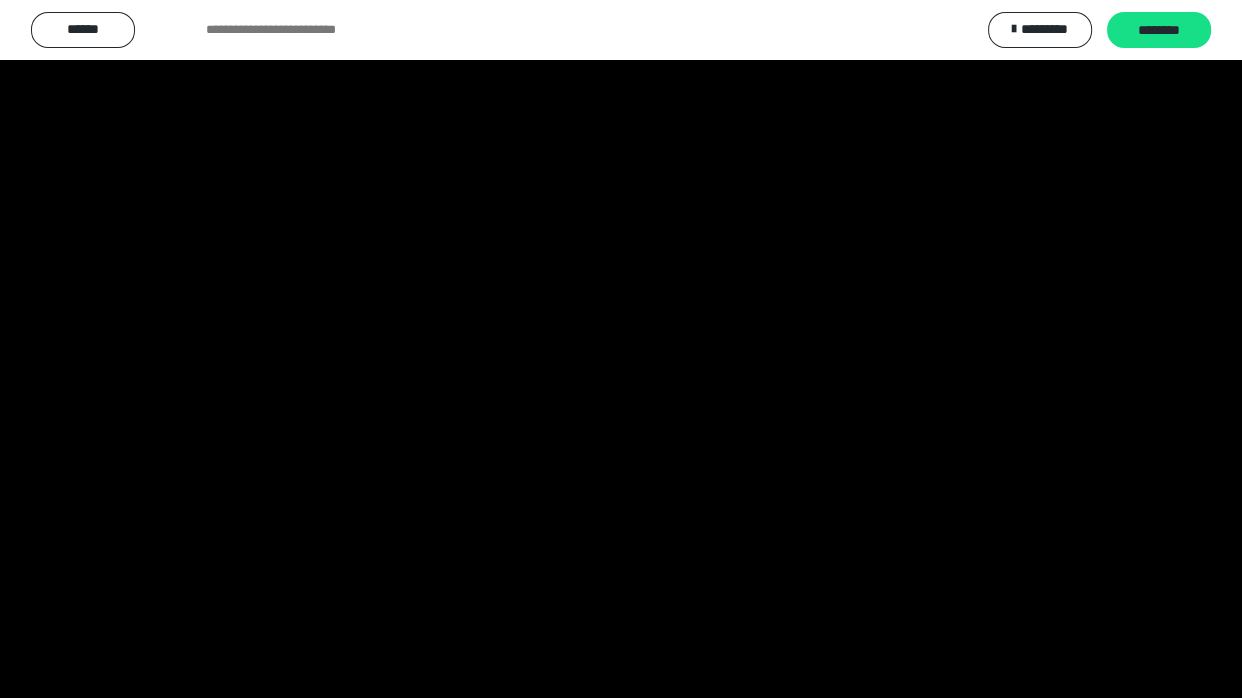 click at bounding box center [621, 349] 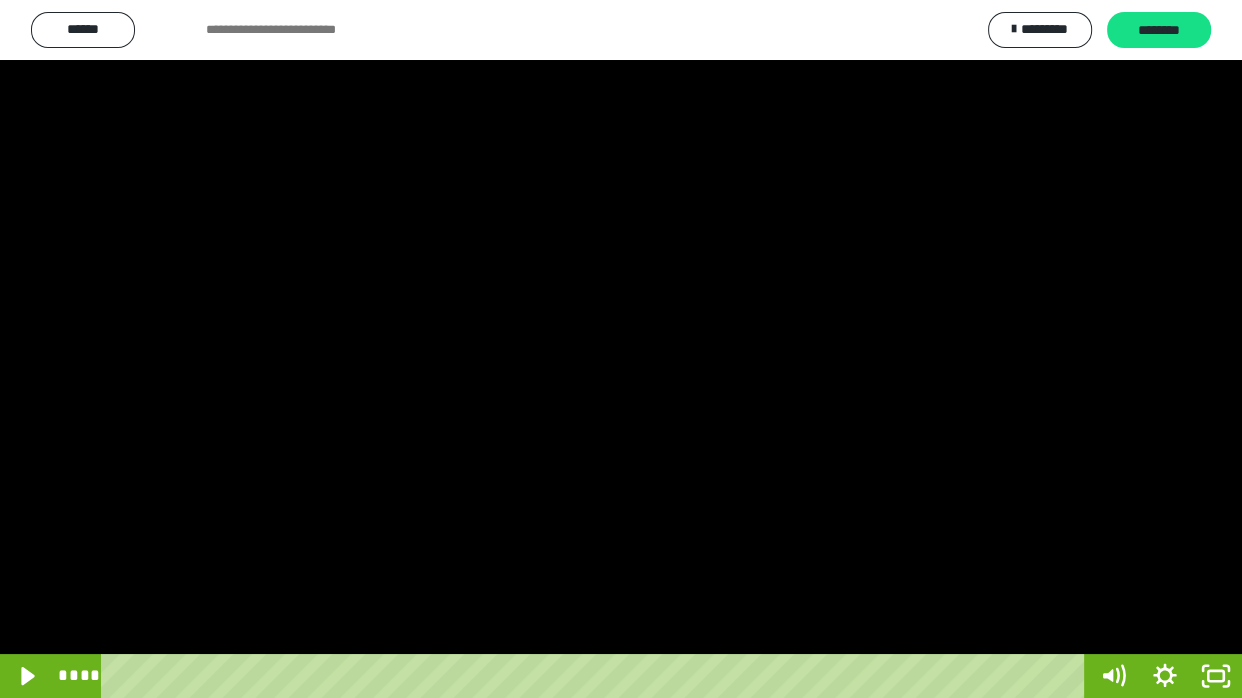 click at bounding box center (621, 349) 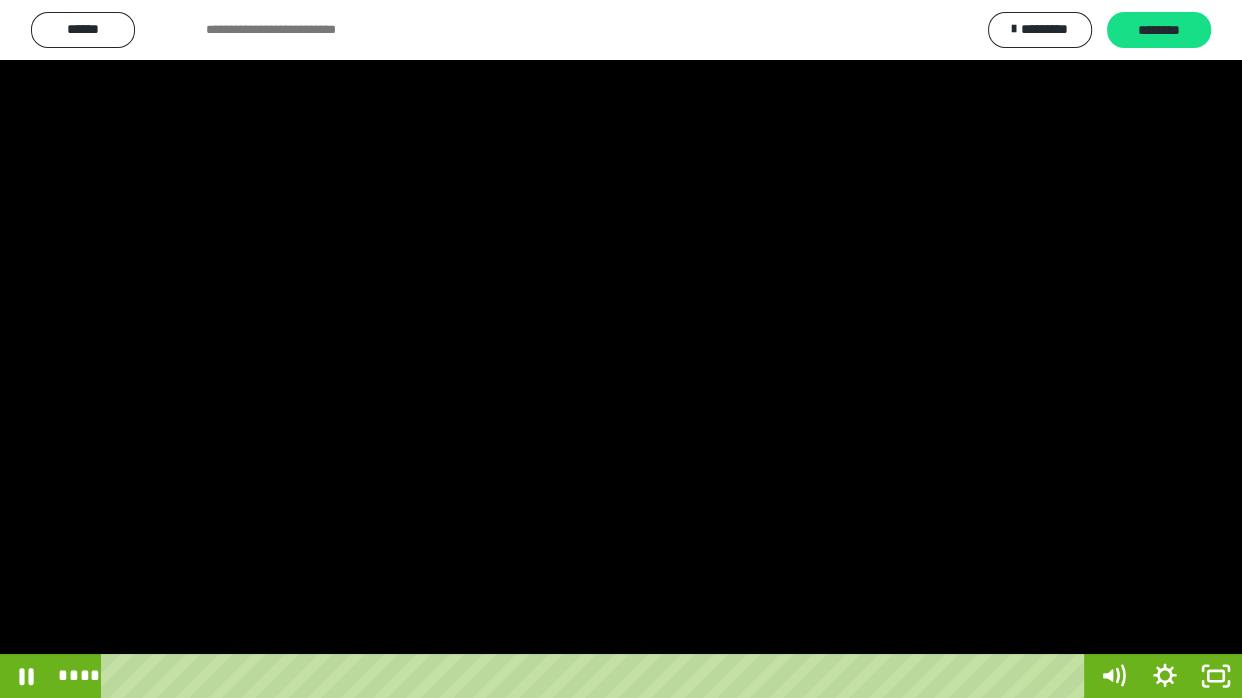 click at bounding box center (621, 349) 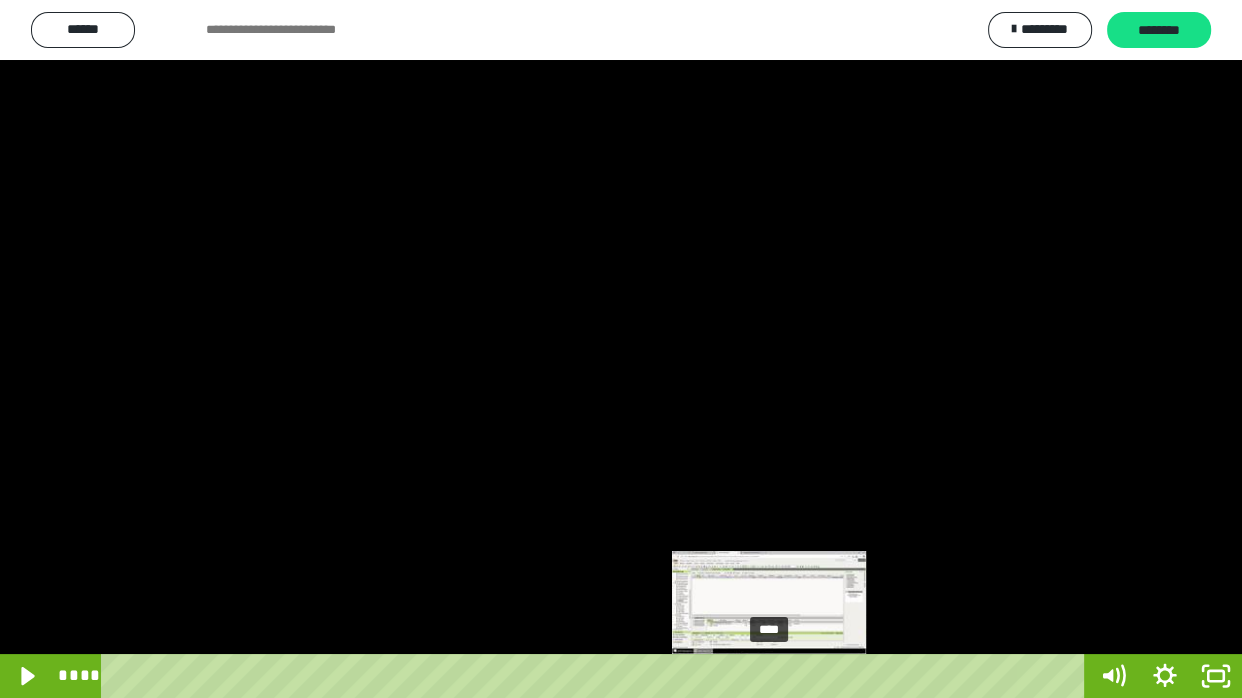 click on "****" at bounding box center [597, 676] 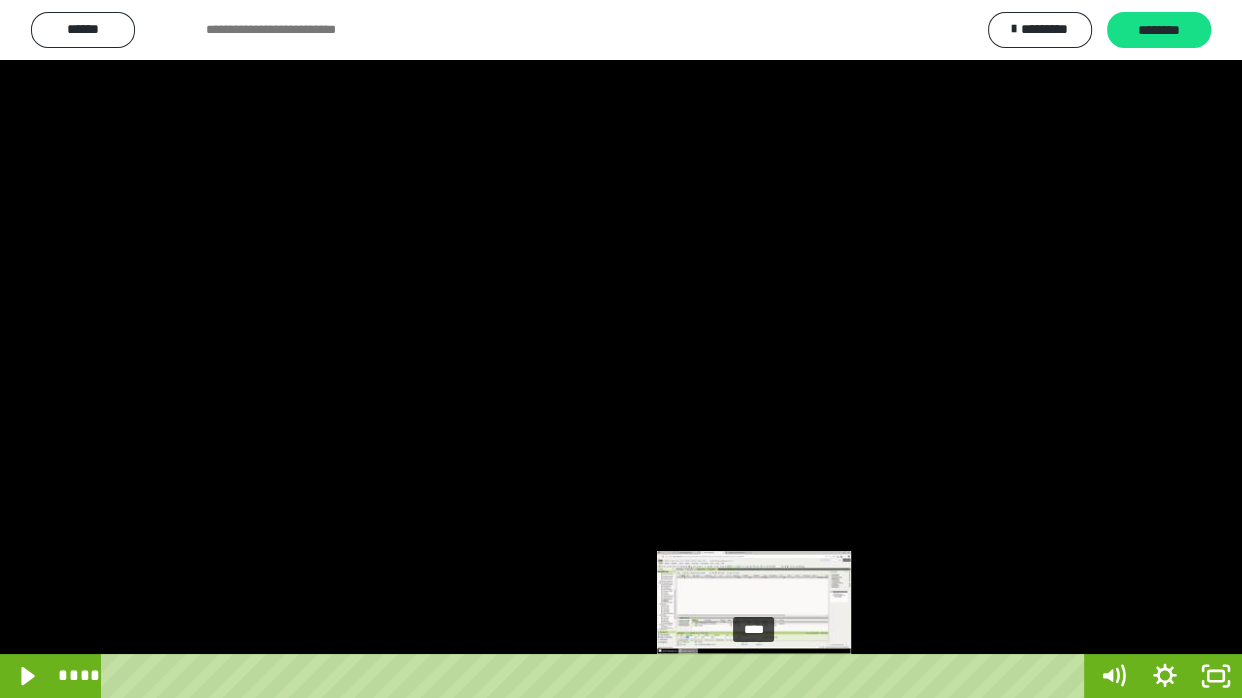 click on "****" at bounding box center [597, 676] 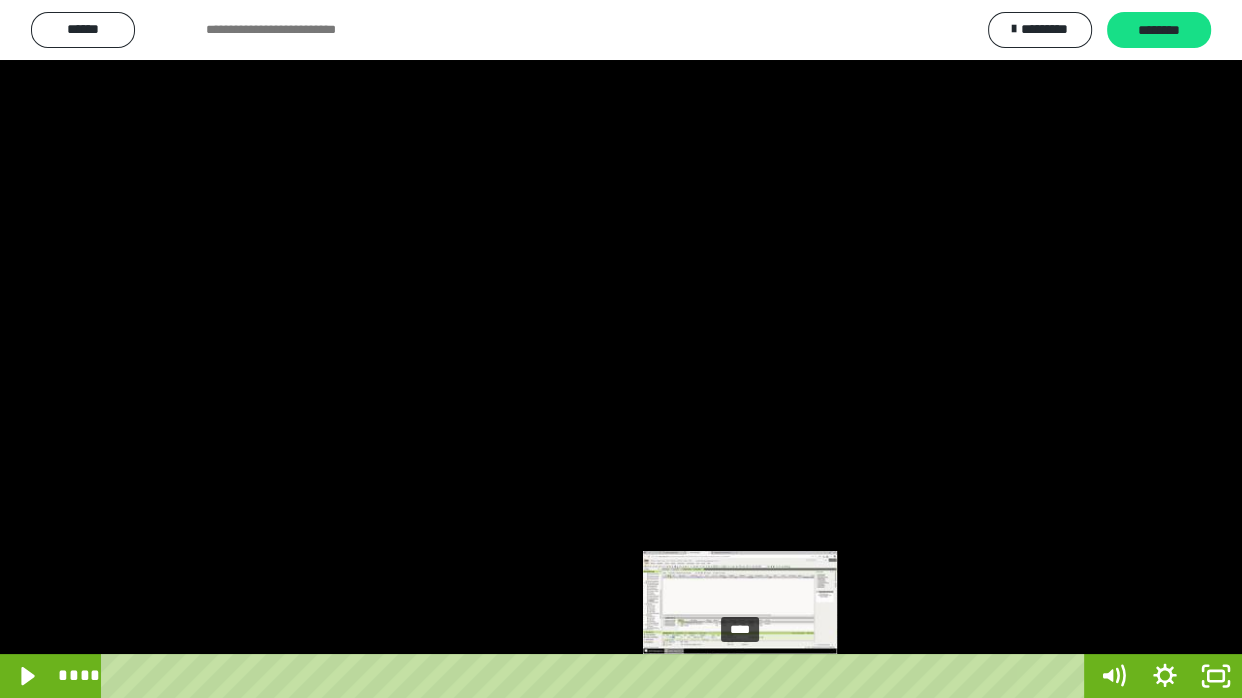 click on "****" at bounding box center [597, 676] 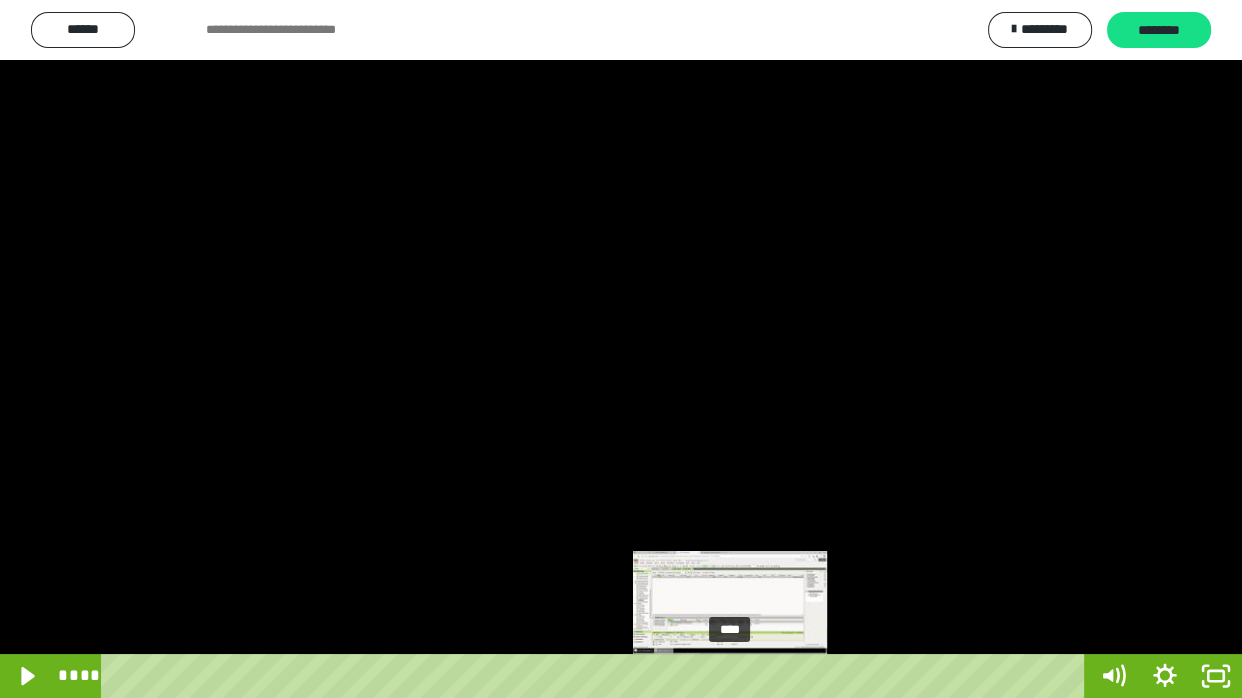 click at bounding box center [729, 676] 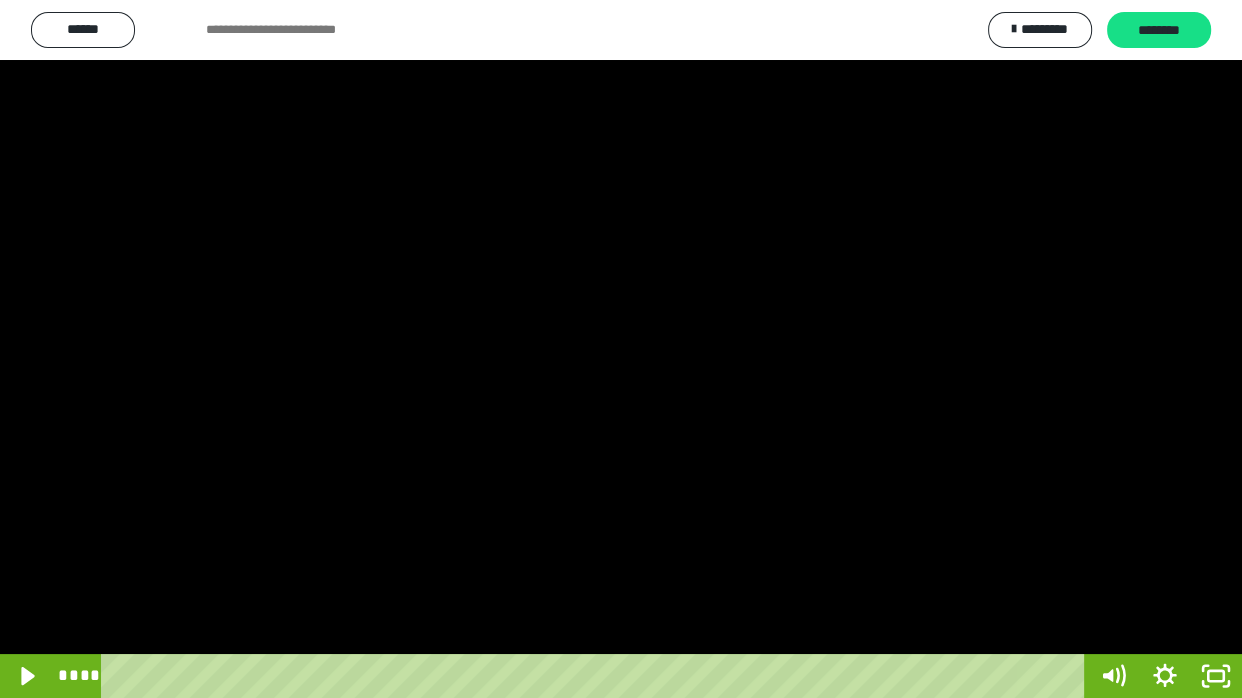 click at bounding box center (621, 349) 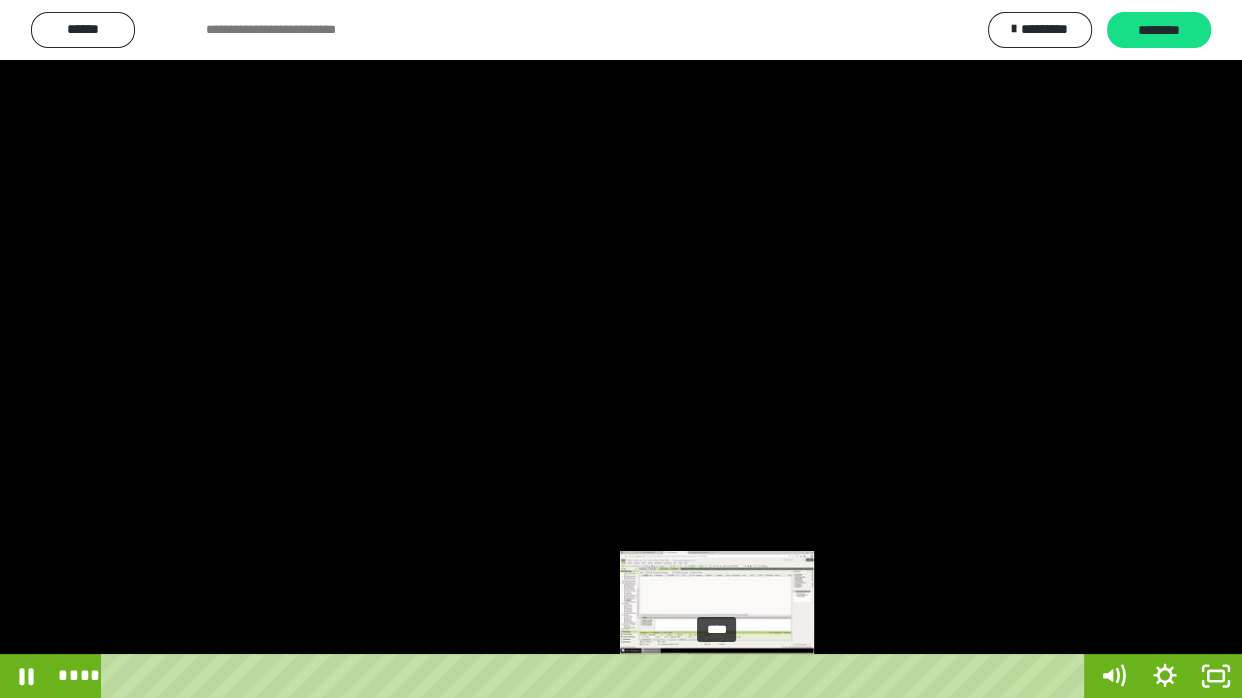 click at bounding box center (722, 676) 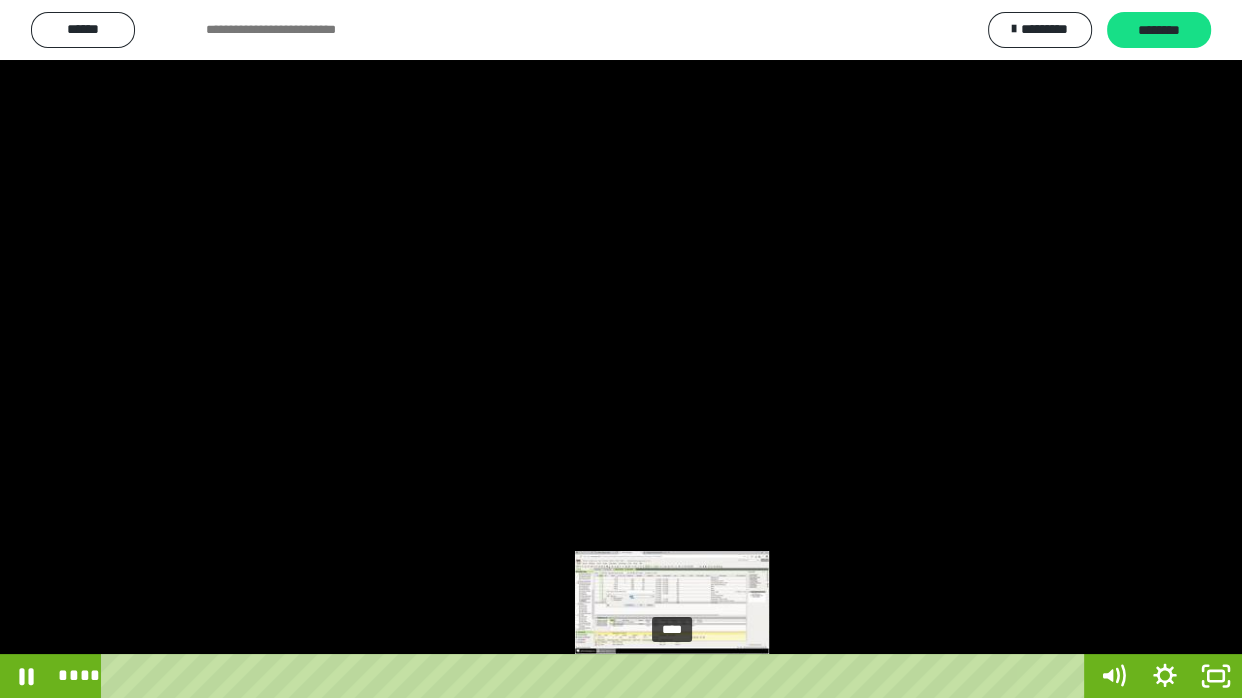 click on "****" at bounding box center [597, 676] 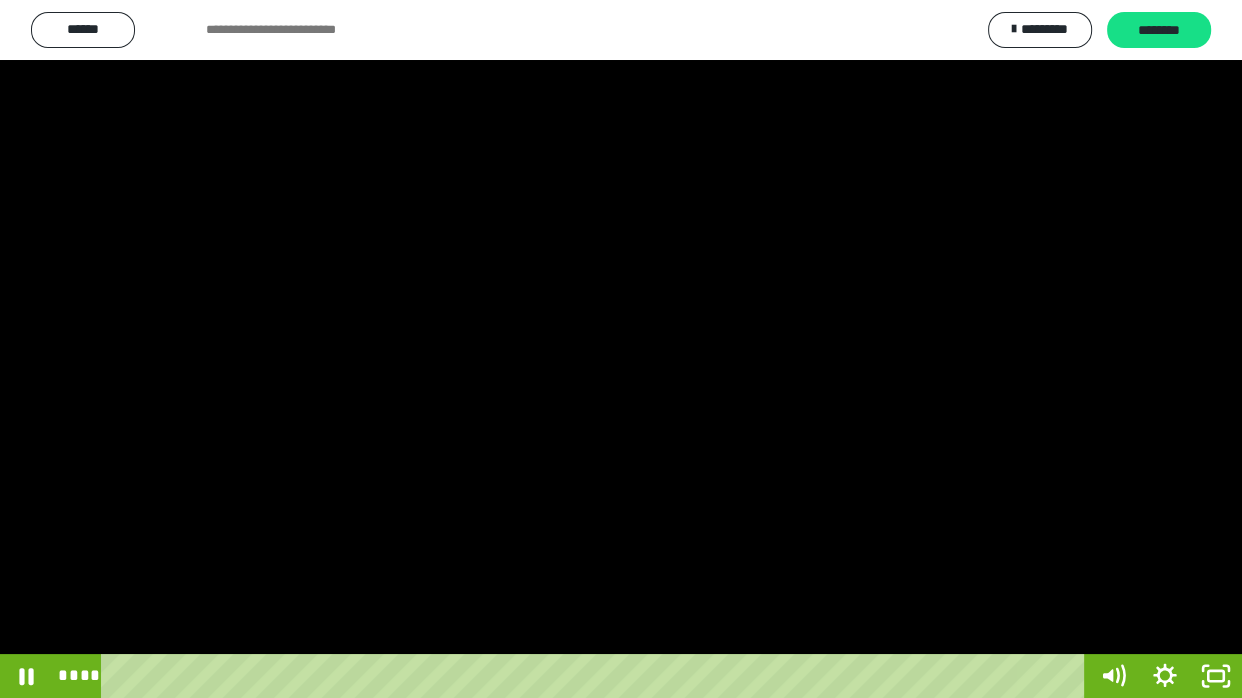 click at bounding box center (621, 349) 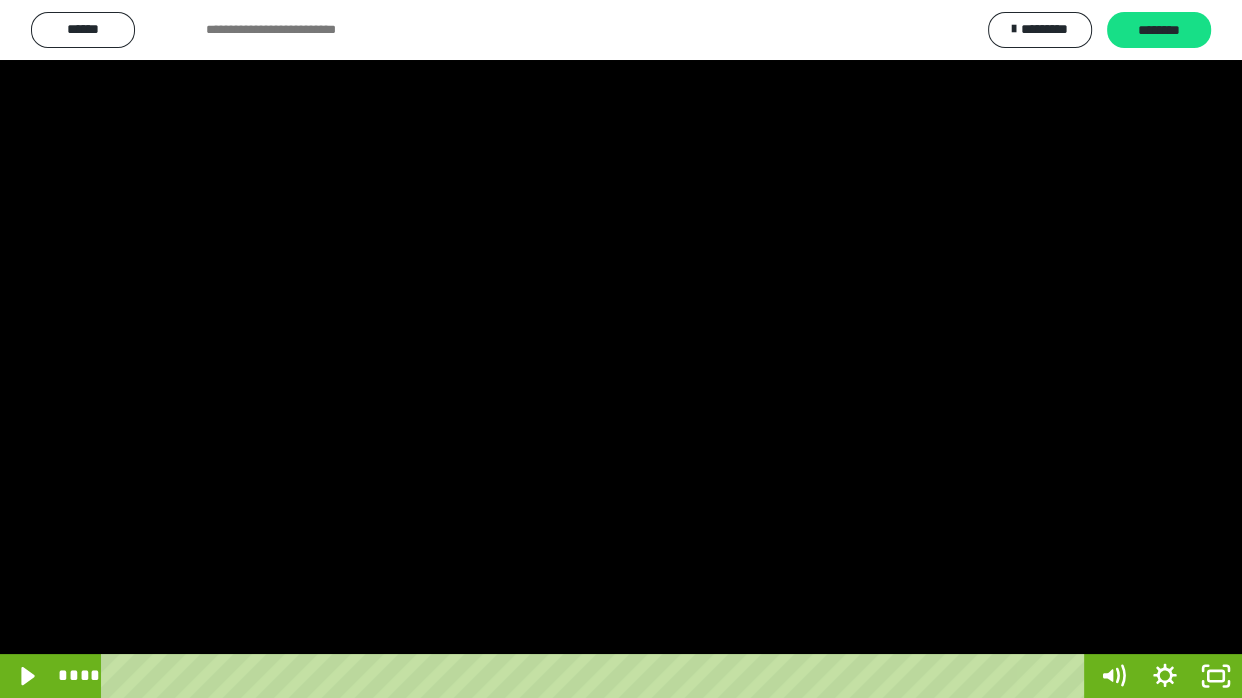 click at bounding box center (621, 349) 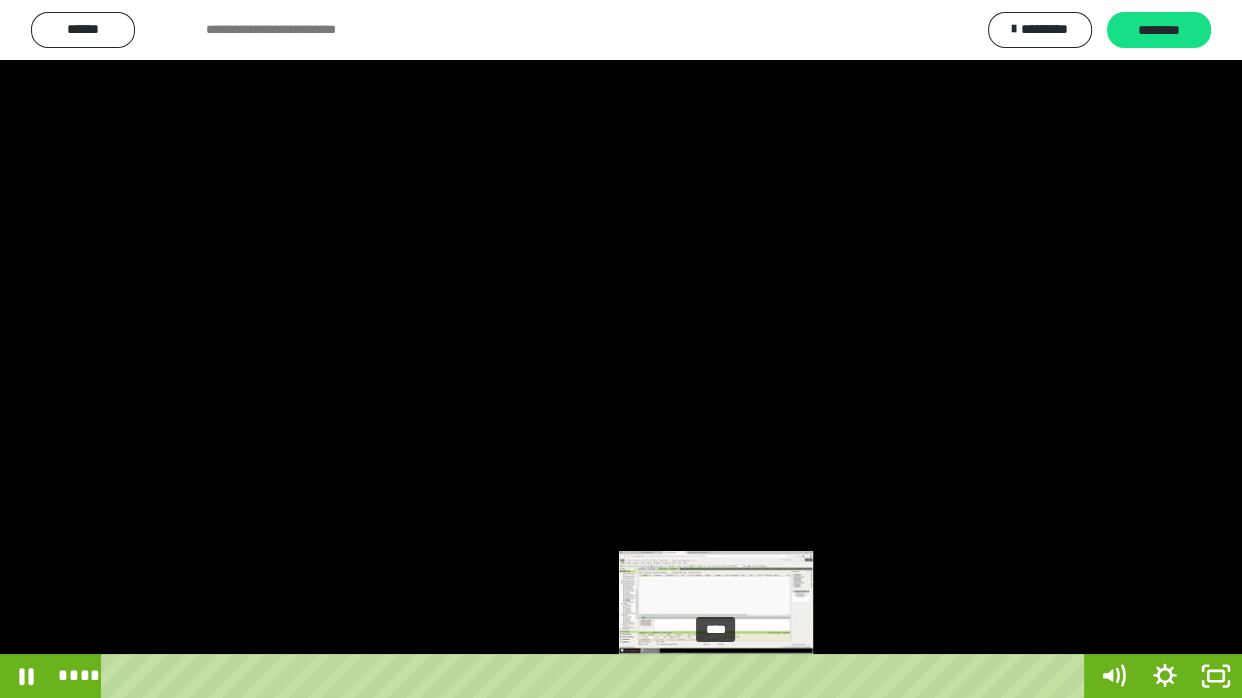 click on "****" at bounding box center [597, 676] 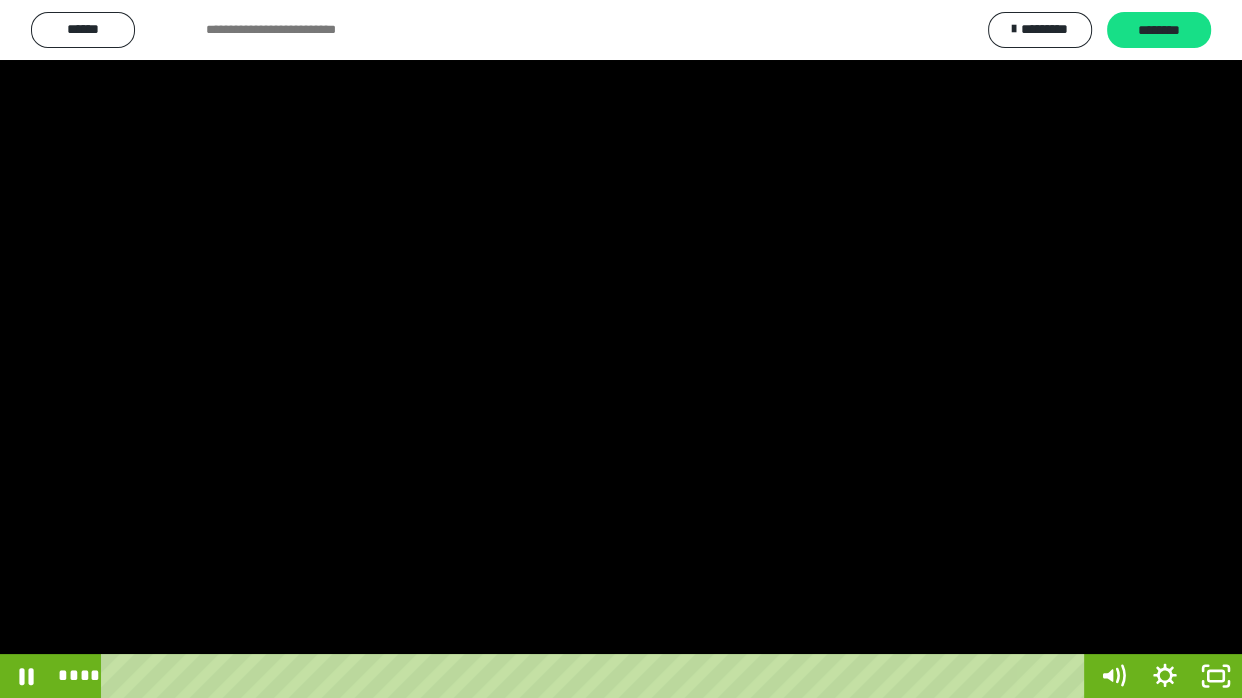 click at bounding box center [621, 349] 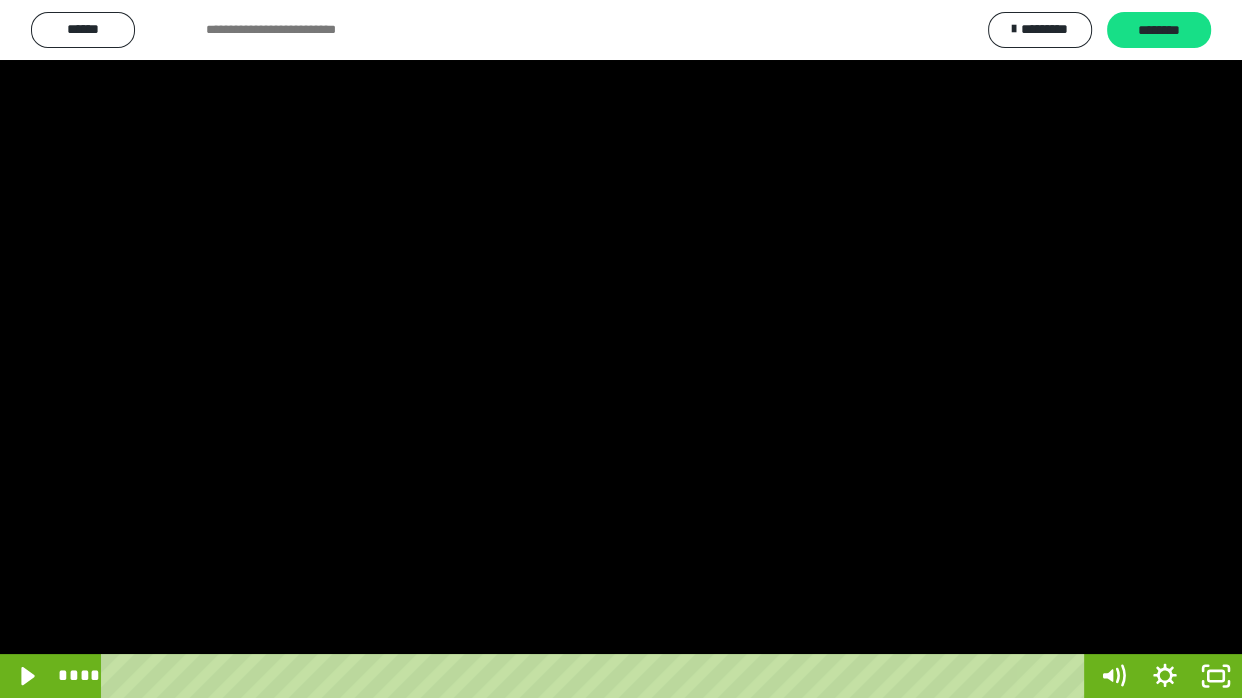 click at bounding box center (621, 349) 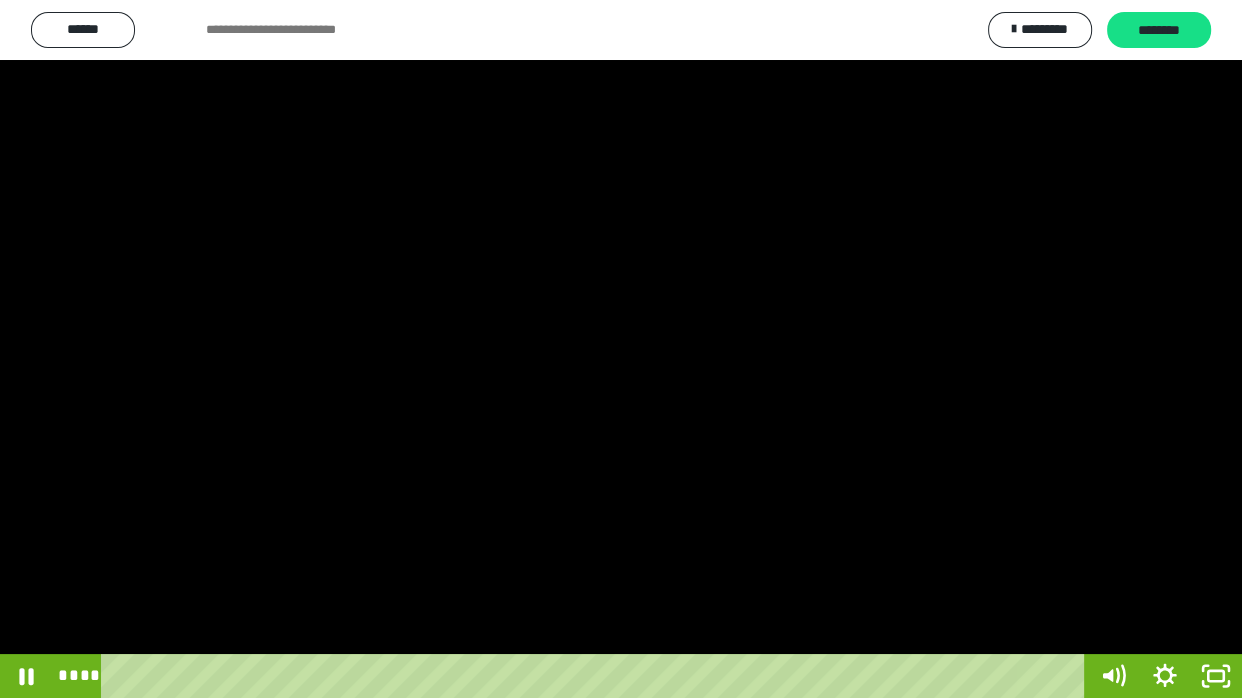 click at bounding box center [621, 349] 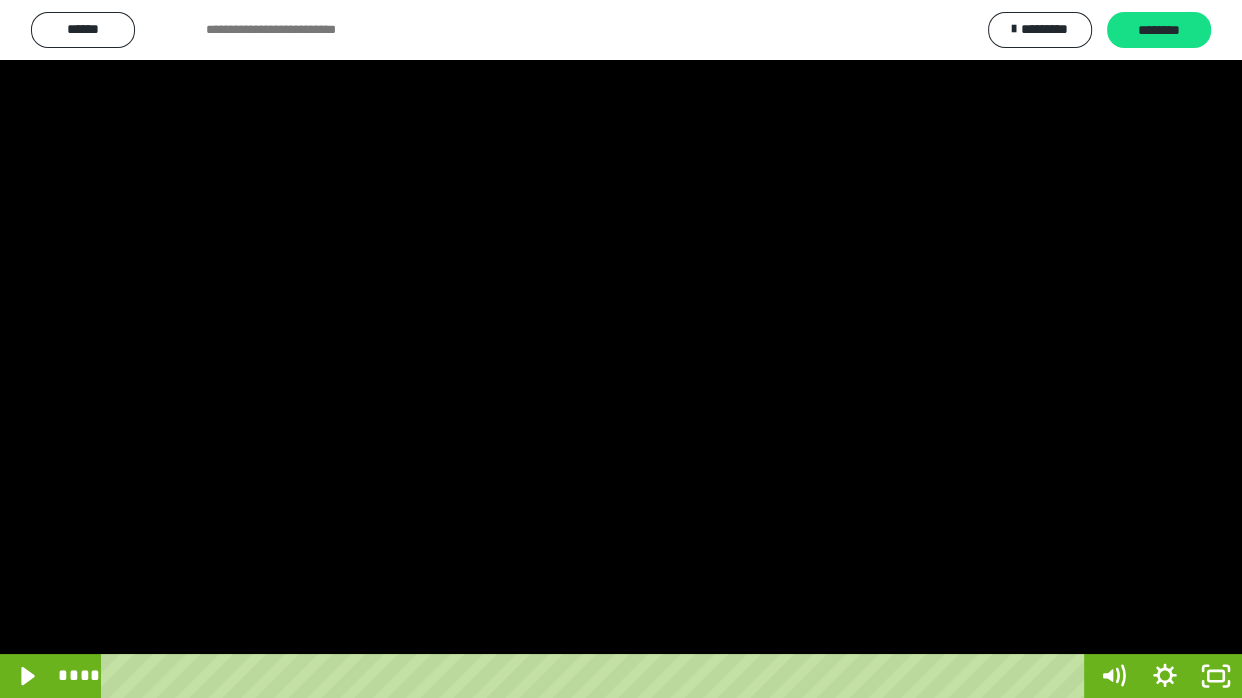 click at bounding box center [621, 349] 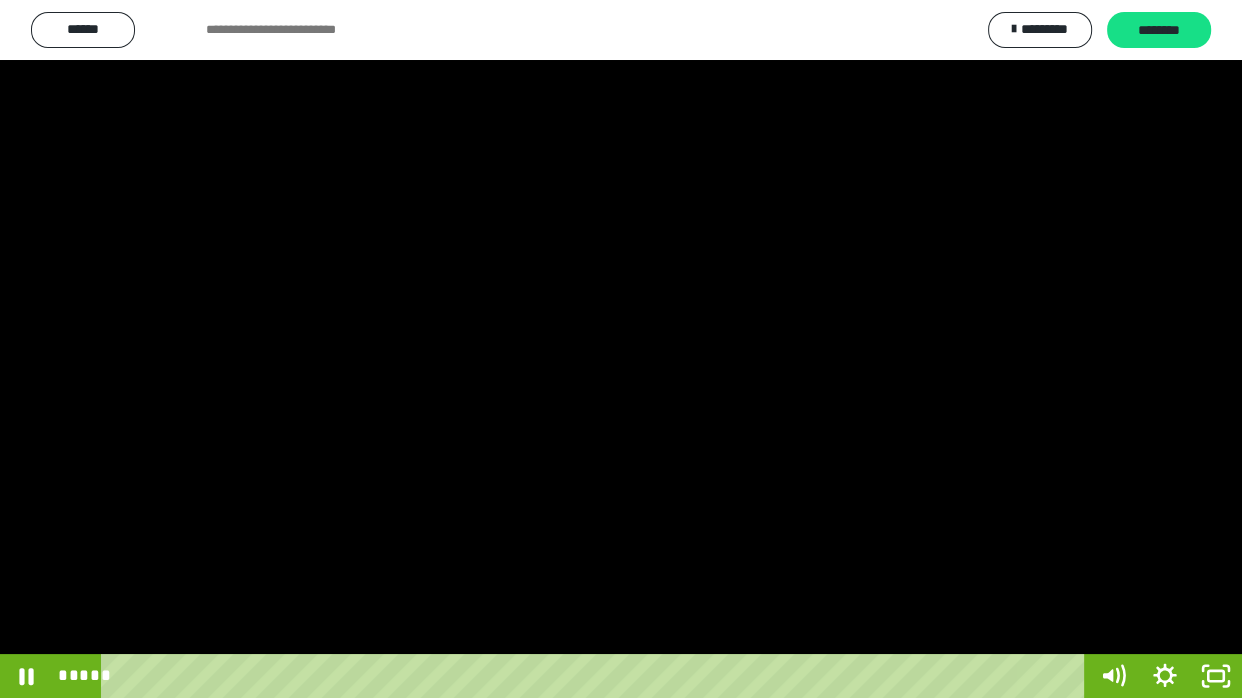 click at bounding box center (621, 349) 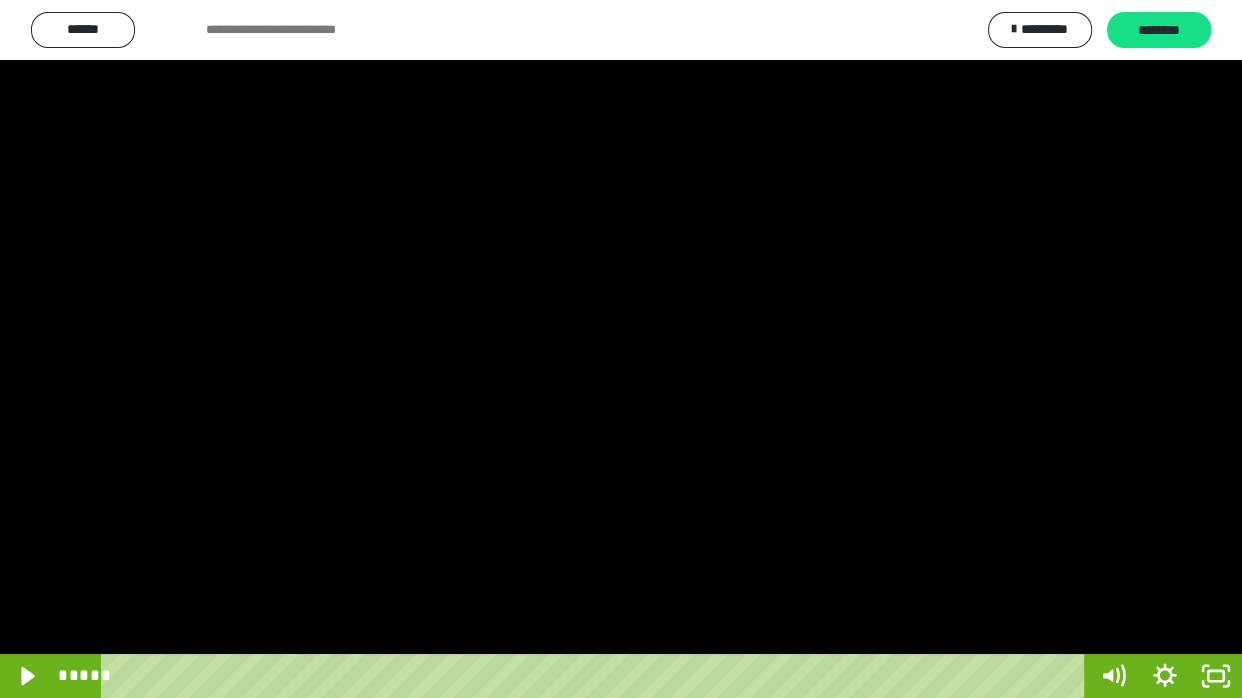 click at bounding box center [621, 349] 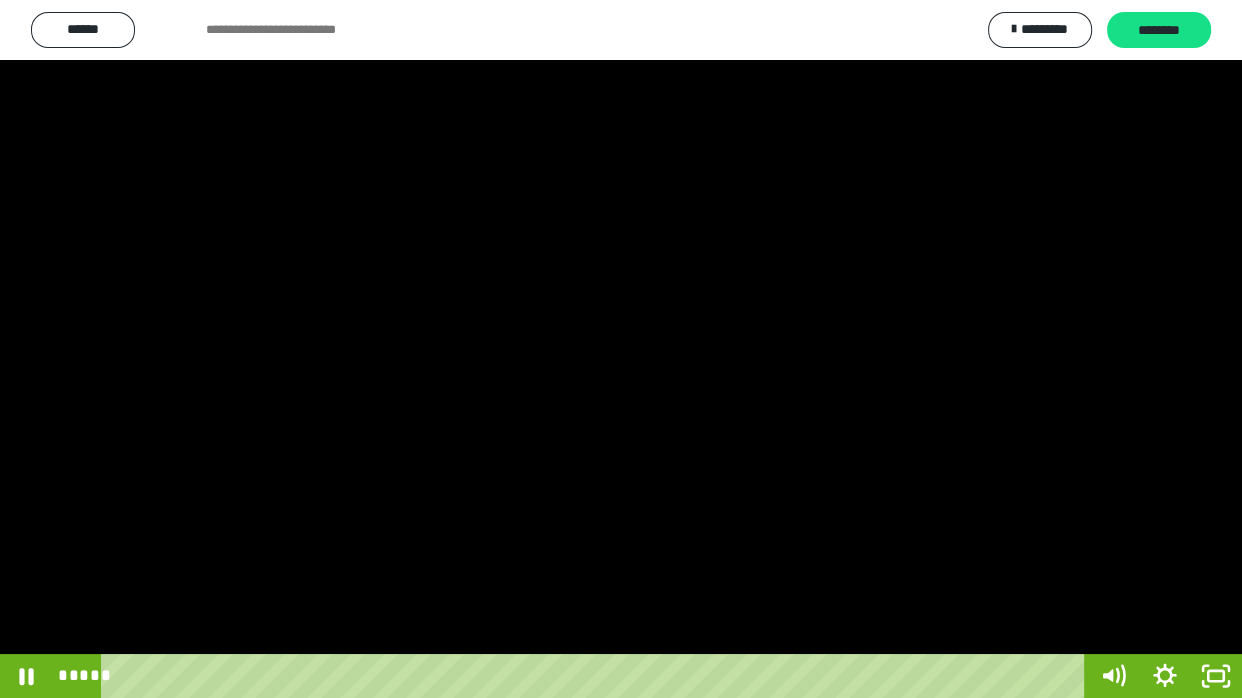 click at bounding box center [621, 349] 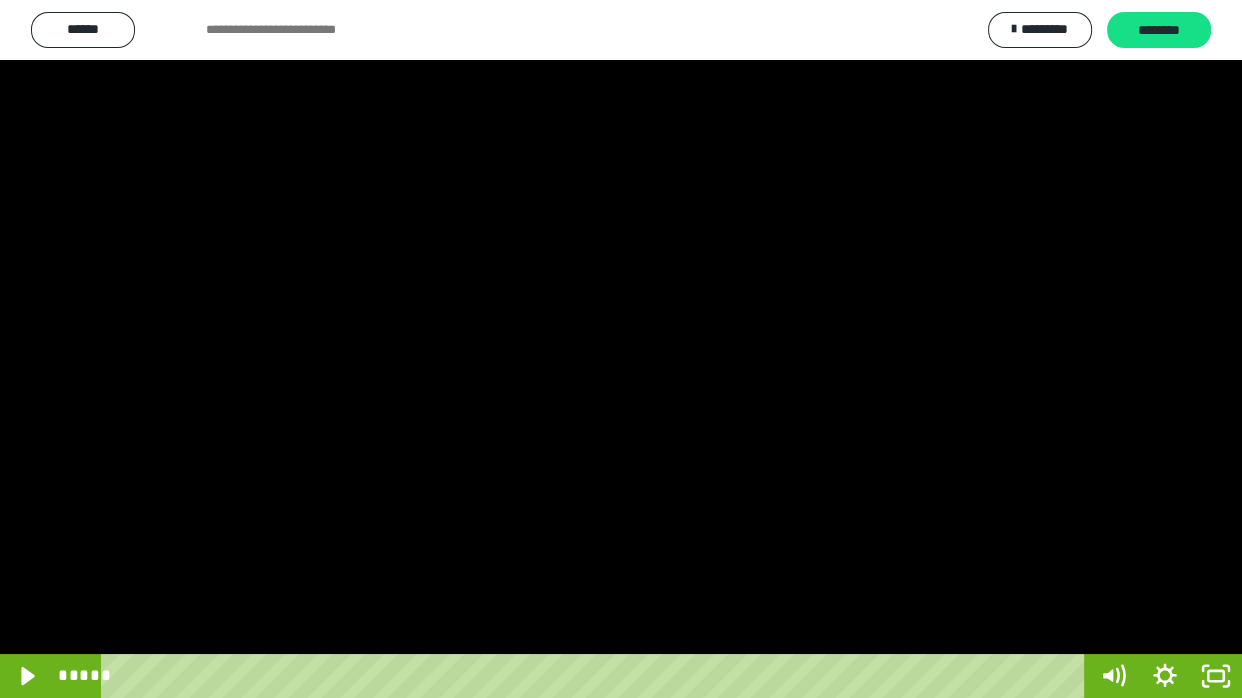 click at bounding box center [621, 349] 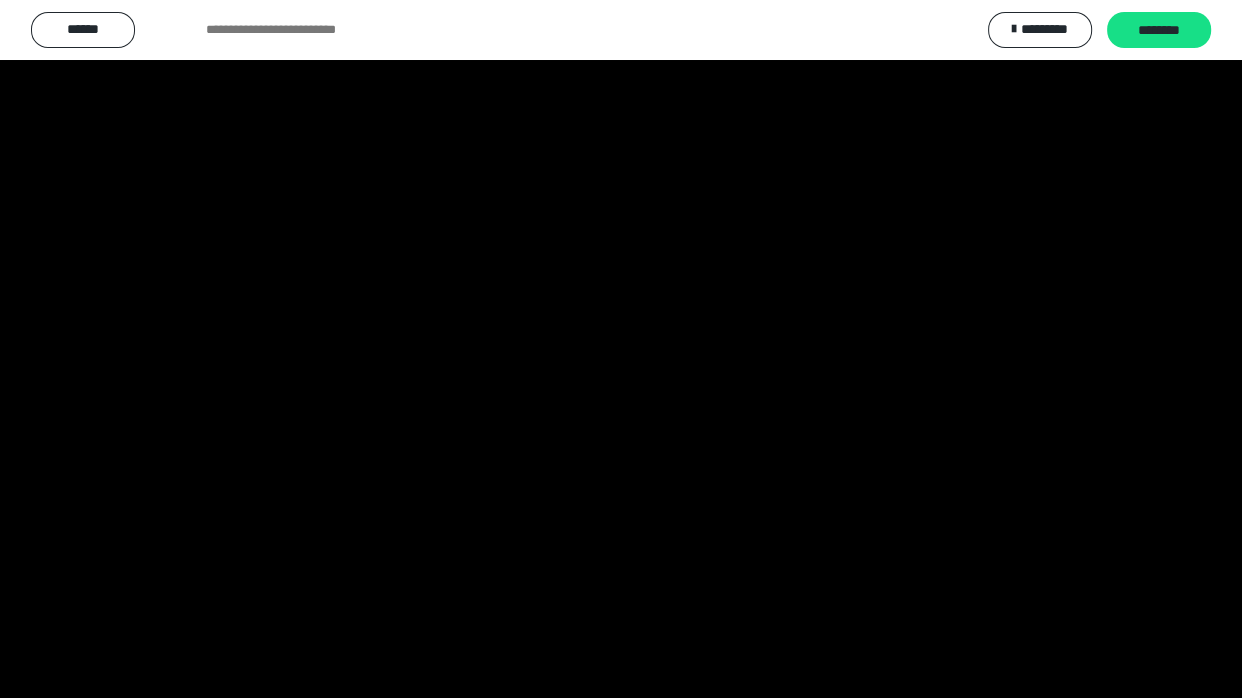click at bounding box center [621, 349] 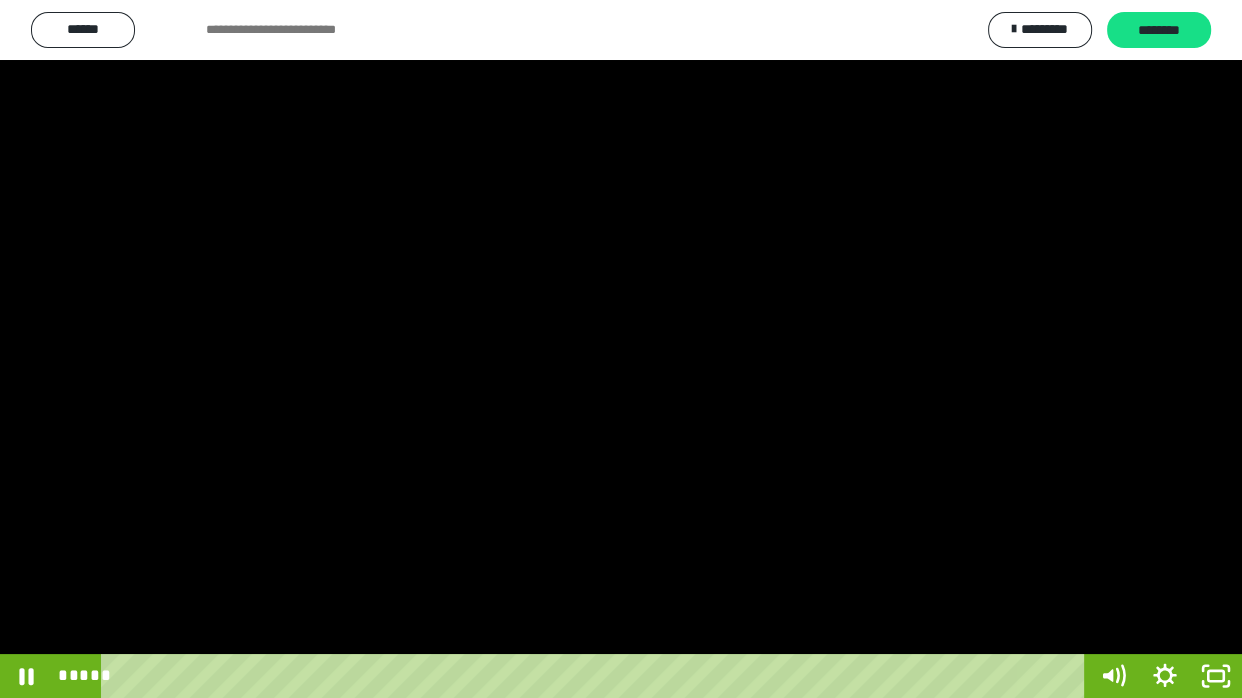 click at bounding box center [621, 349] 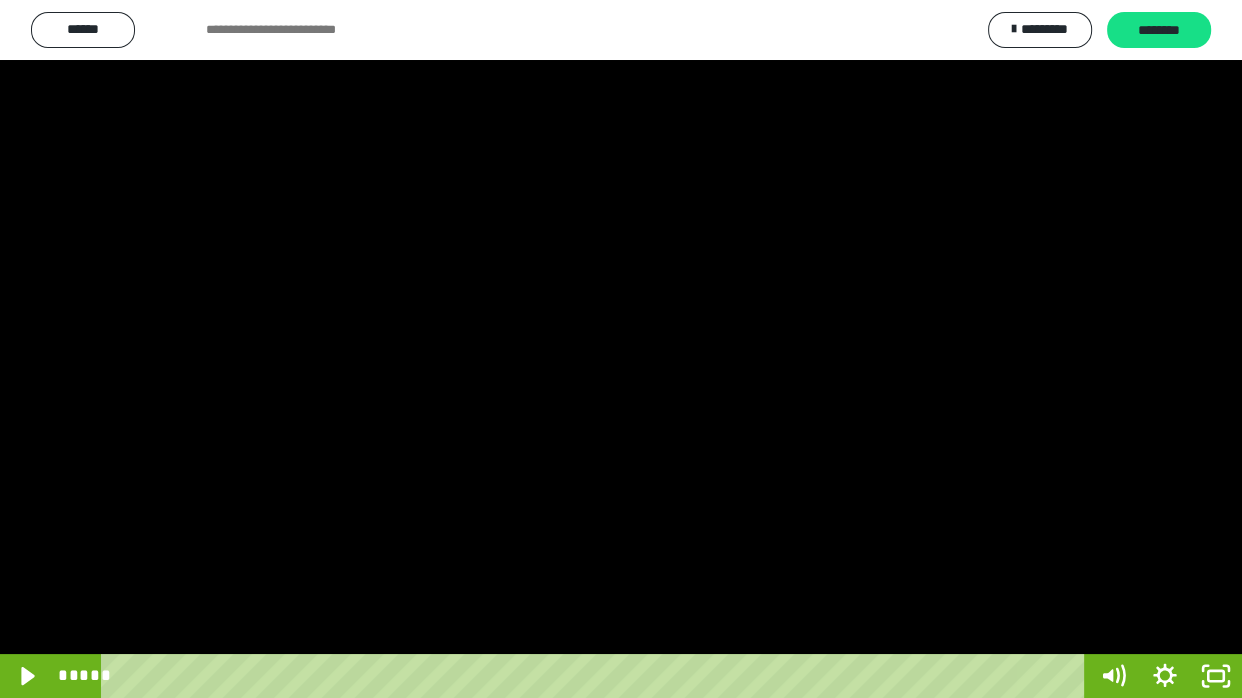 click at bounding box center [621, 349] 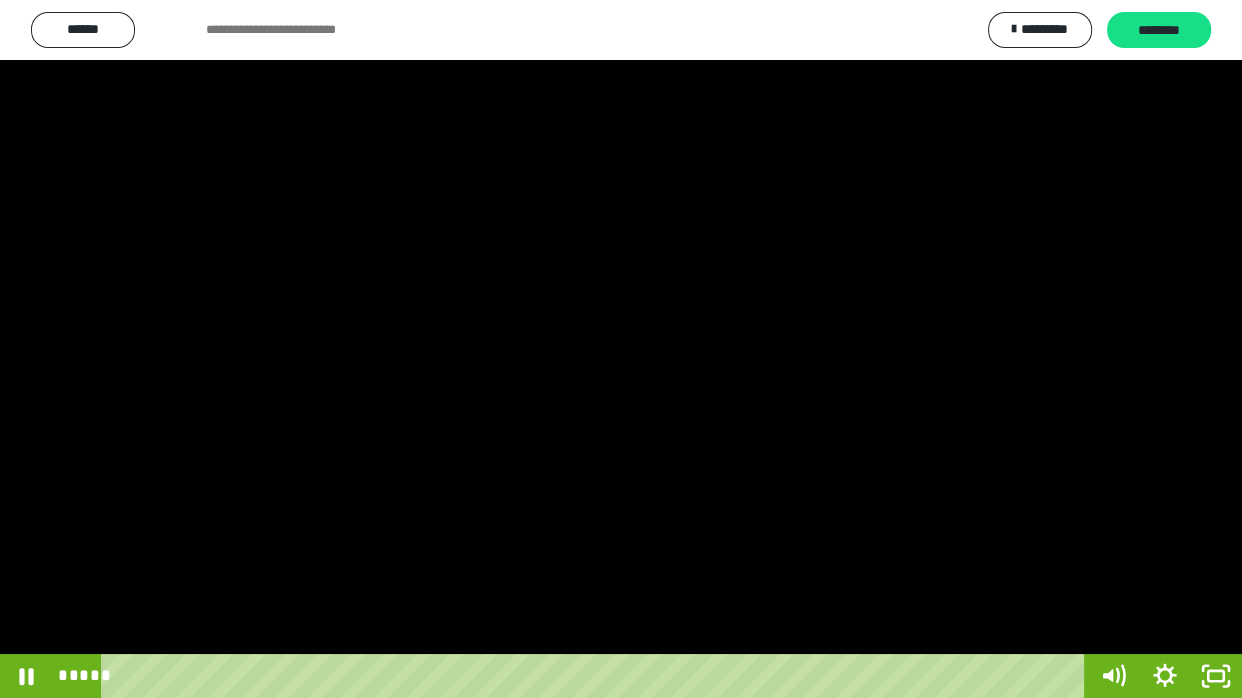 click at bounding box center (621, 349) 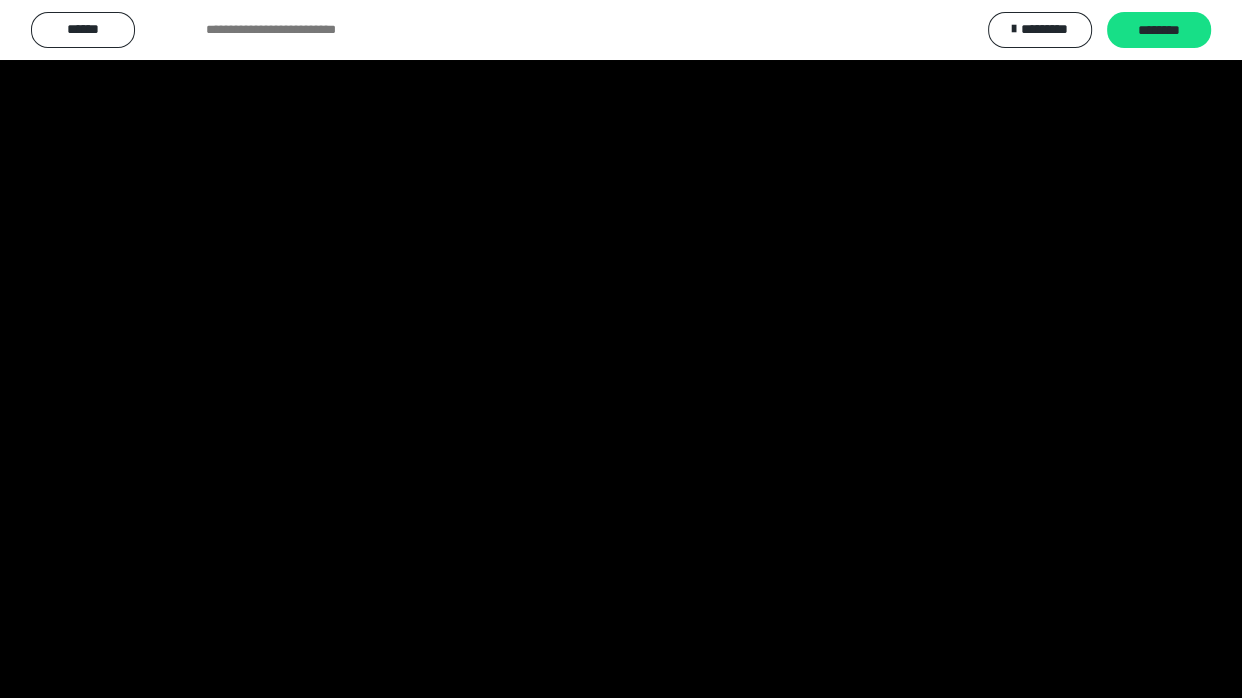click at bounding box center (621, 349) 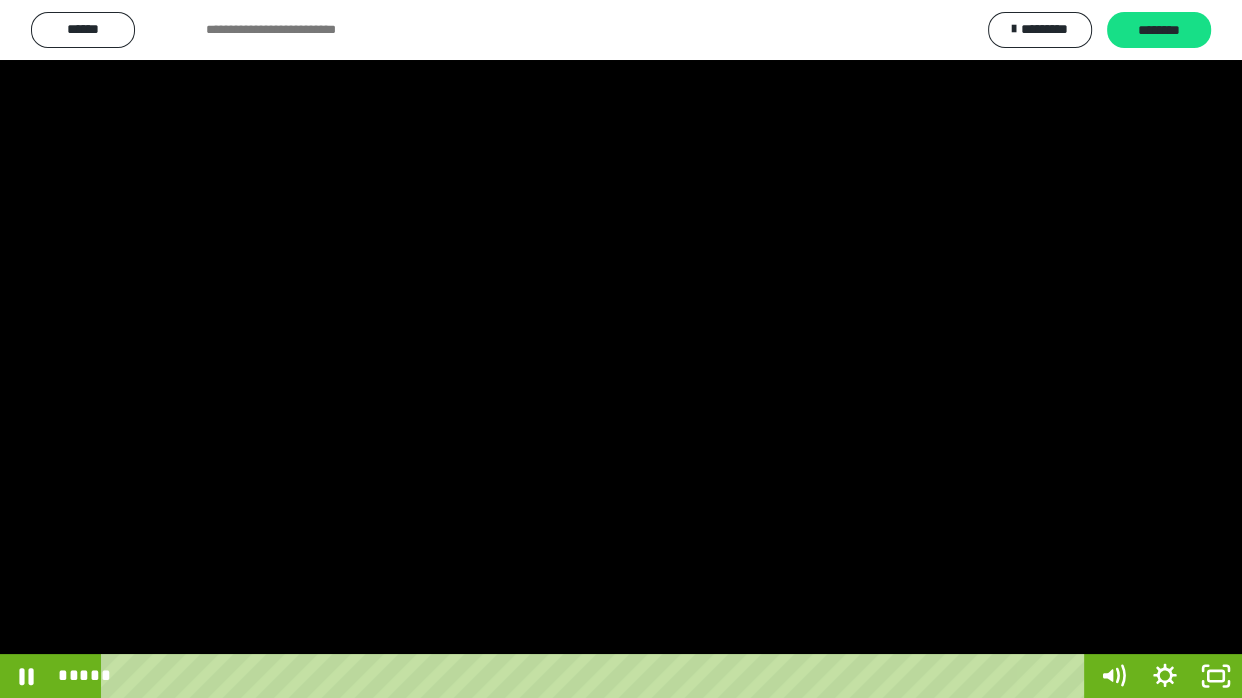click on "**********" at bounding box center (621, 349) 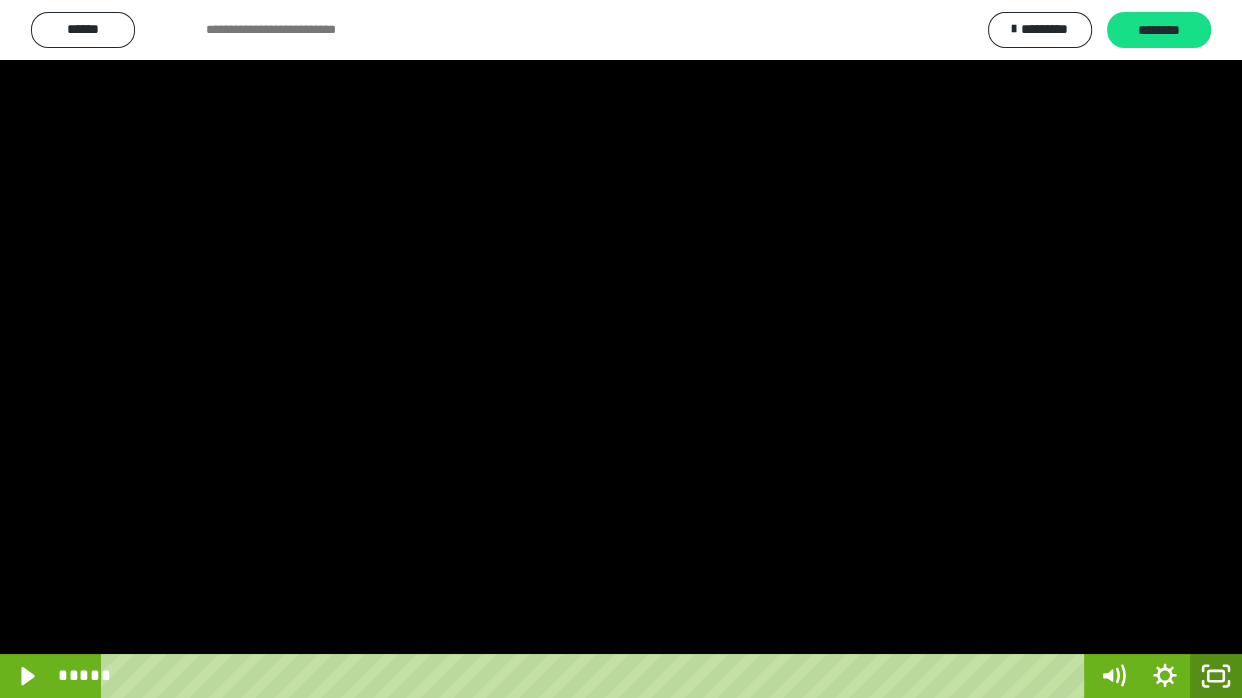 click 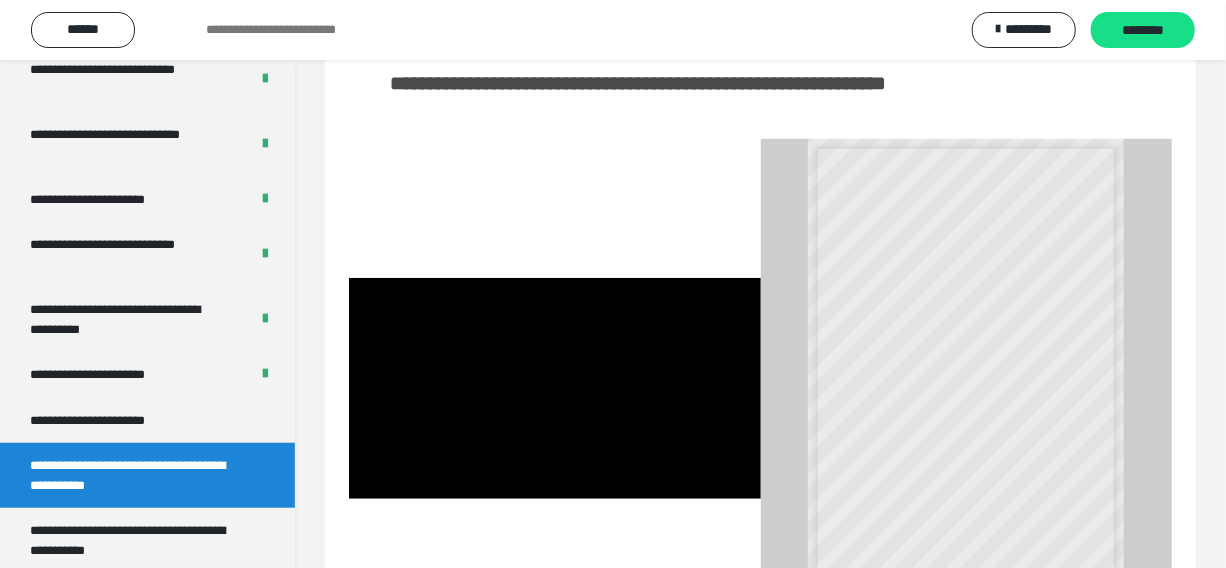 click at bounding box center [555, 389] 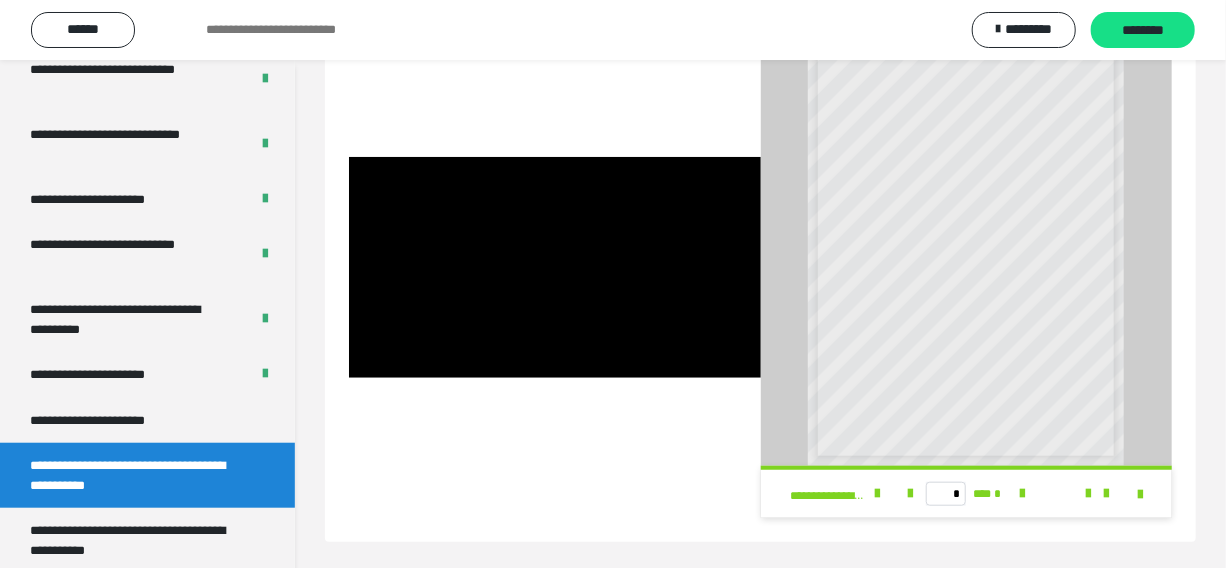 scroll, scrollTop: 530, scrollLeft: 0, axis: vertical 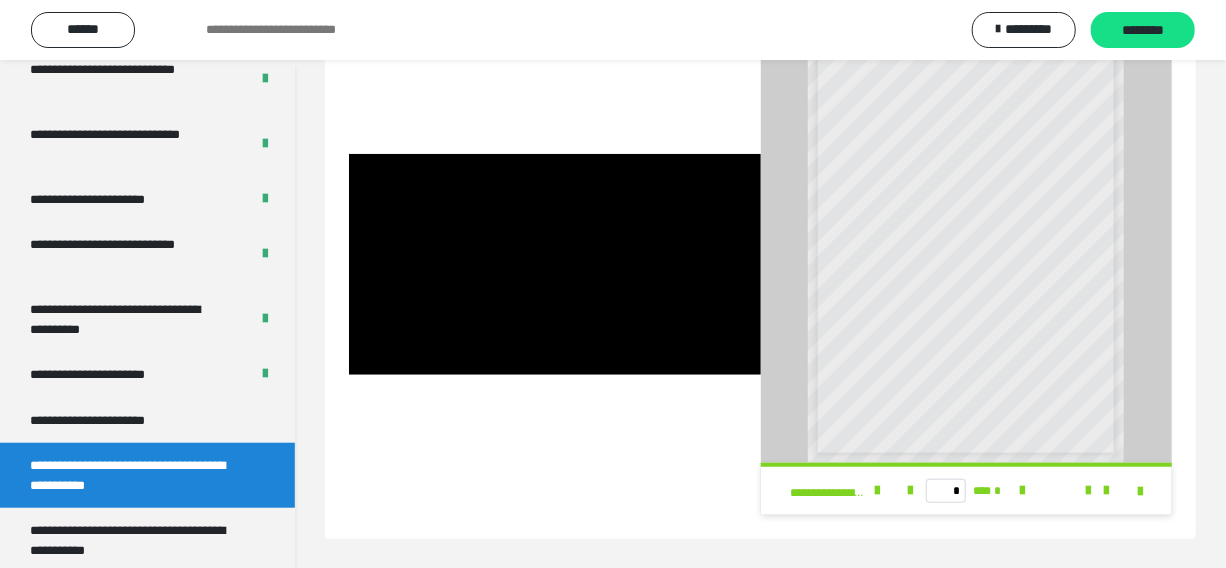 click at bounding box center [1128, 491] 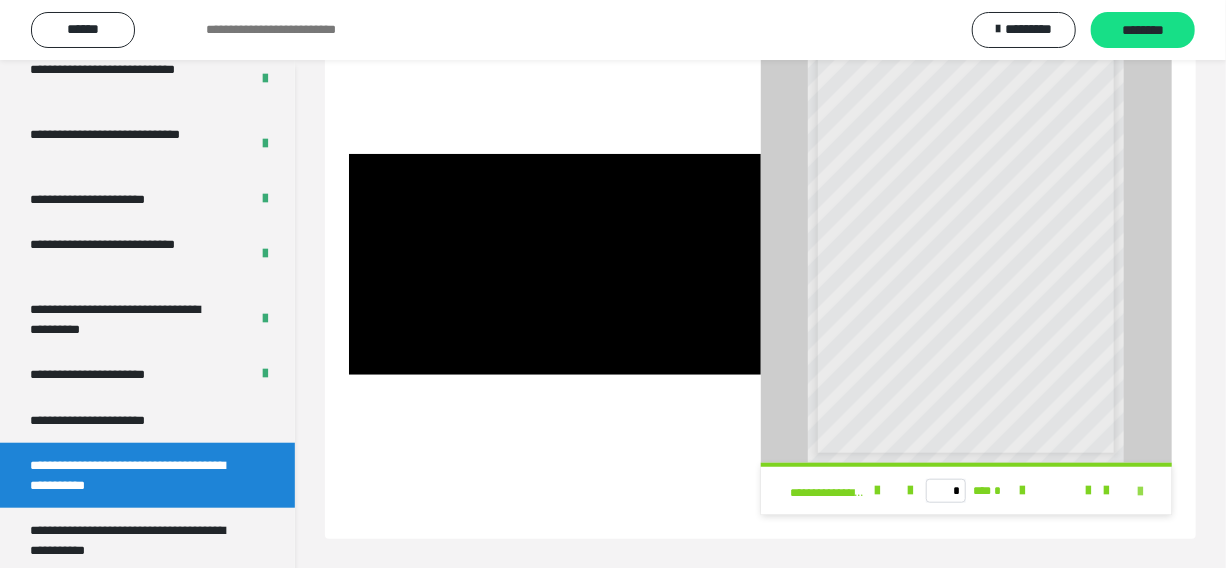 click at bounding box center [1140, 492] 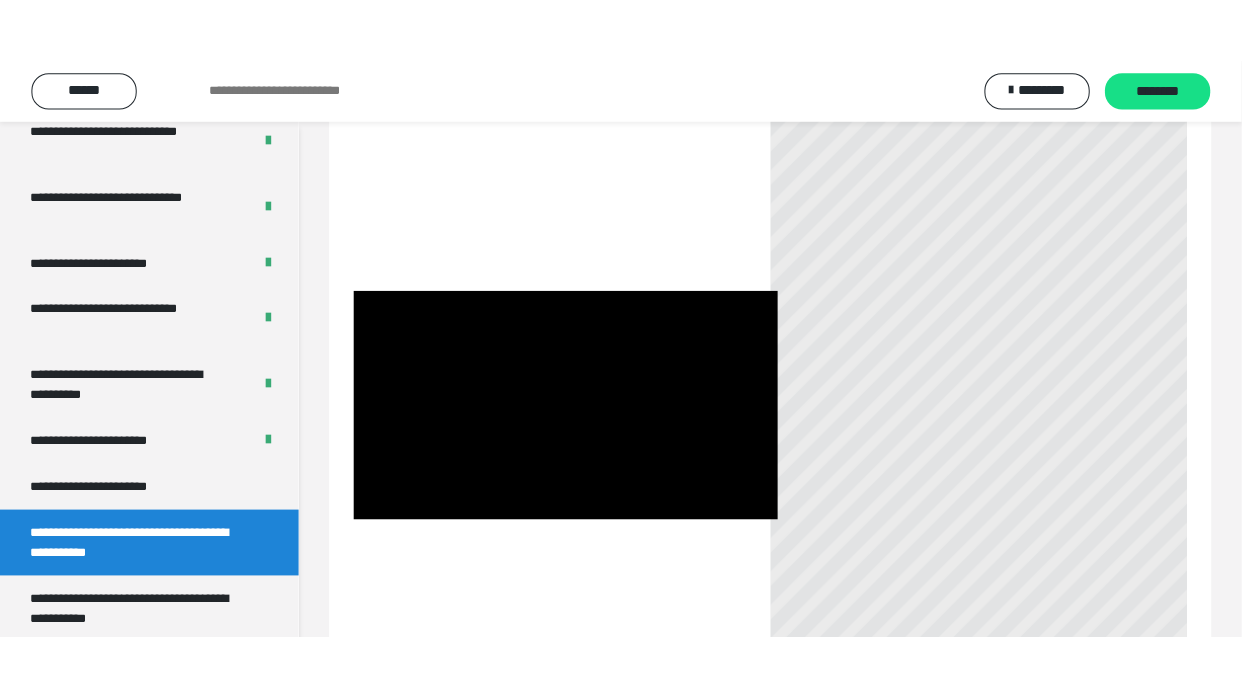 scroll, scrollTop: 406, scrollLeft: 0, axis: vertical 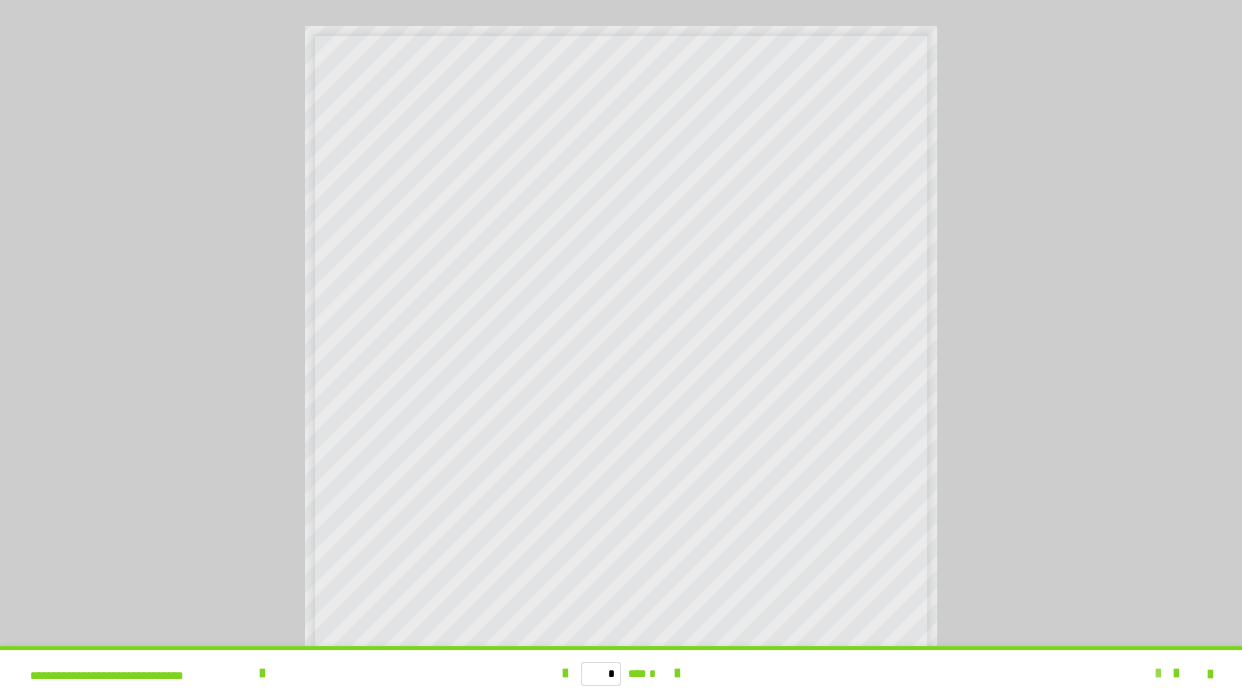 click at bounding box center (1158, 674) 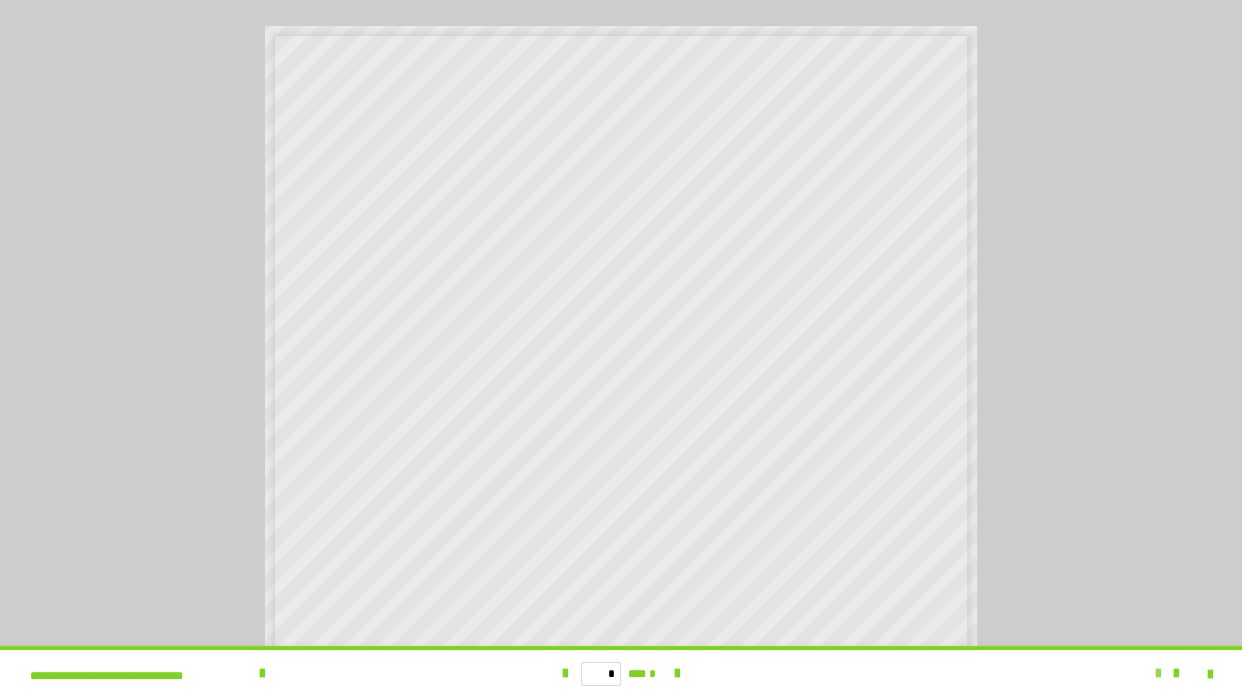 click at bounding box center (1158, 674) 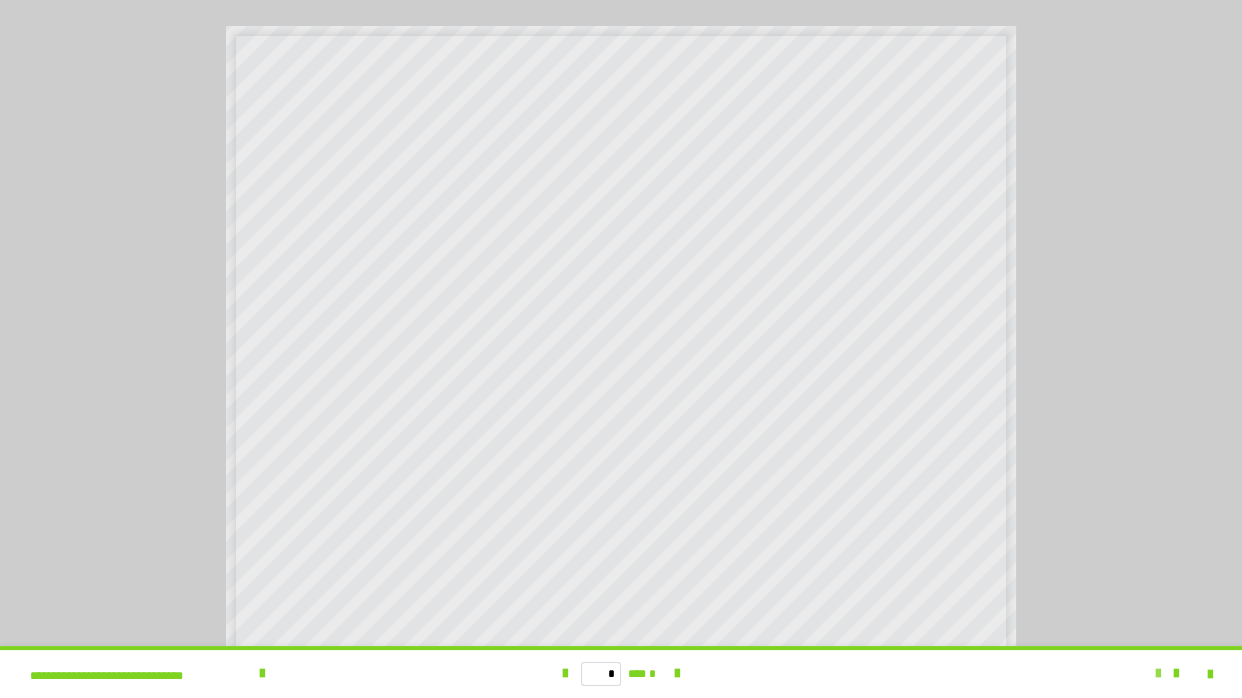 click at bounding box center (1158, 674) 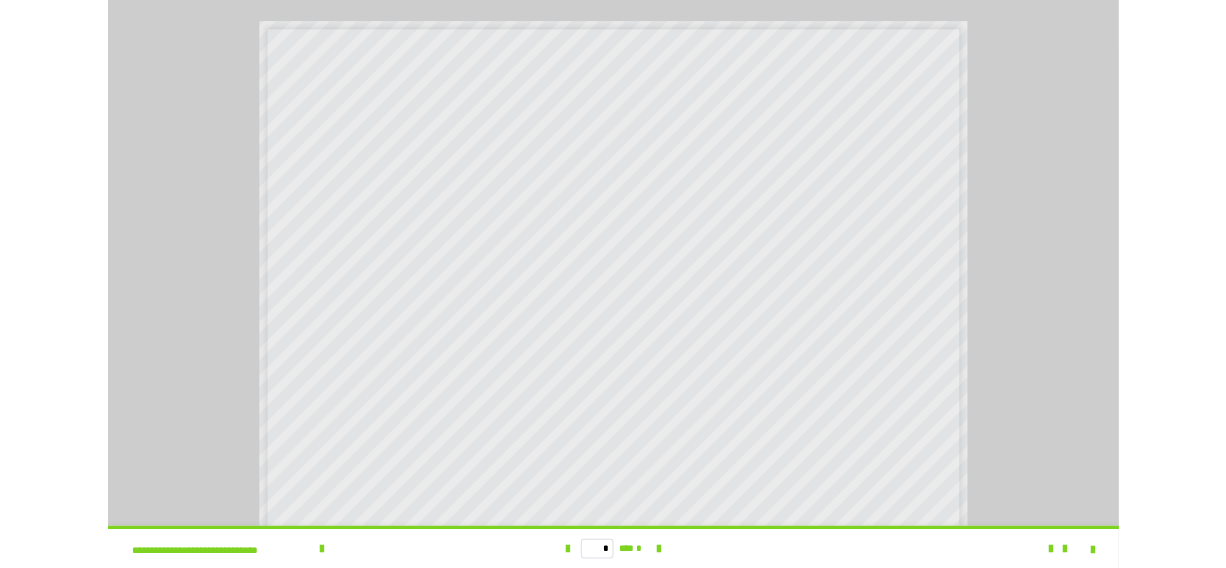 scroll, scrollTop: 560, scrollLeft: 0, axis: vertical 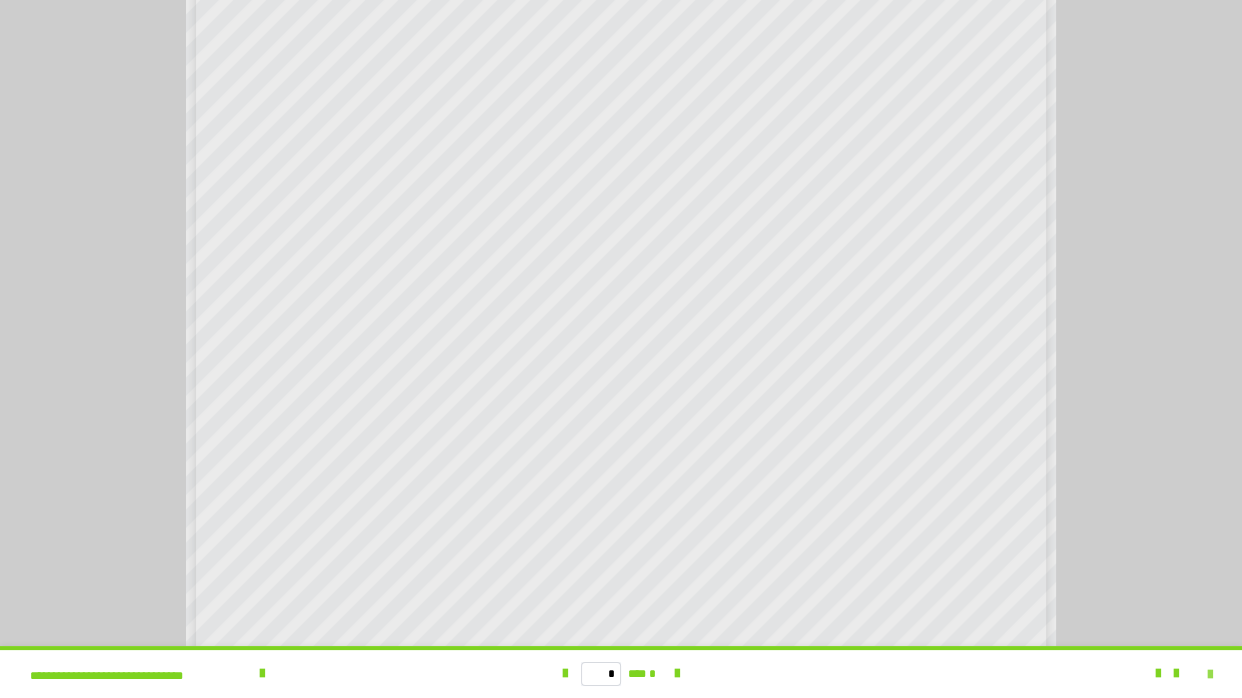 click at bounding box center (1210, 675) 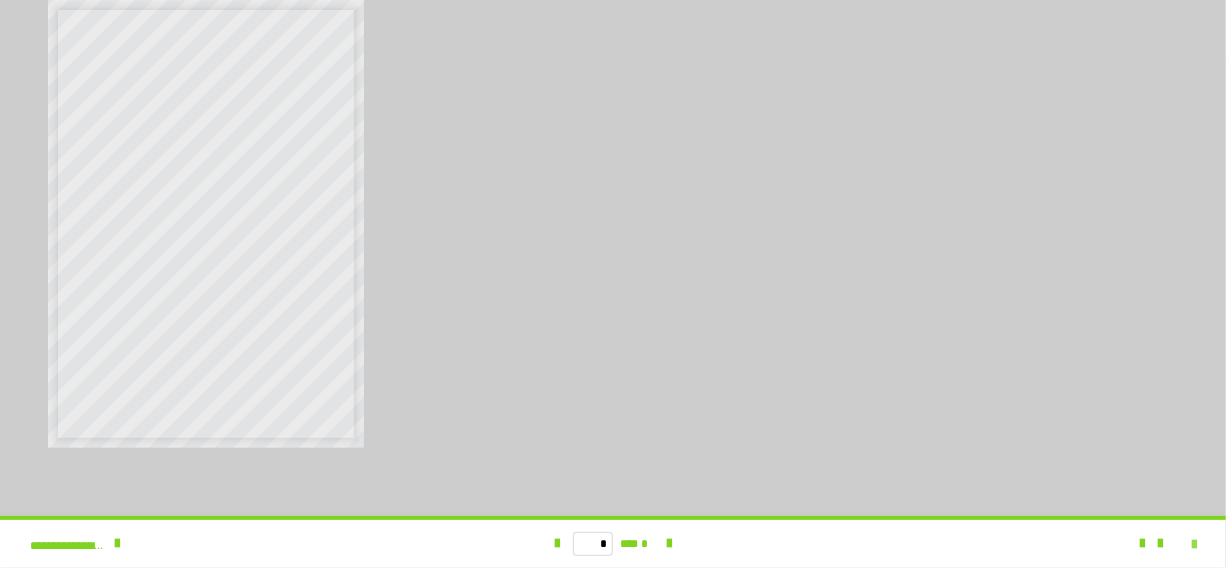 scroll, scrollTop: 0, scrollLeft: 0, axis: both 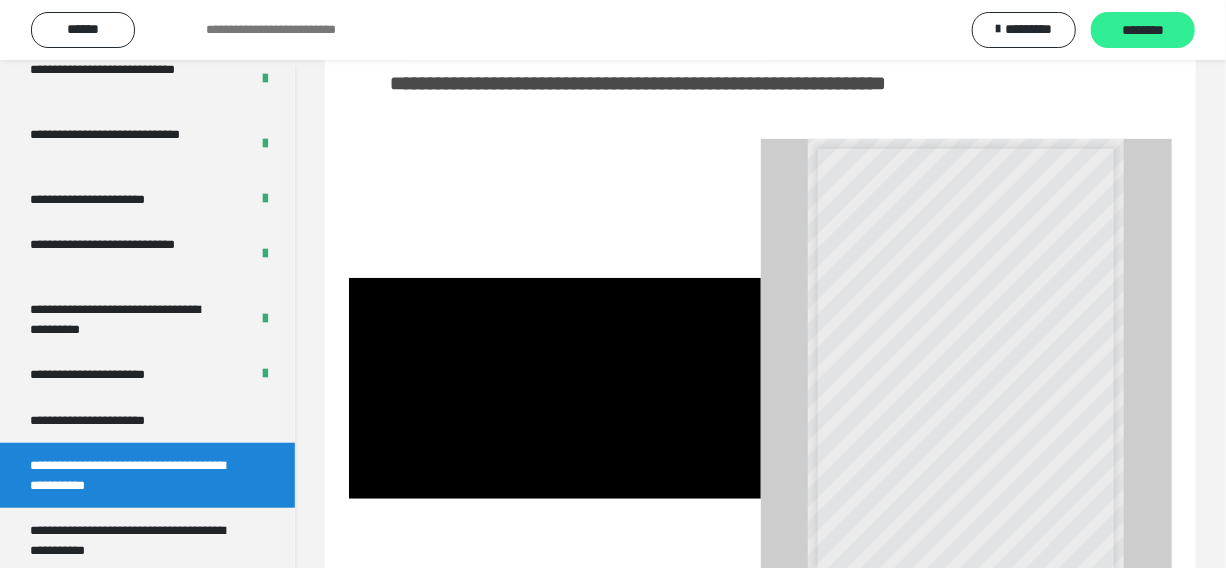 click on "********" at bounding box center (1143, 30) 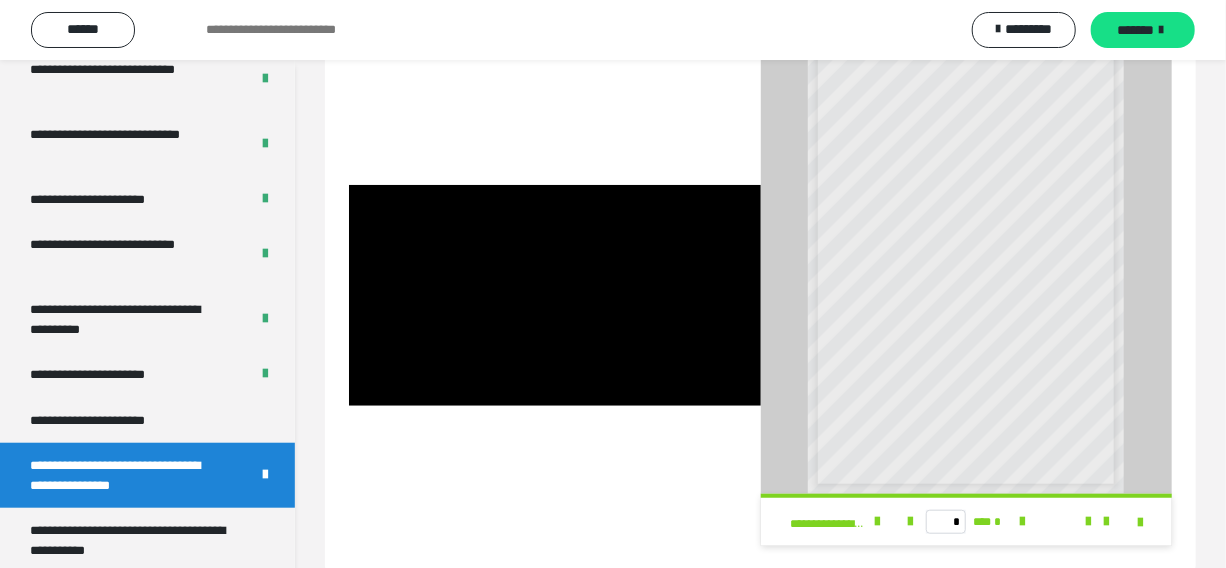 scroll, scrollTop: 530, scrollLeft: 0, axis: vertical 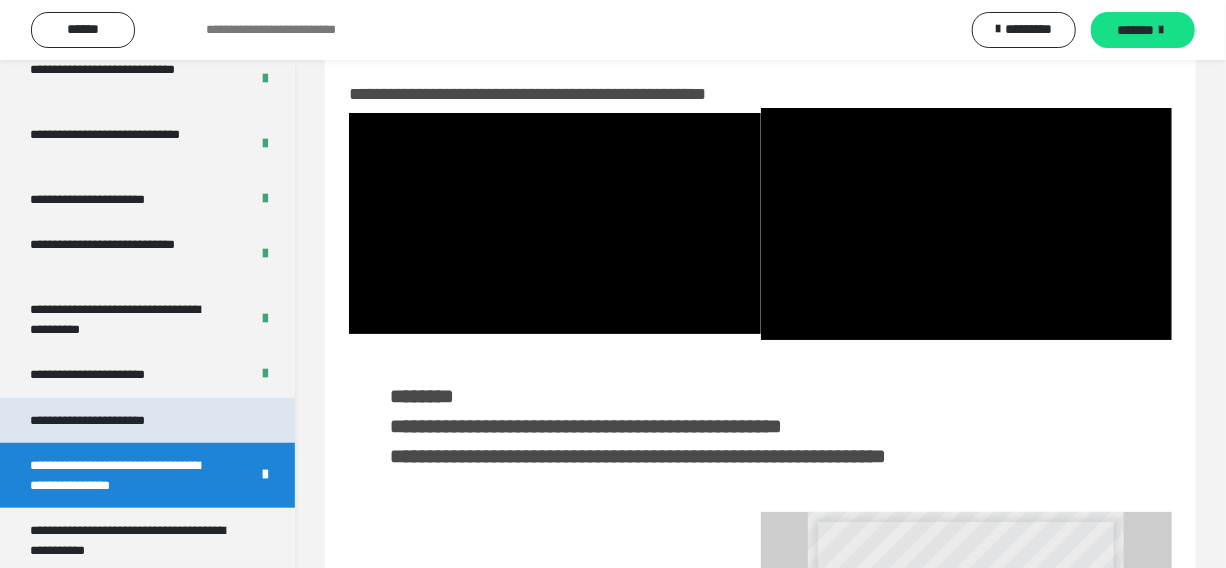 click on "**********" at bounding box center [147, 420] 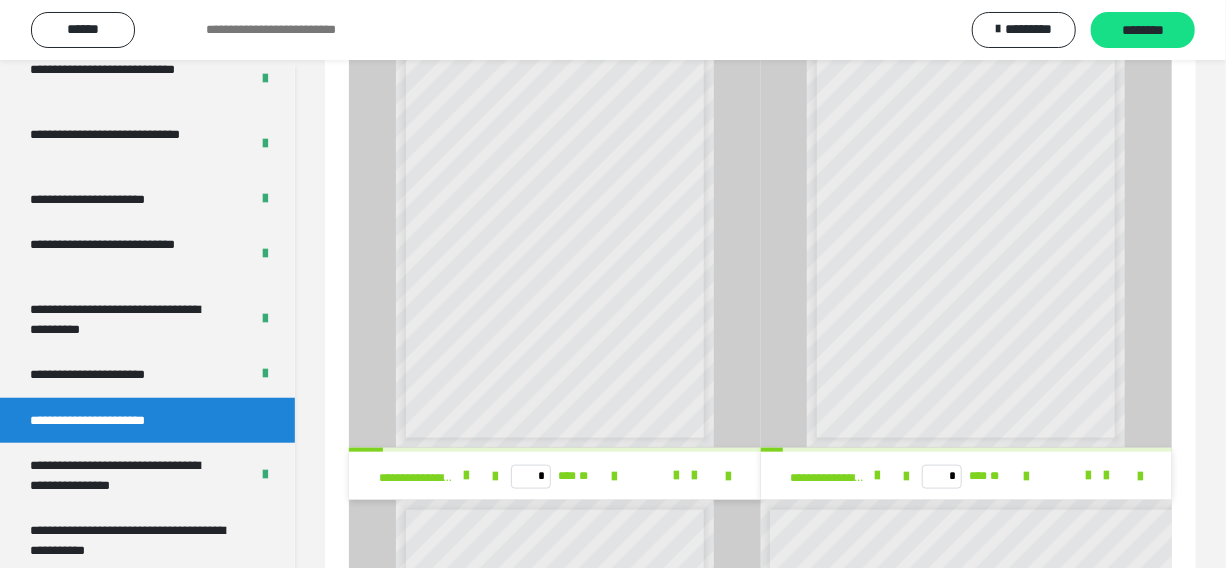 scroll, scrollTop: 833, scrollLeft: 0, axis: vertical 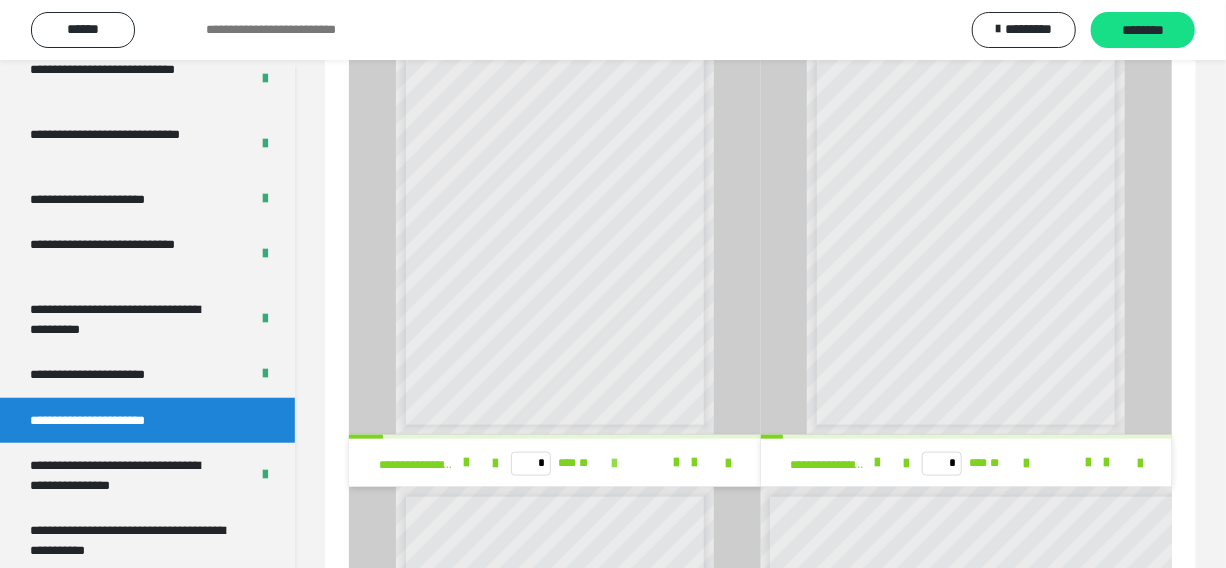 click at bounding box center (614, 464) 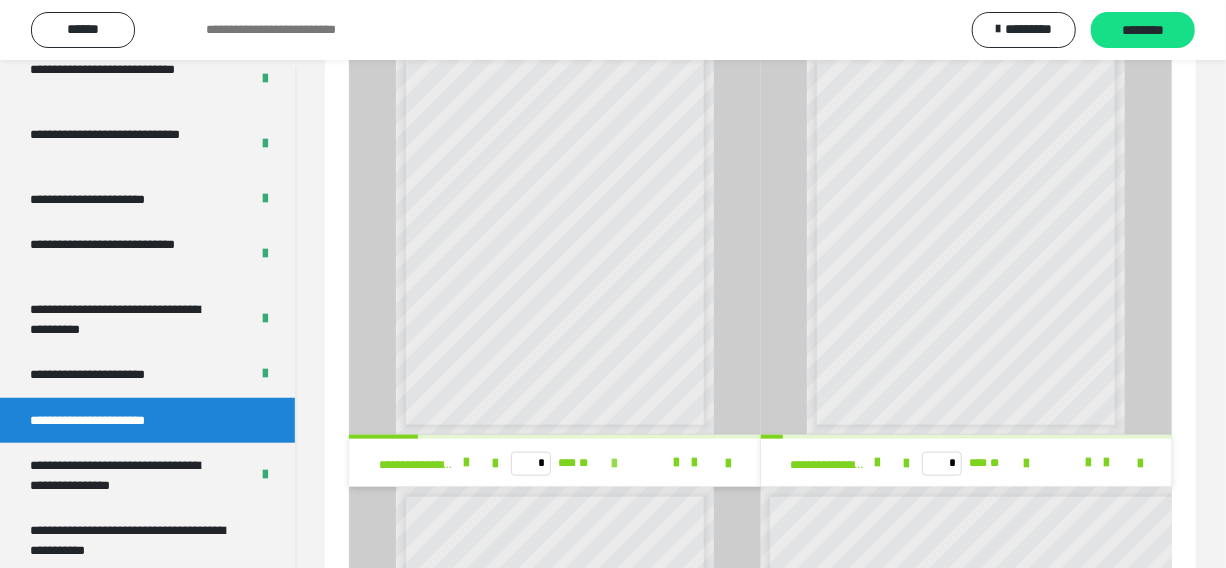 click at bounding box center [614, 464] 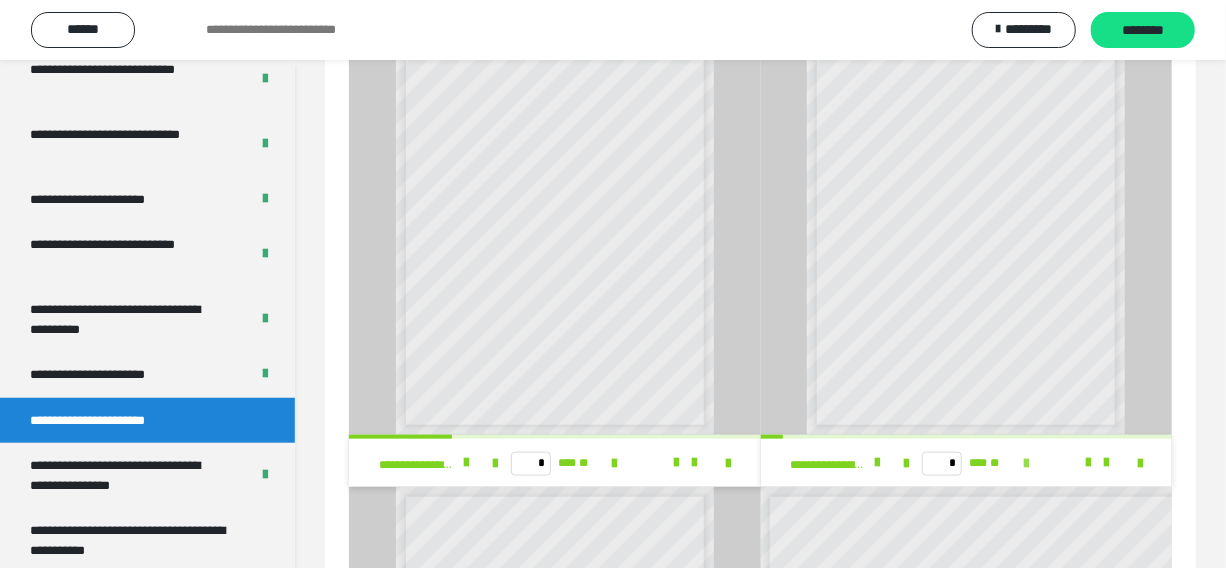 click at bounding box center (1026, 464) 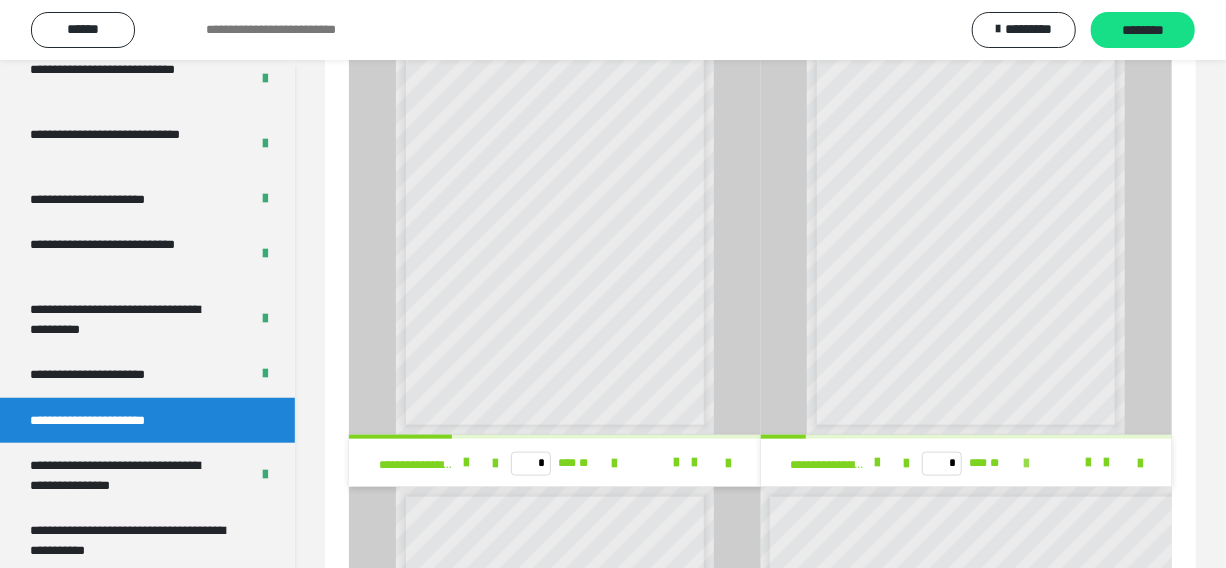 click at bounding box center (1026, 464) 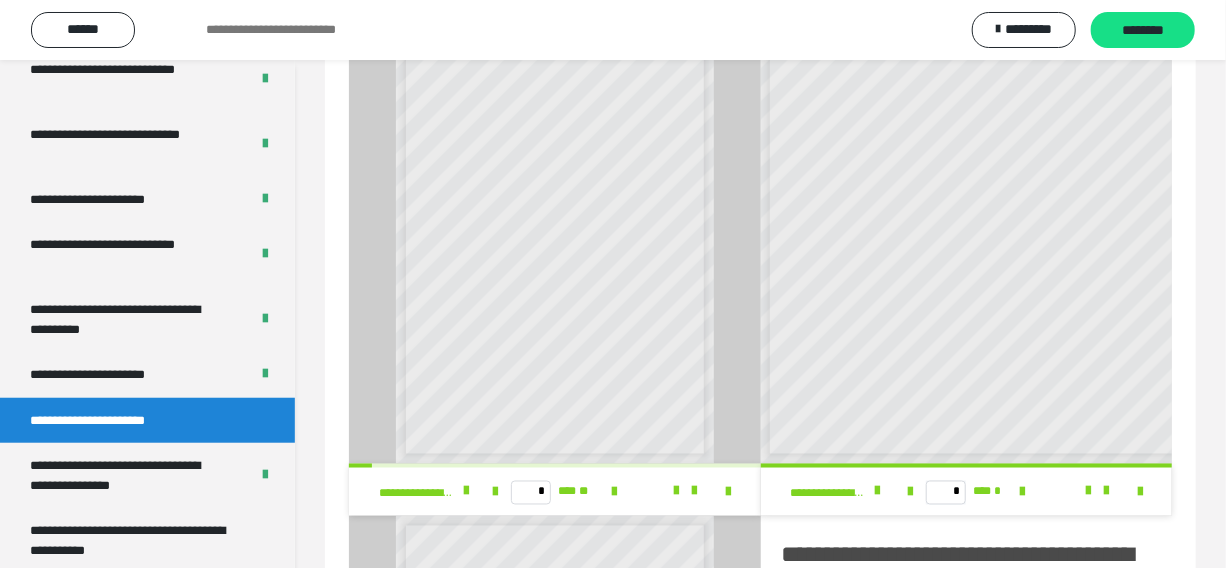 scroll, scrollTop: 1342, scrollLeft: 0, axis: vertical 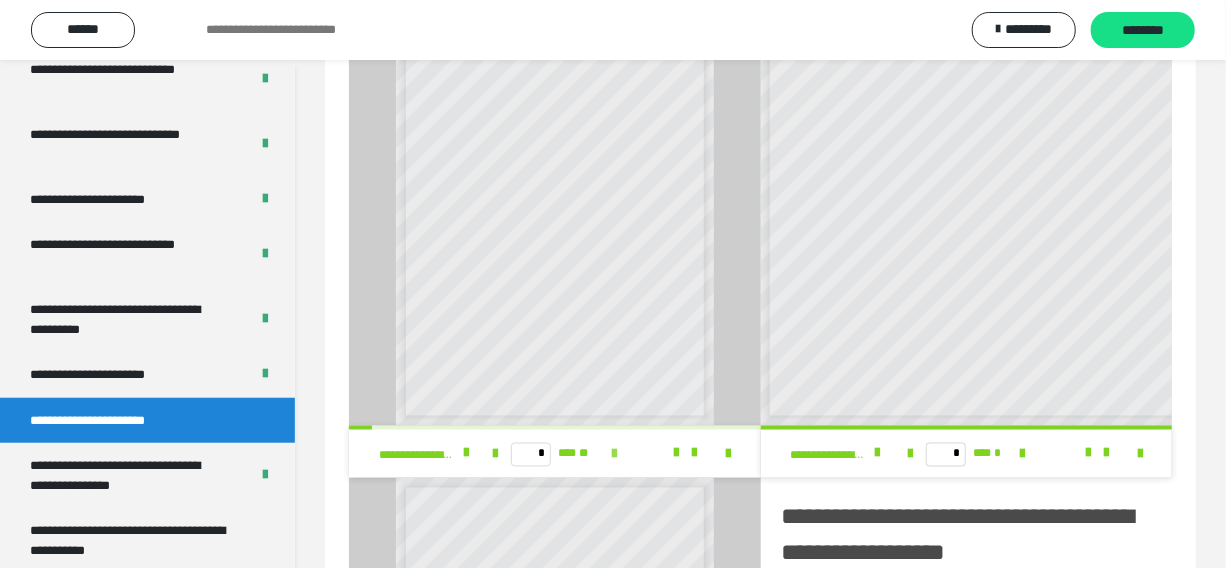 click at bounding box center (615, 455) 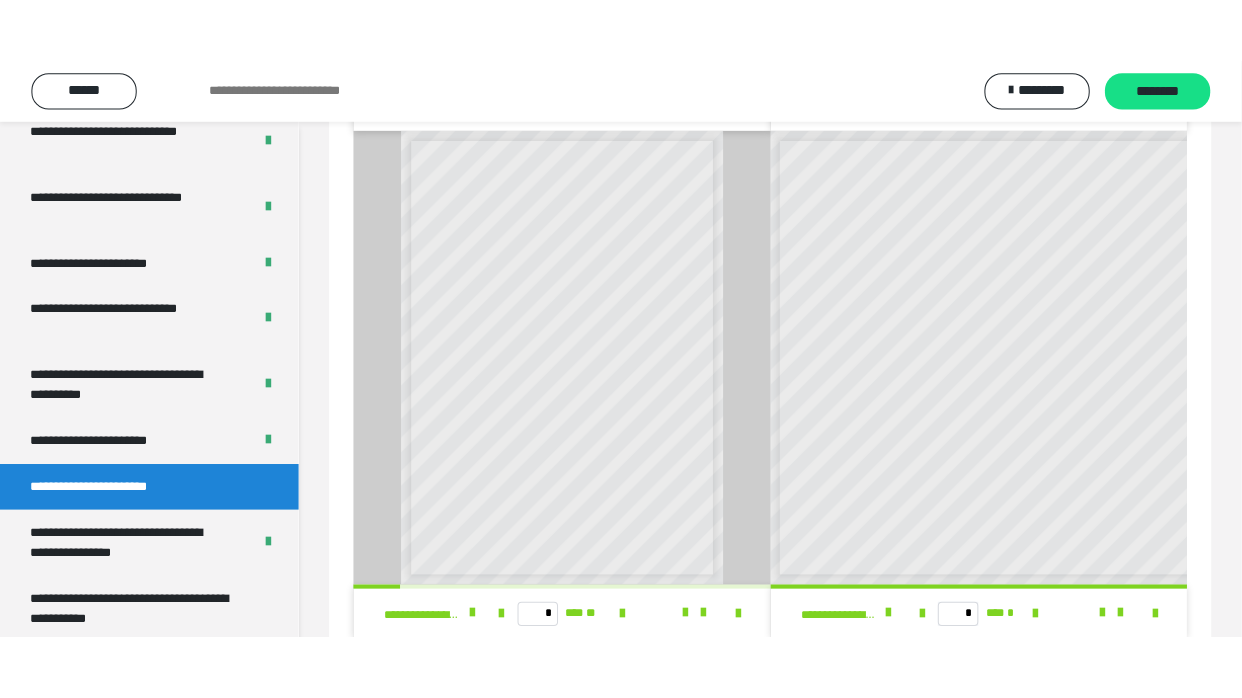 scroll, scrollTop: 1288, scrollLeft: 0, axis: vertical 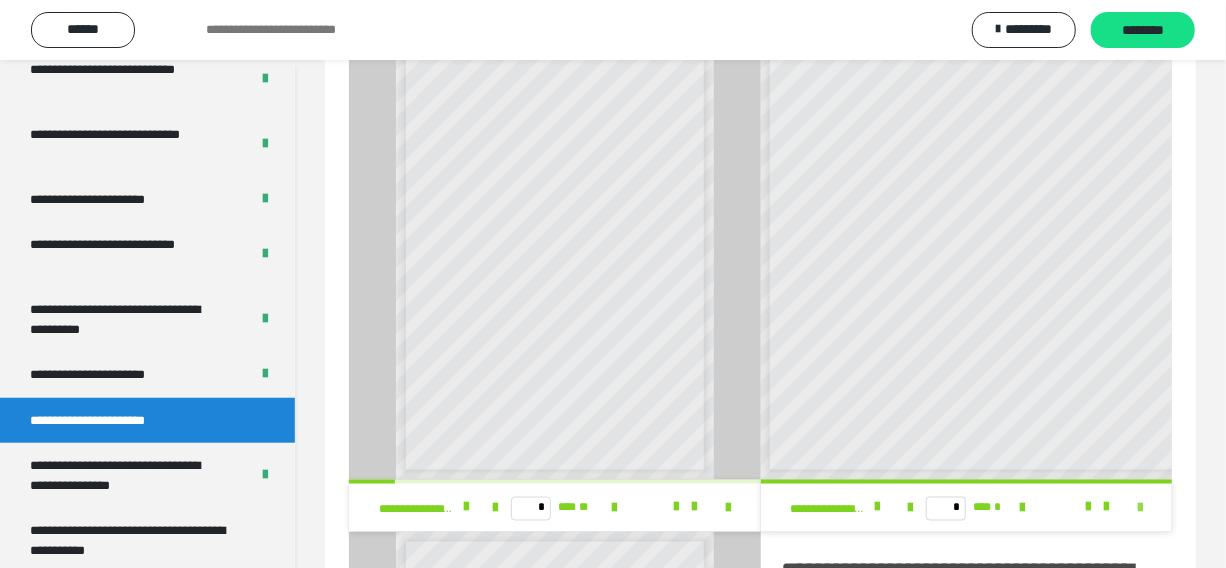 click at bounding box center (1140, 509) 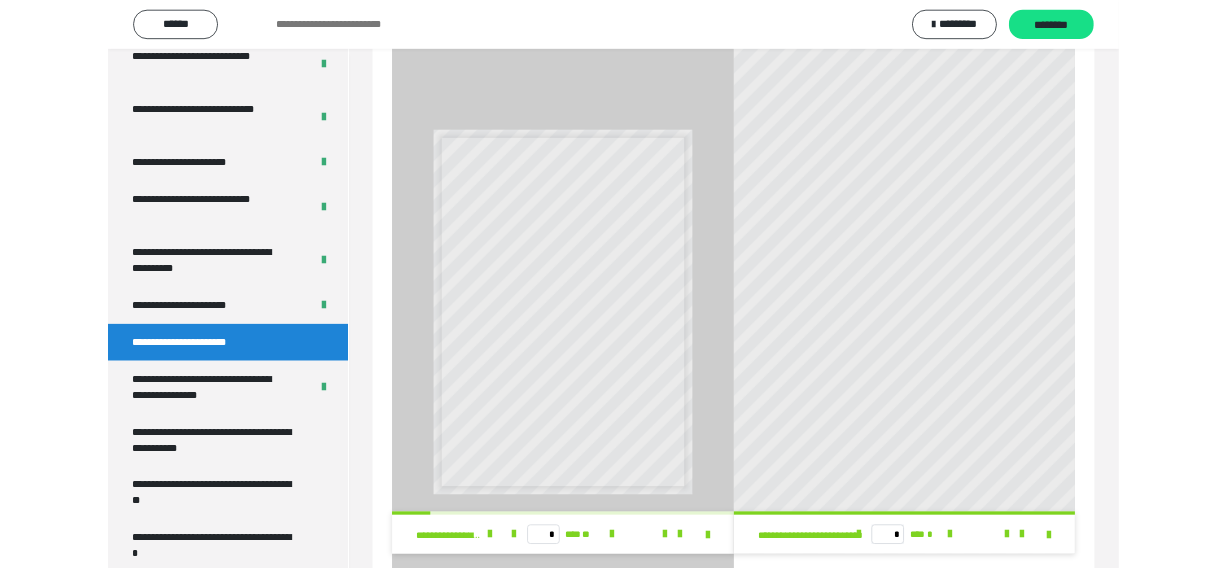 scroll, scrollTop: 0, scrollLeft: 32, axis: horizontal 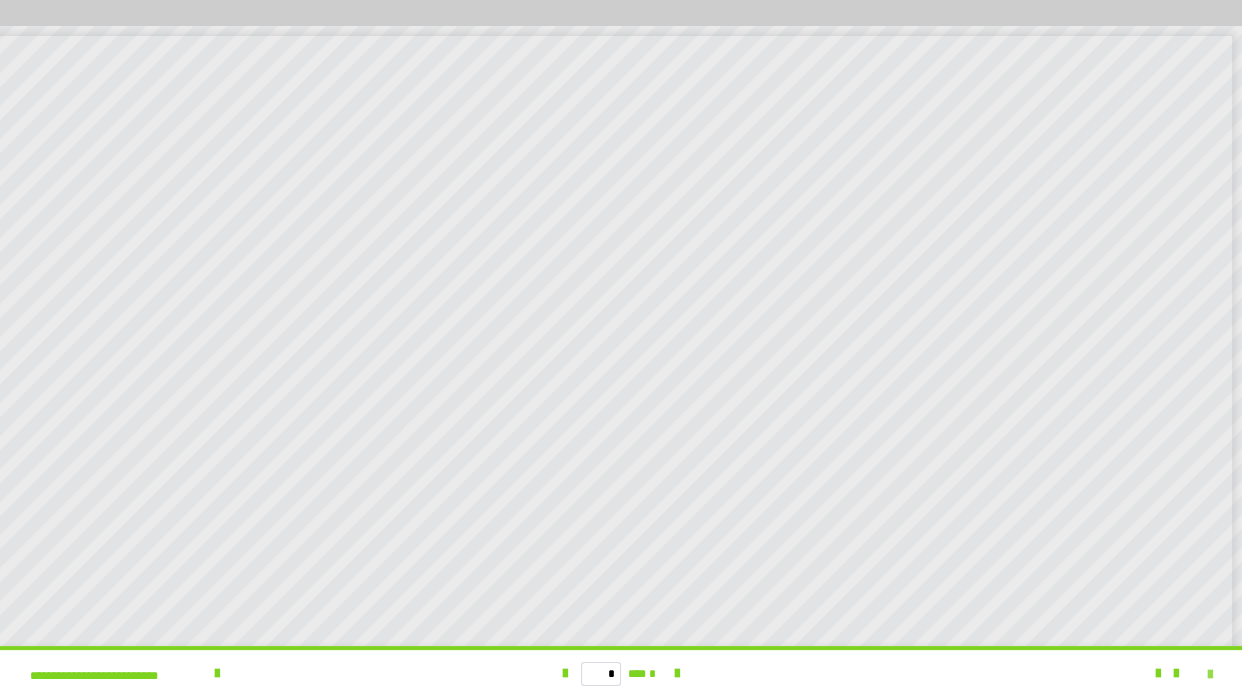 click at bounding box center [1210, 675] 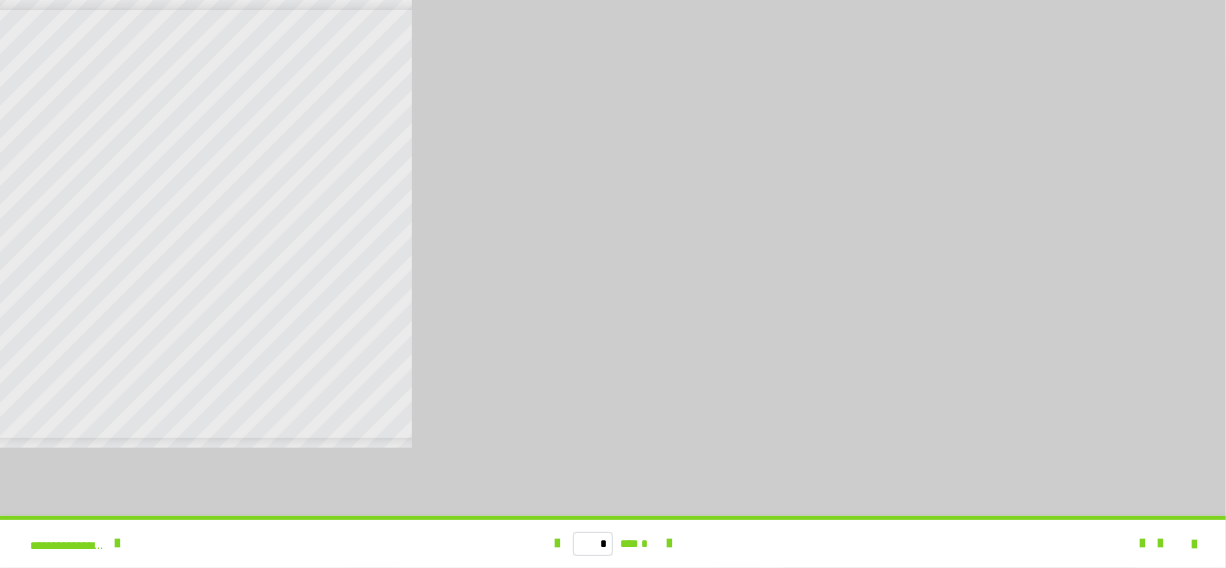 scroll, scrollTop: 4116, scrollLeft: 0, axis: vertical 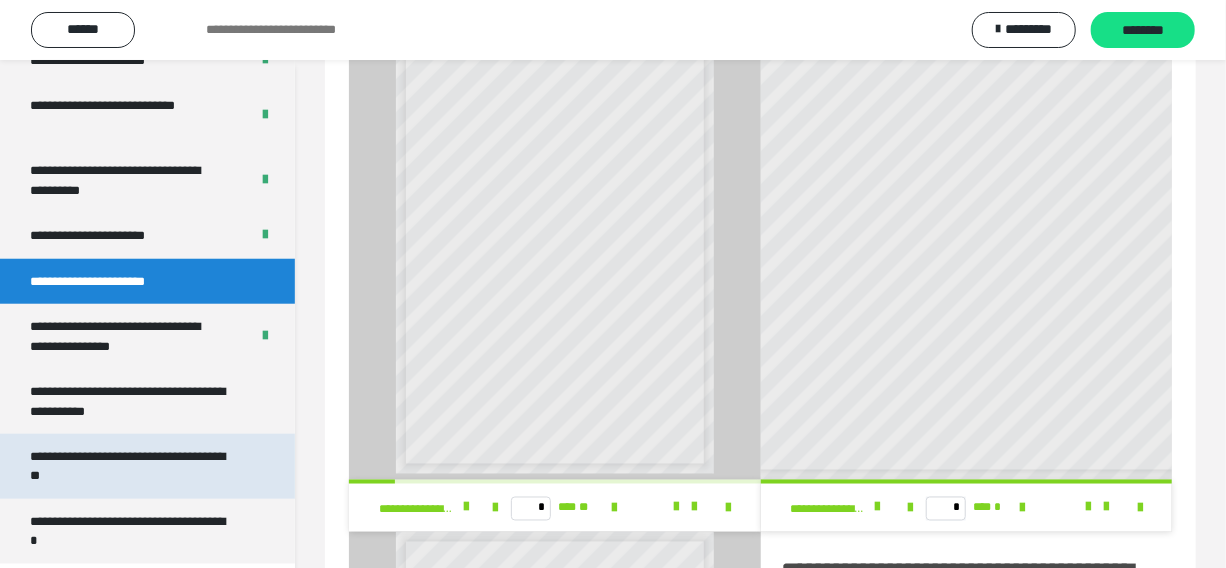 click on "**********" at bounding box center (132, 466) 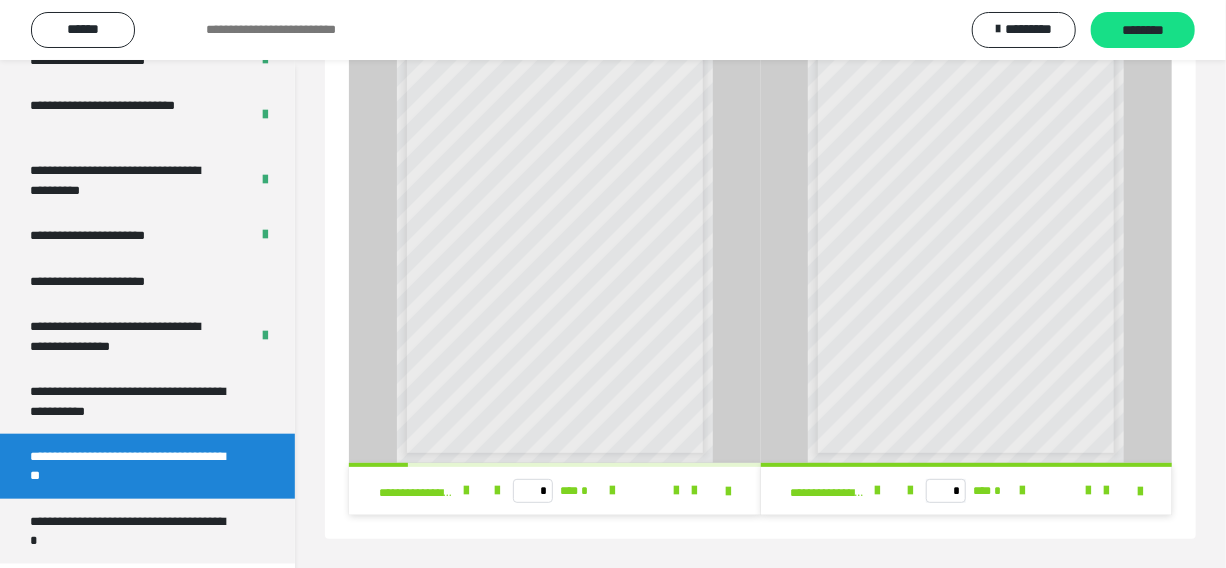 scroll, scrollTop: 0, scrollLeft: 0, axis: both 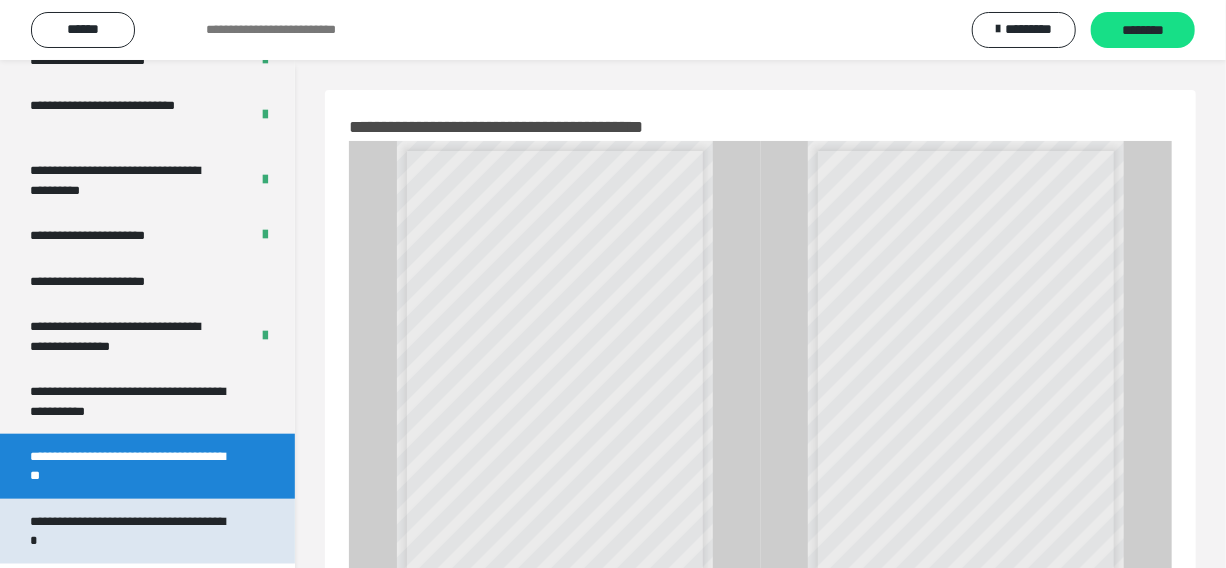 click on "**********" at bounding box center [132, 531] 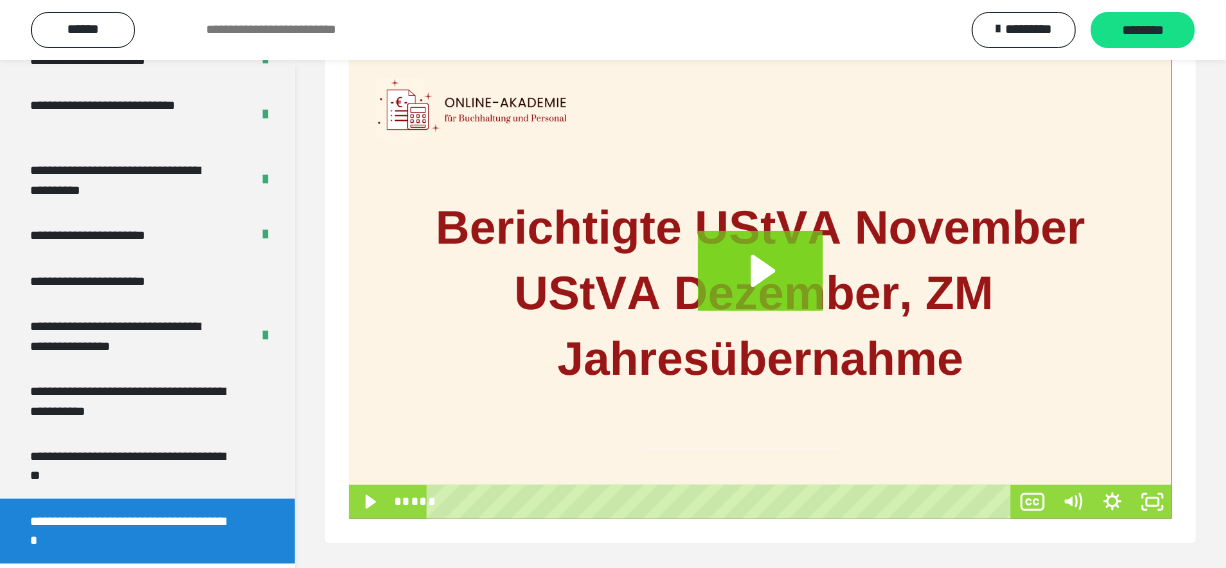 scroll, scrollTop: 278, scrollLeft: 0, axis: vertical 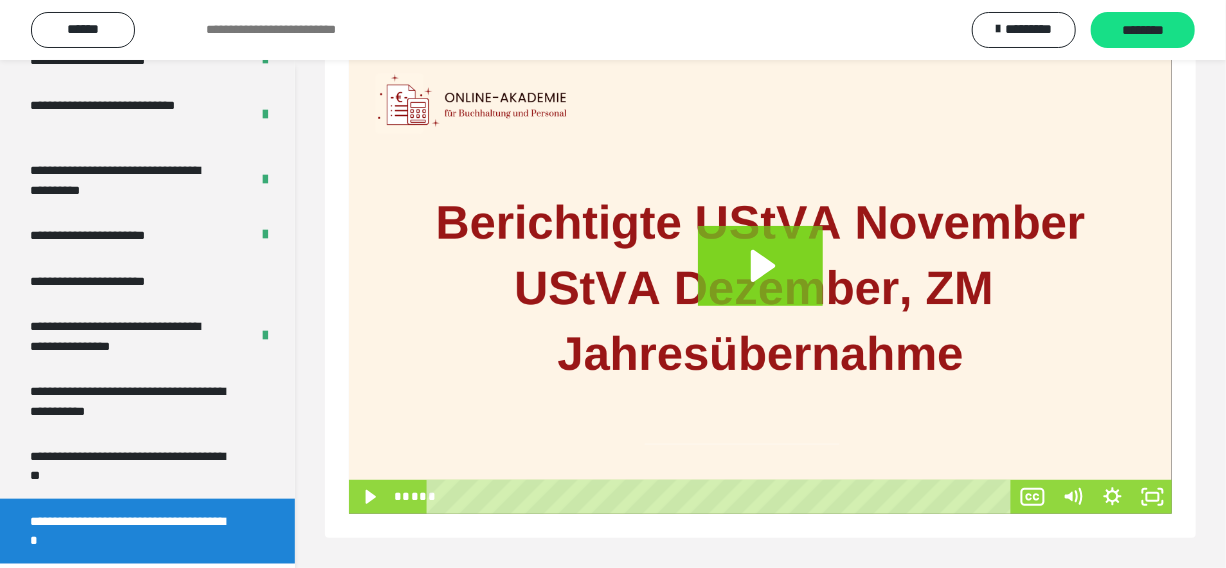 click on "**********" at bounding box center [760, 175] 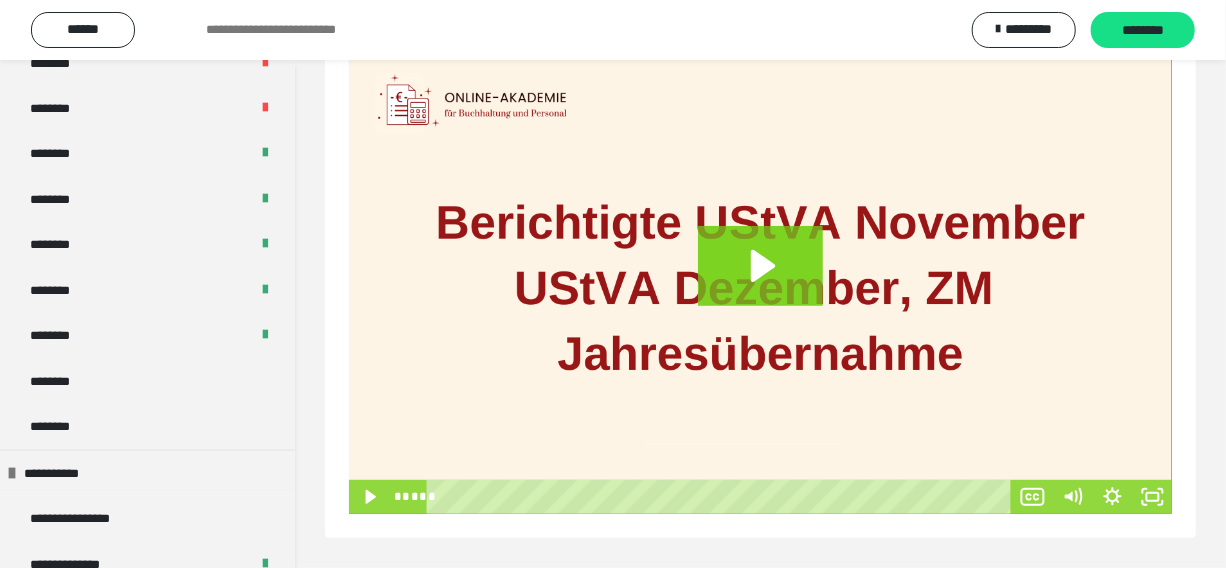 scroll, scrollTop: 636, scrollLeft: 0, axis: vertical 